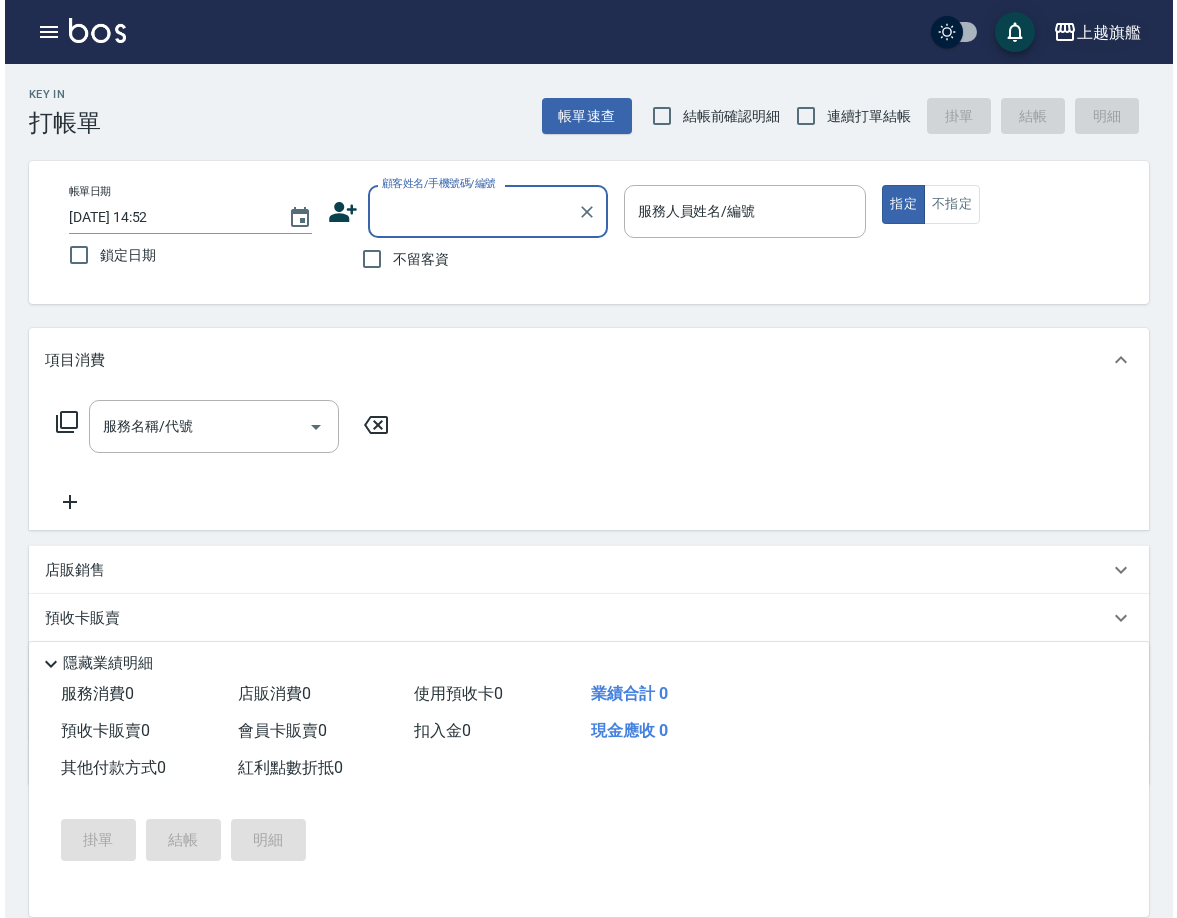 scroll, scrollTop: 0, scrollLeft: 0, axis: both 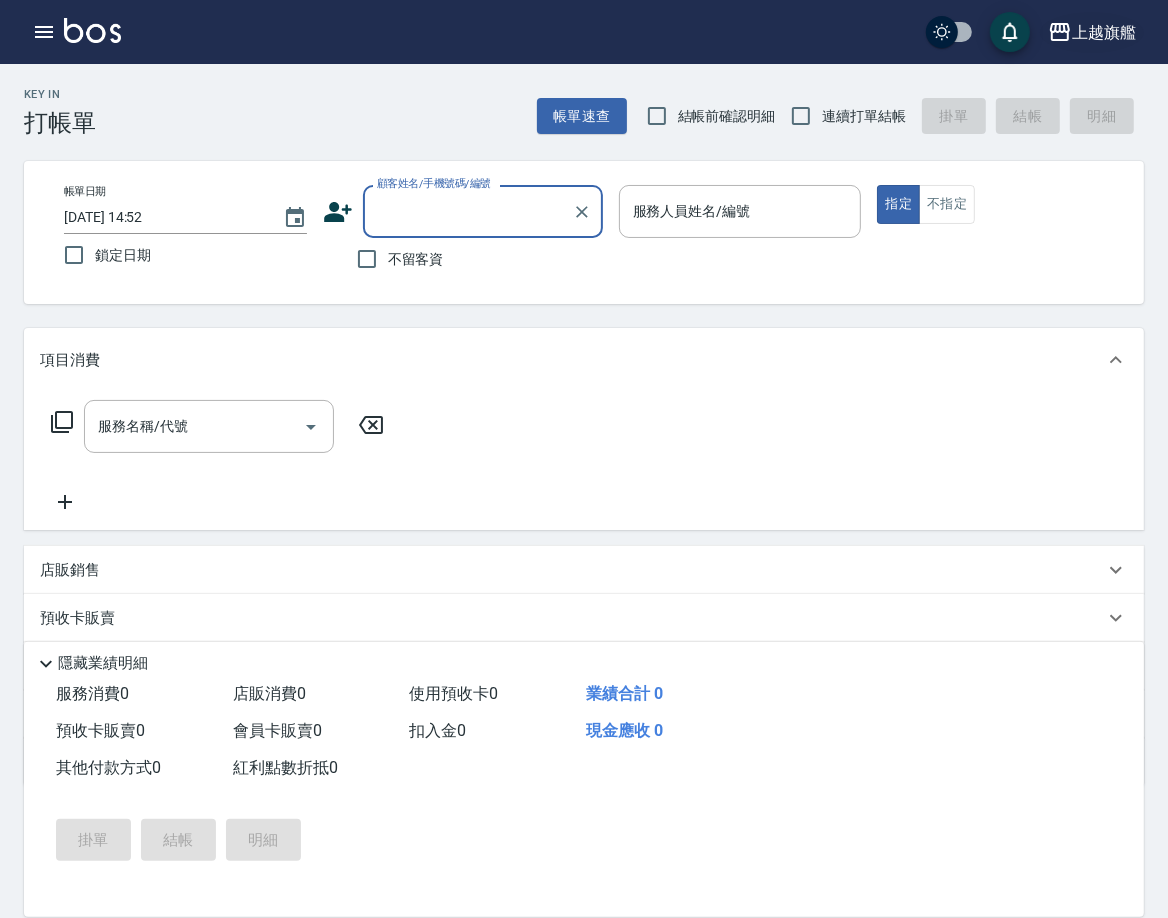click on "上越旗艦" at bounding box center (1104, 32) 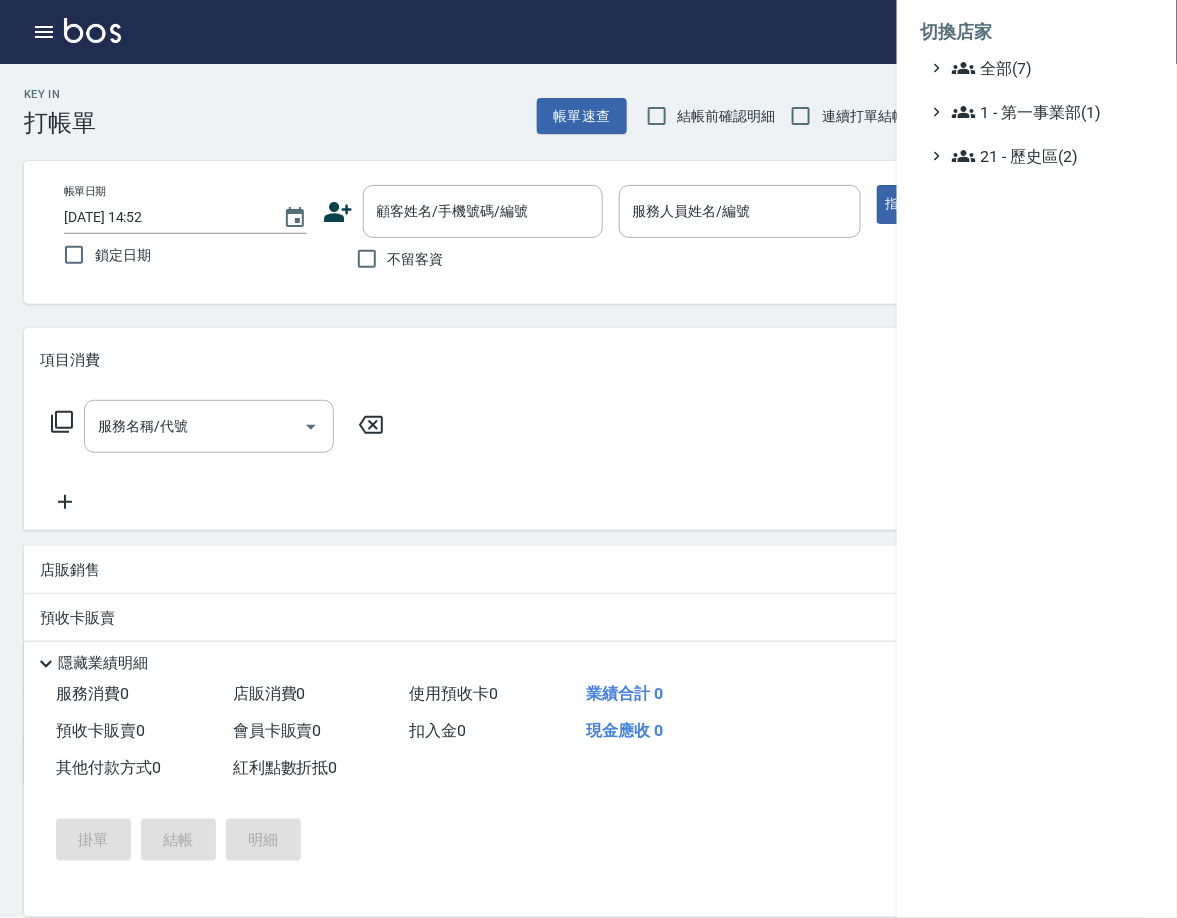 click on "切換店家" at bounding box center [1037, 32] 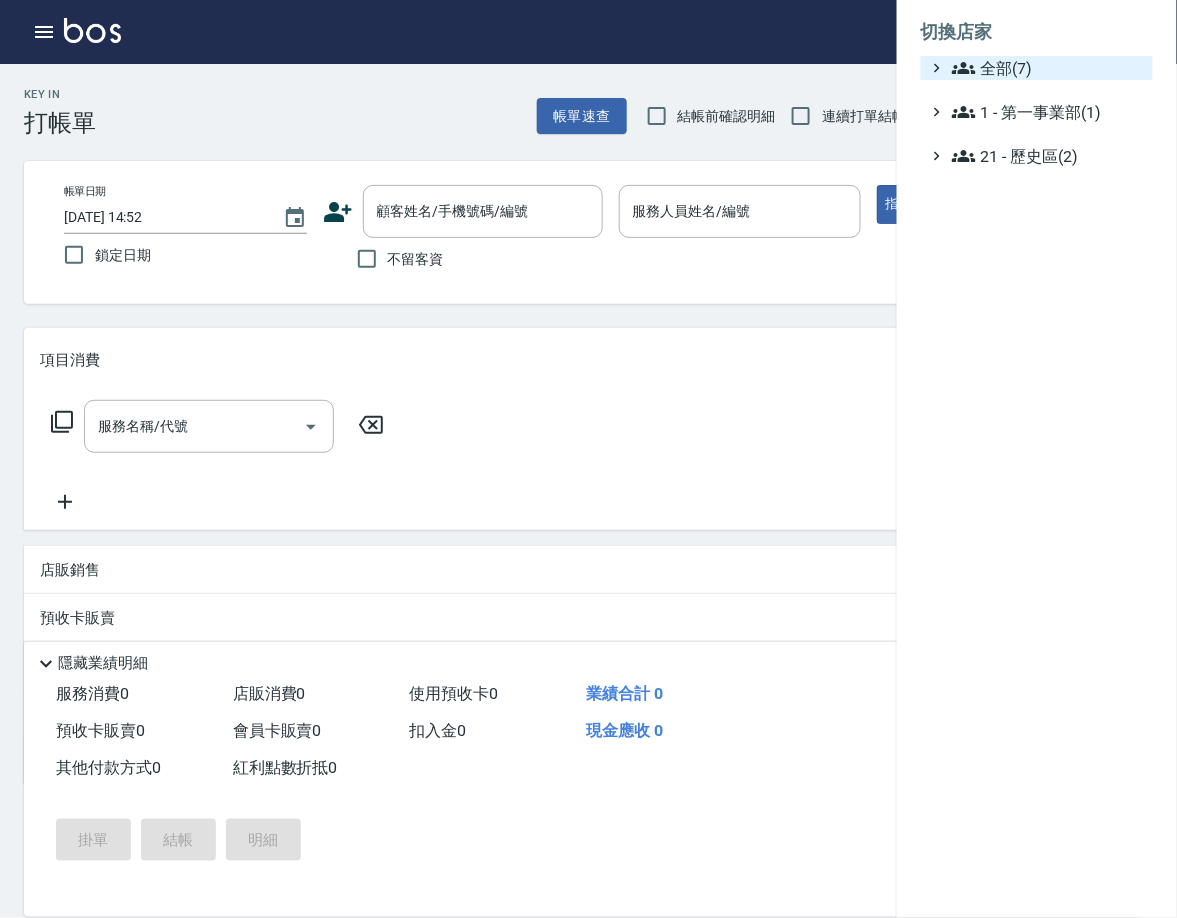 click on "全部(7)" at bounding box center (1048, 68) 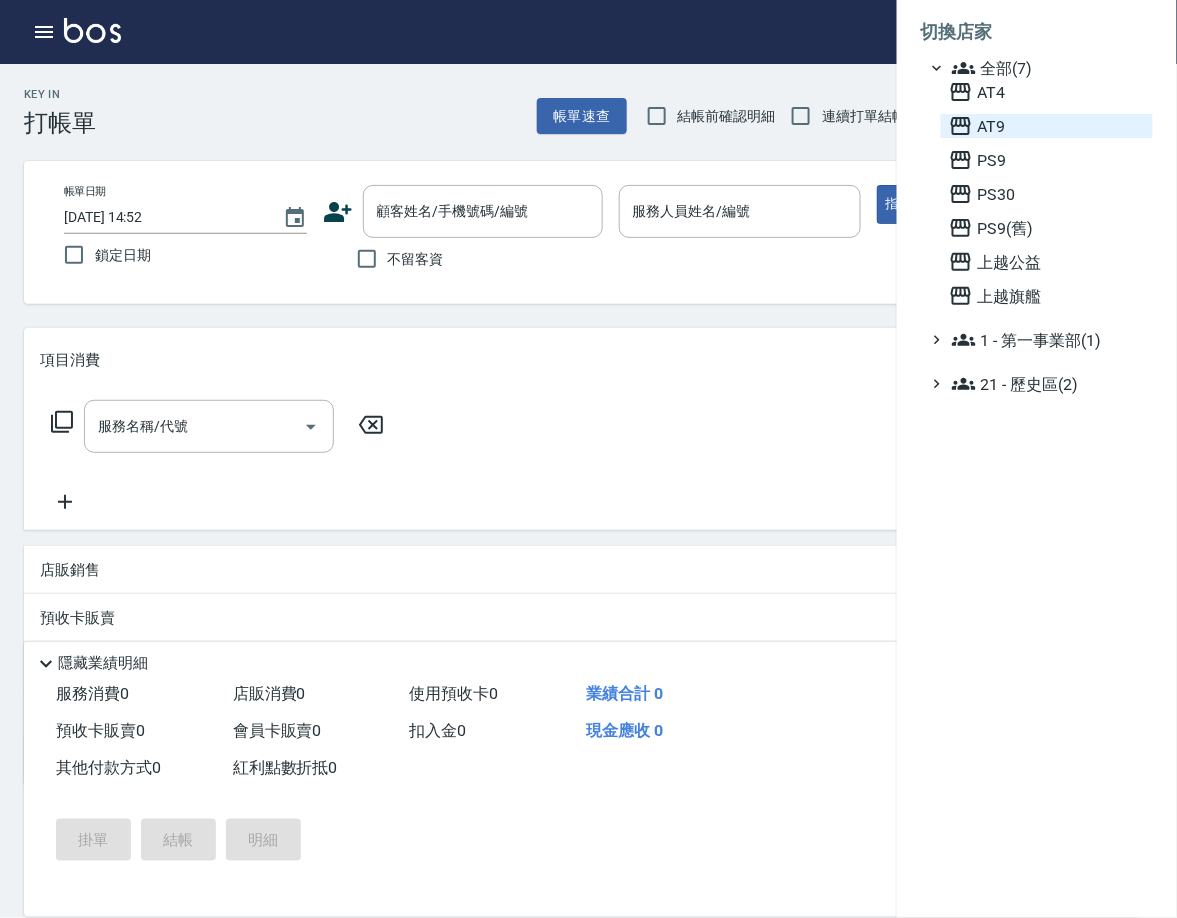 click on "AT9" at bounding box center [1047, 126] 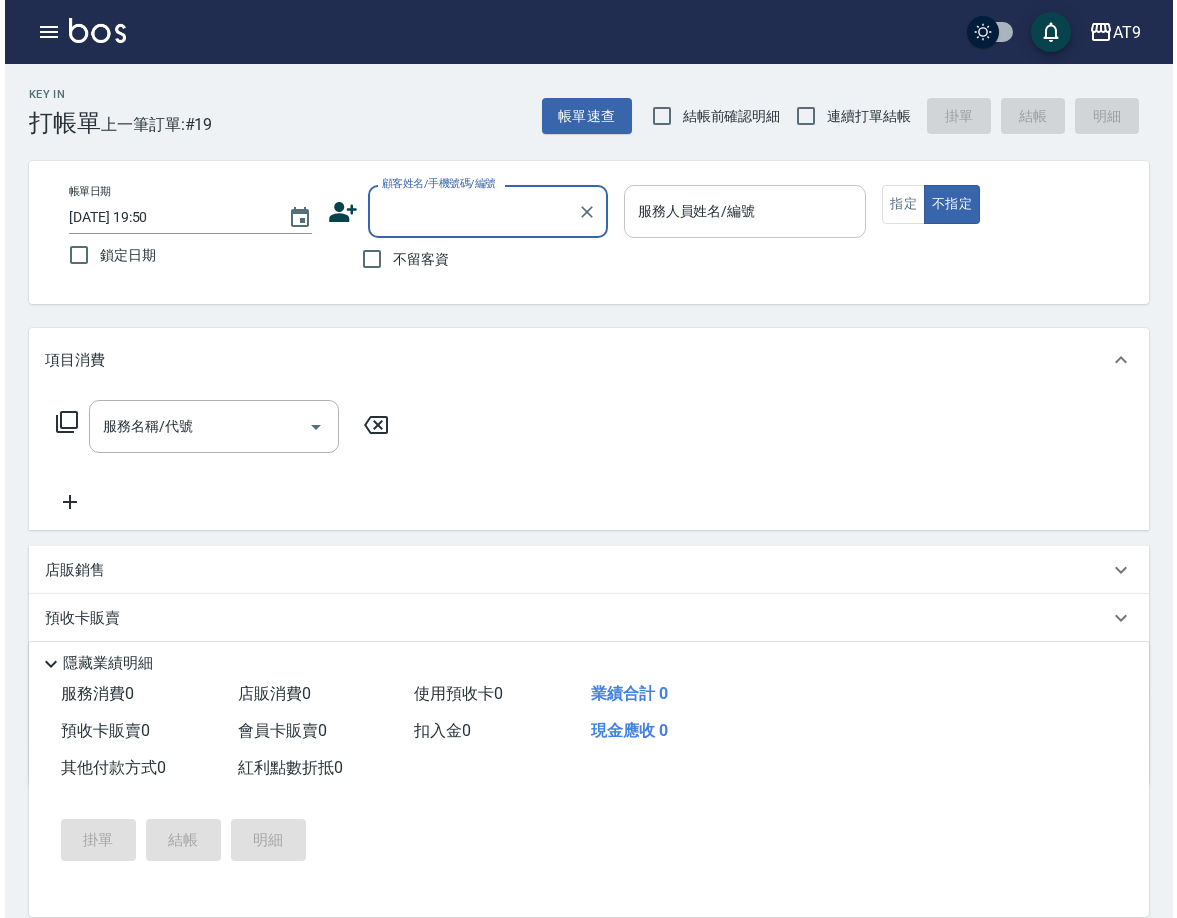 scroll, scrollTop: 0, scrollLeft: 0, axis: both 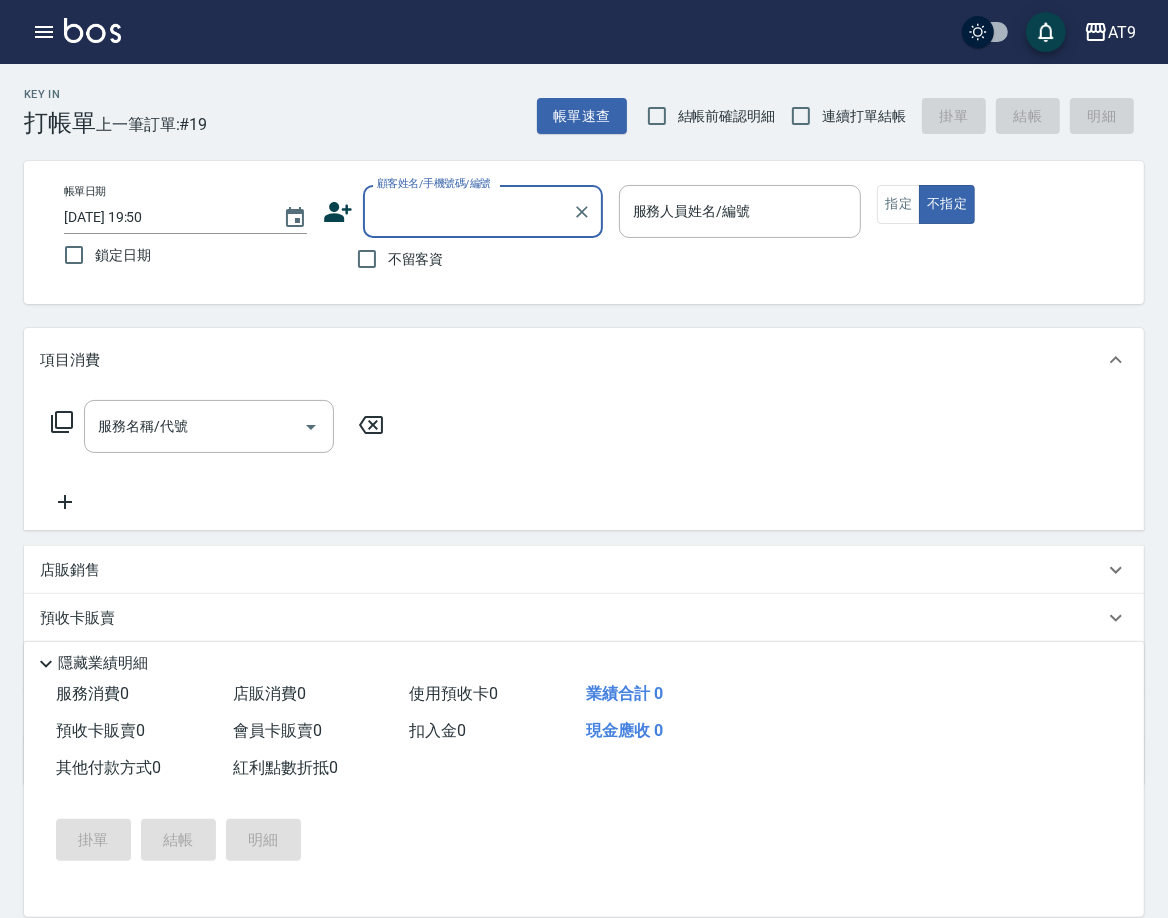 click on "不留客資" at bounding box center [416, 259] 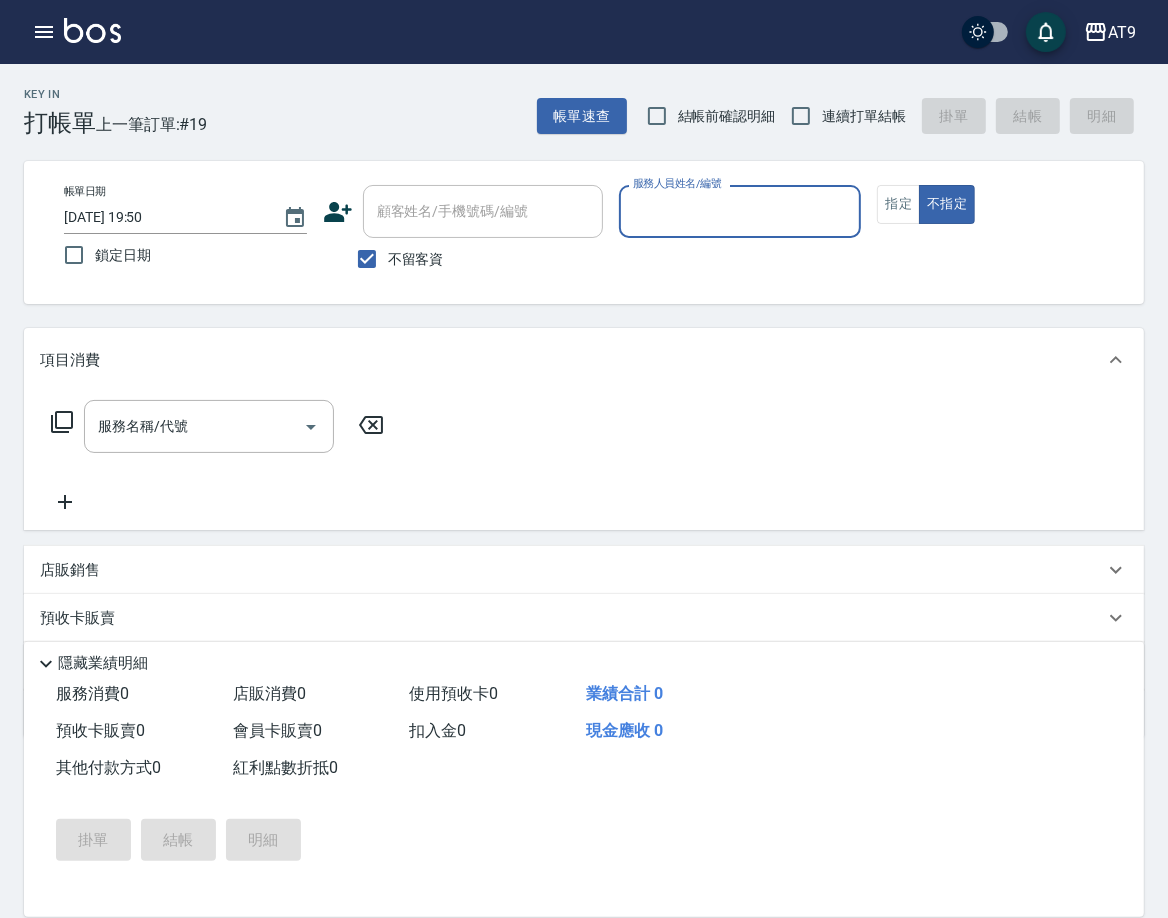 click on "連續打單結帳" at bounding box center [864, 116] 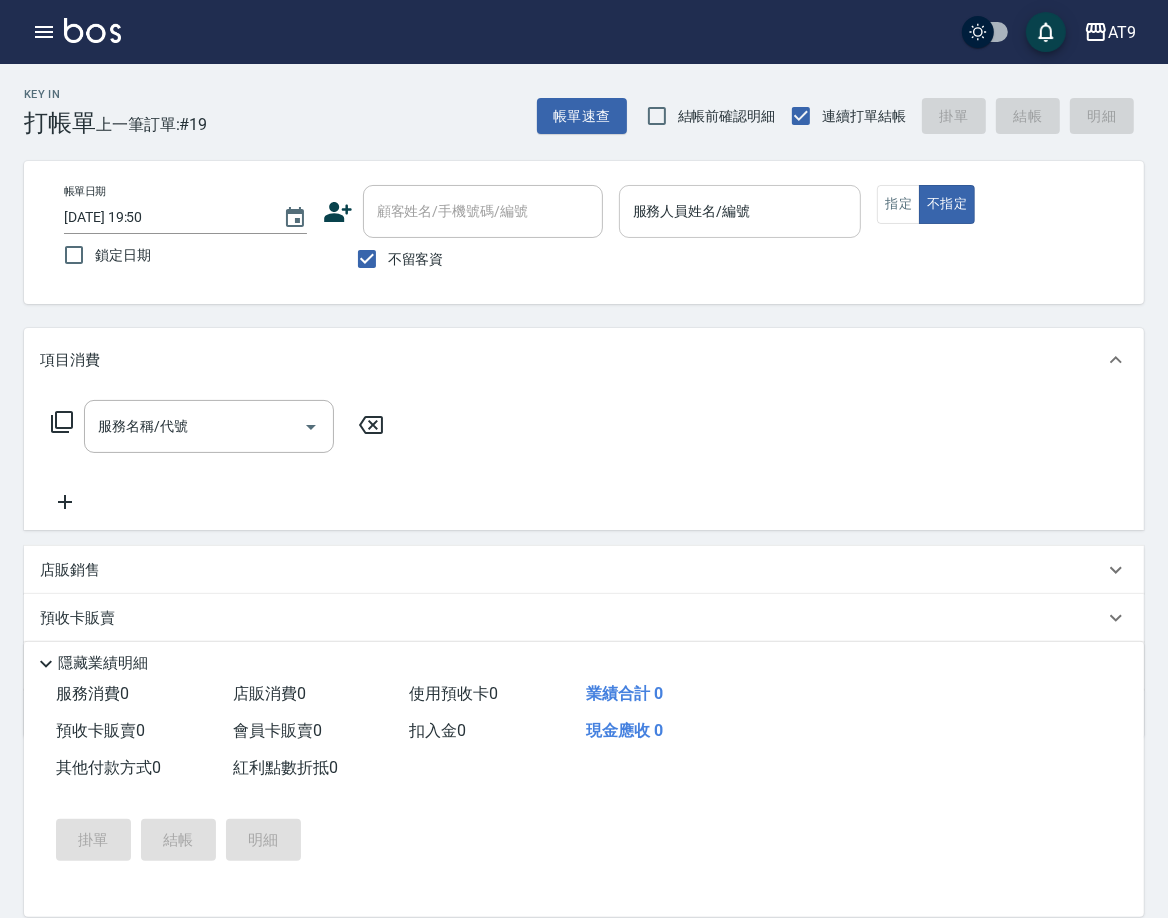 click on "服務人員姓名/編號" at bounding box center [740, 211] 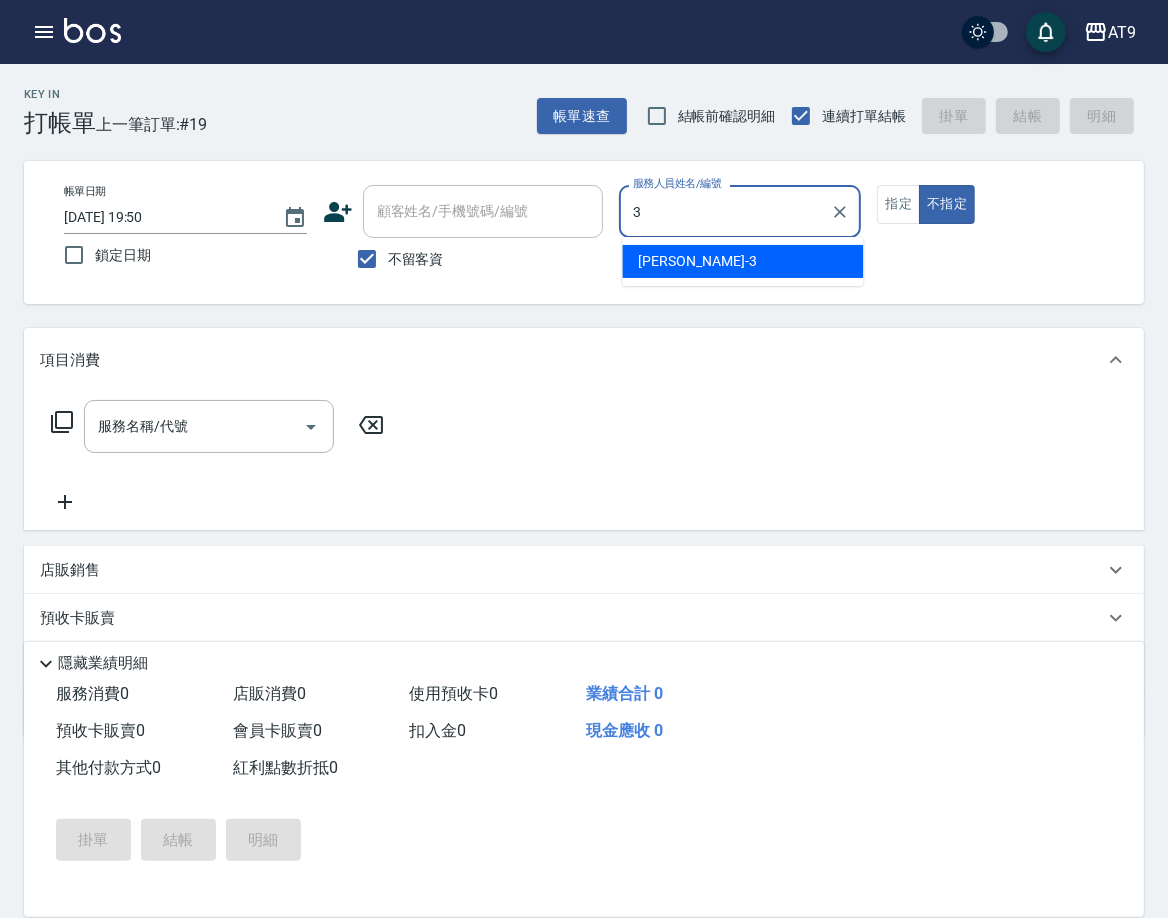type on "FANNY-3" 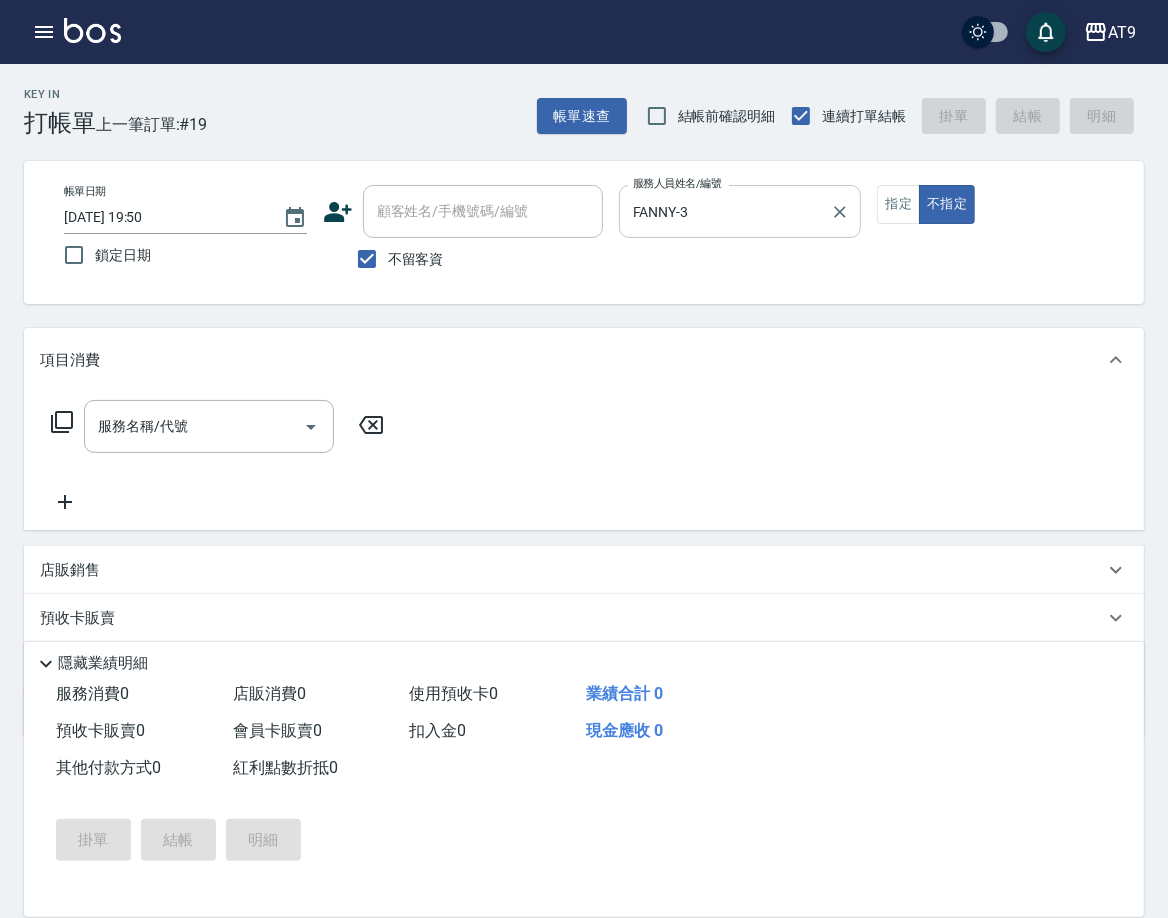 type on "false" 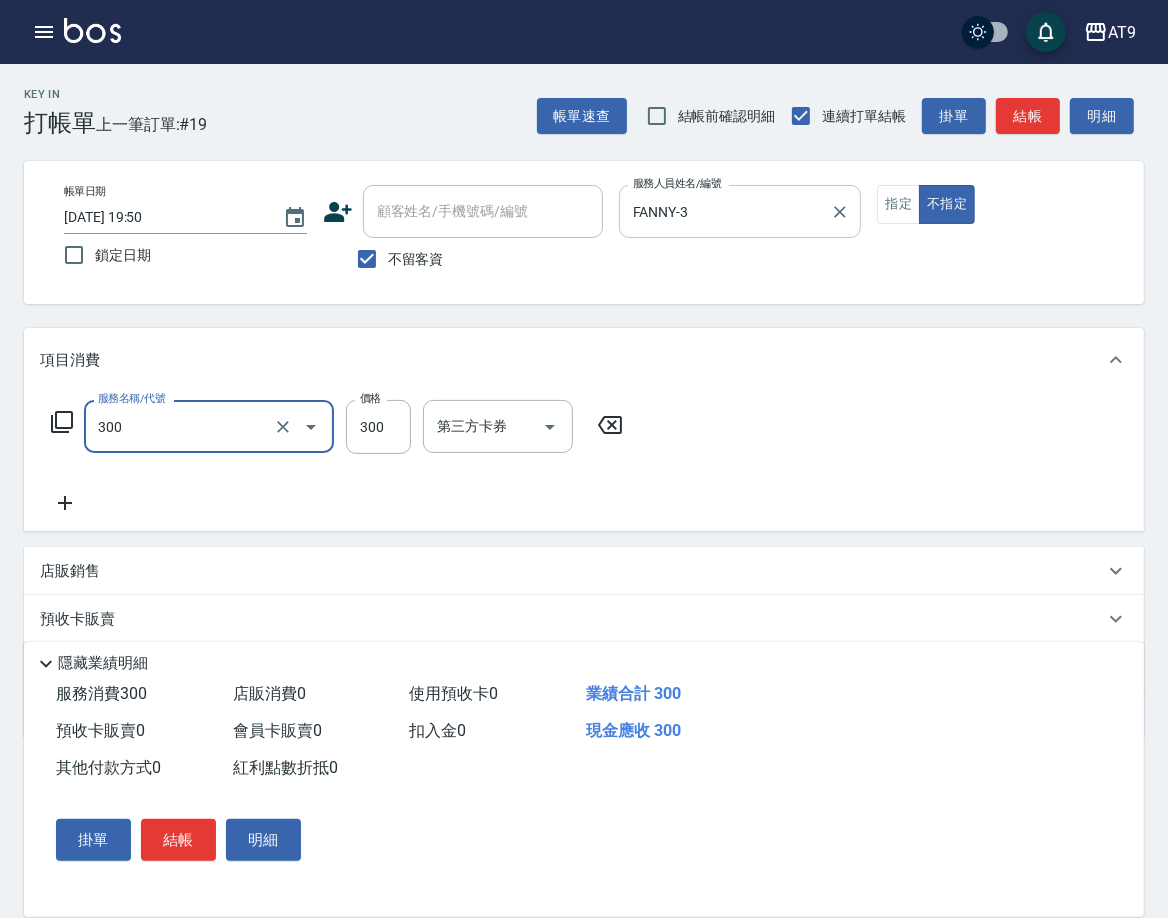 type on "SC300(300)" 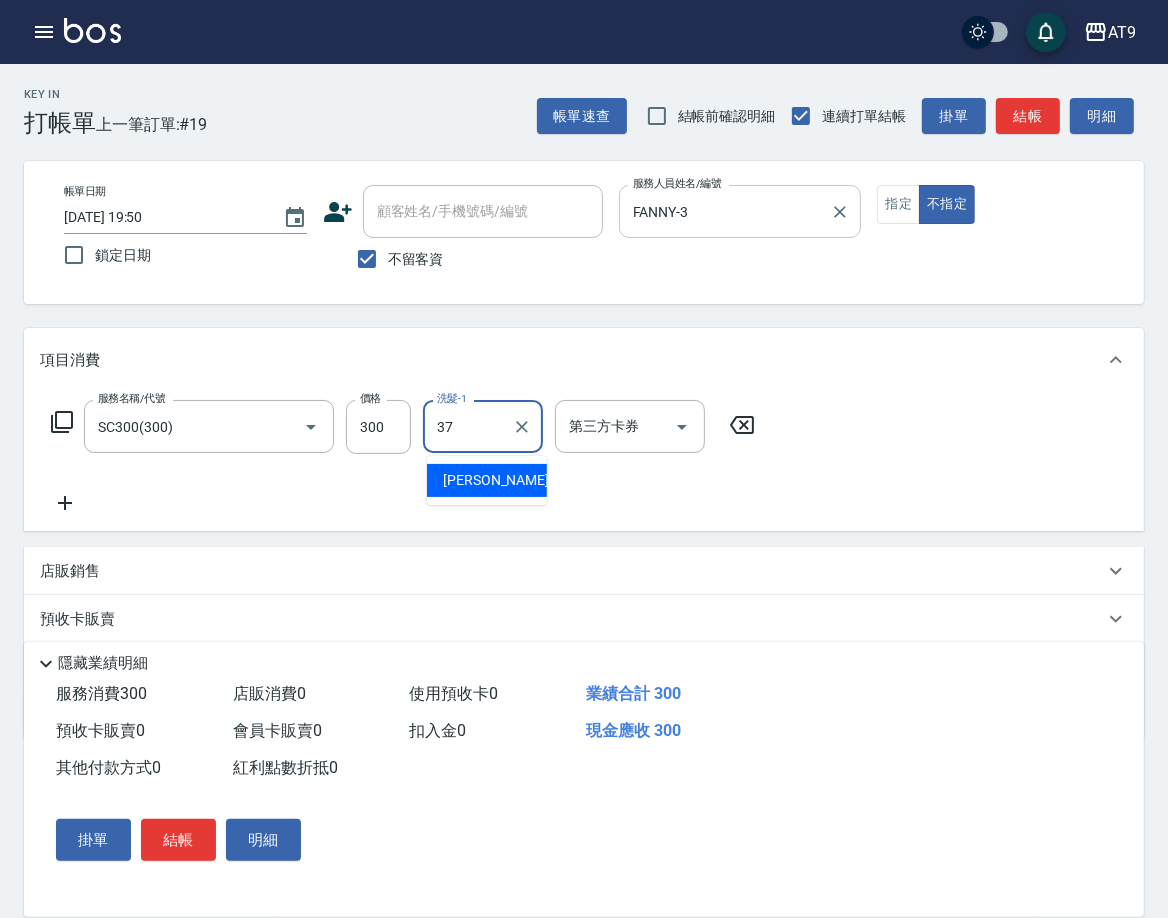 type on "林智慧-37" 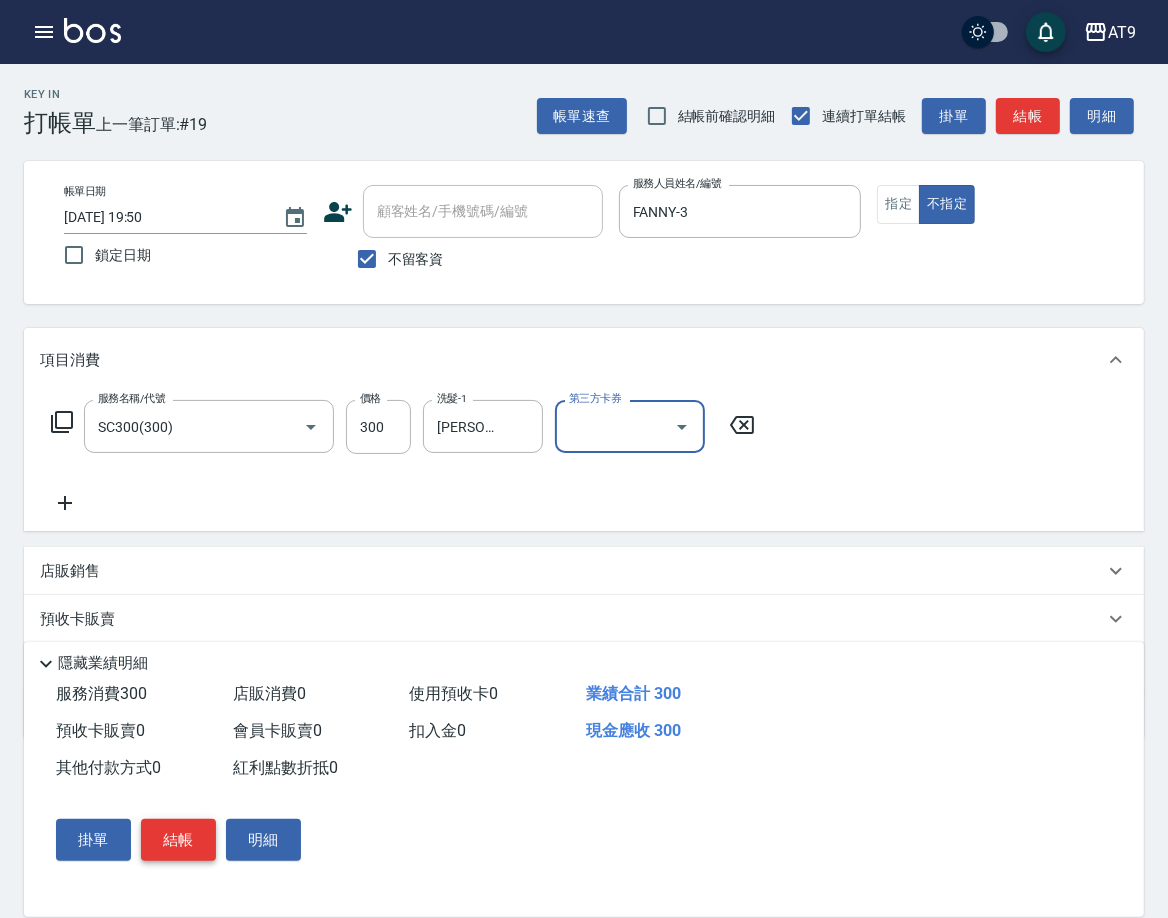 click on "結帳" at bounding box center [178, 840] 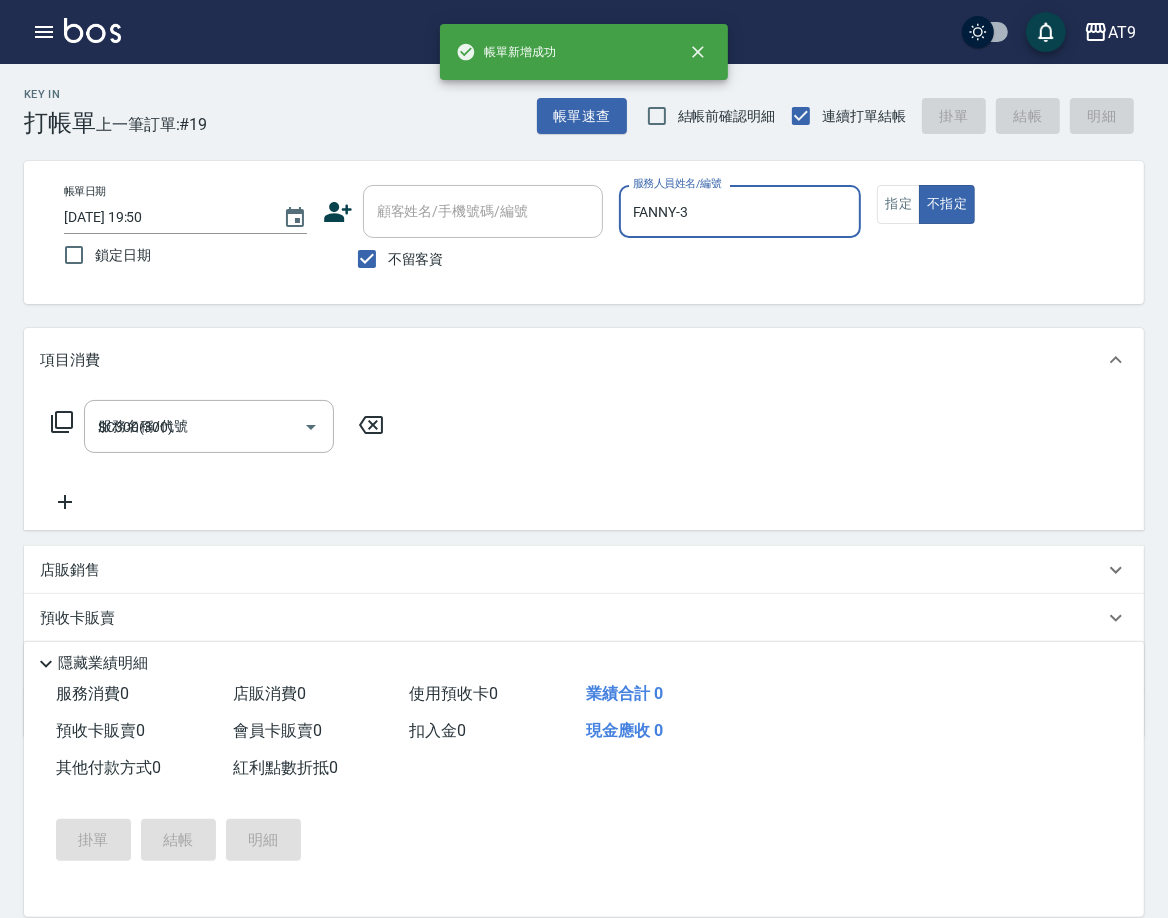 type 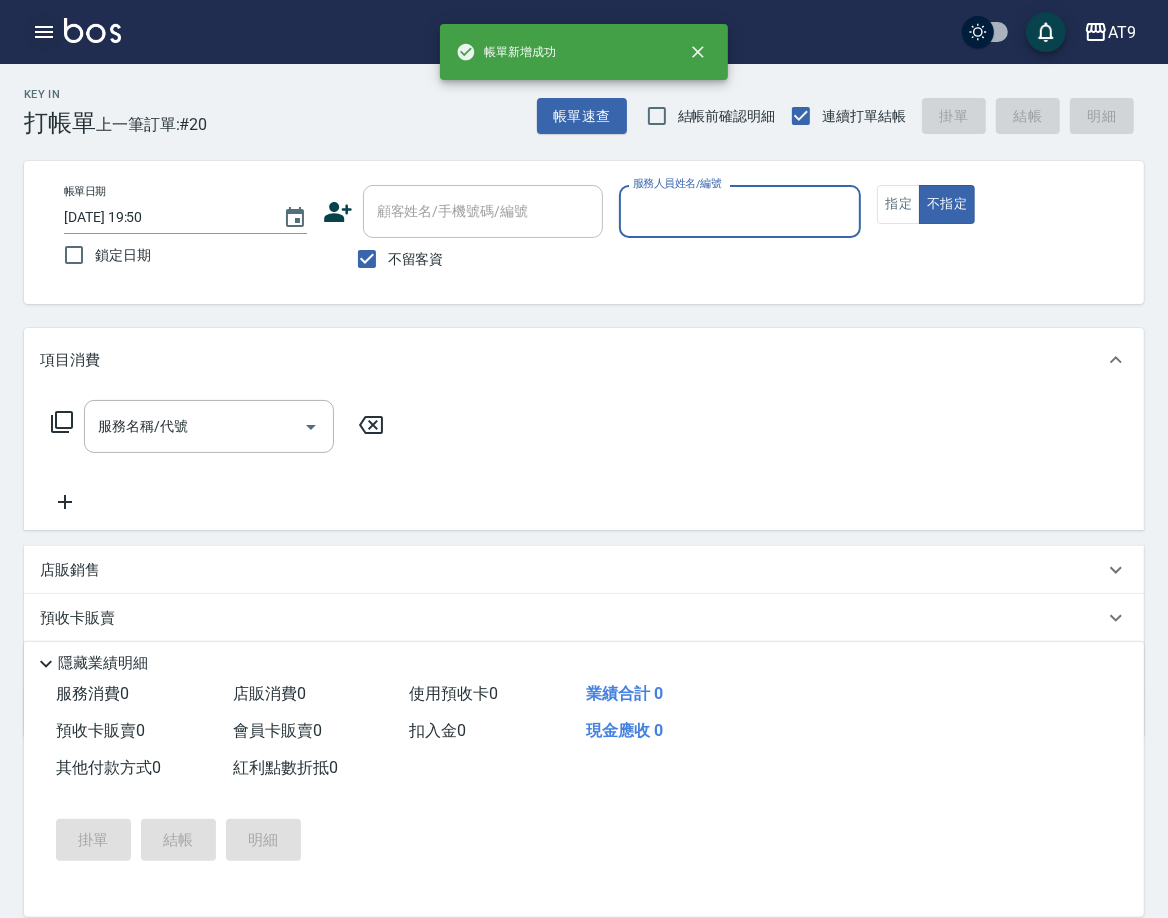 click at bounding box center [44, 32] 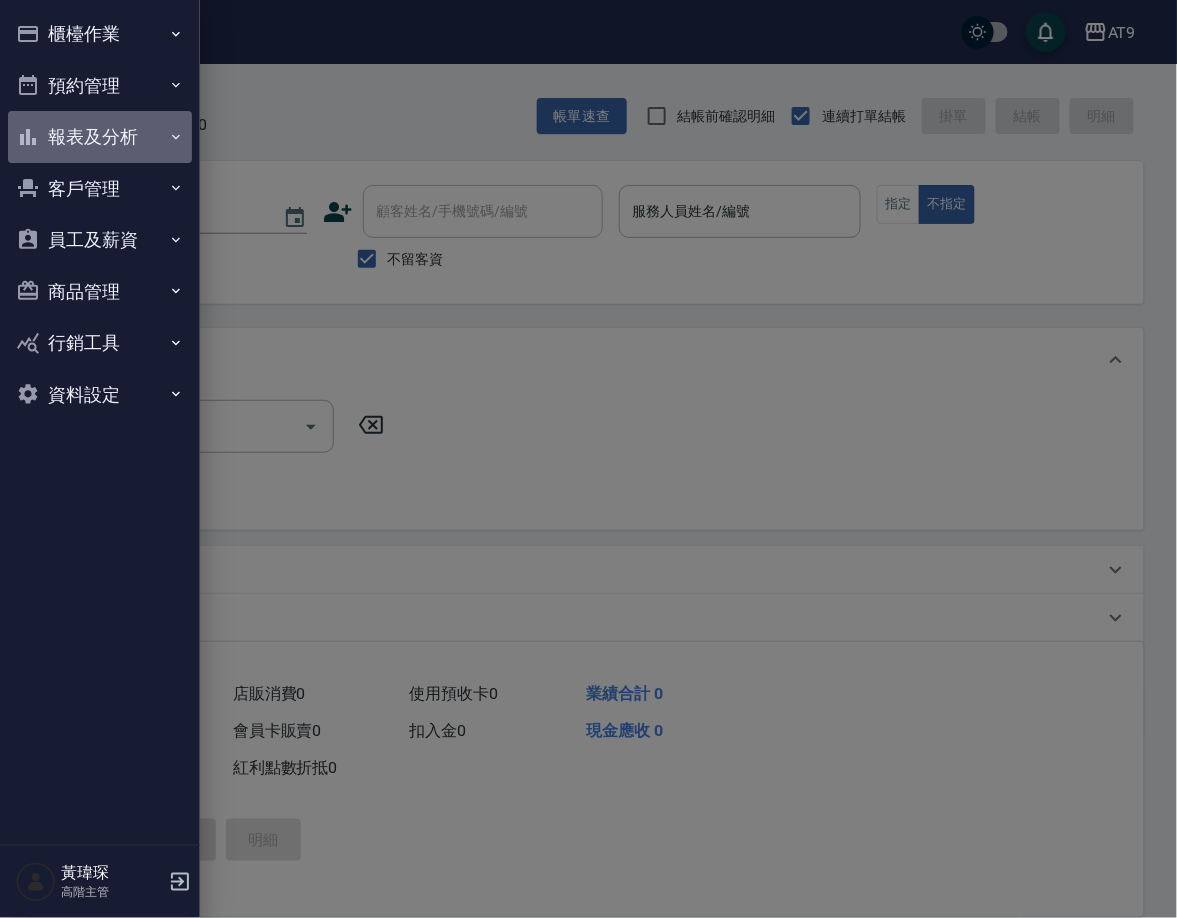 click on "報表及分析" at bounding box center [100, 137] 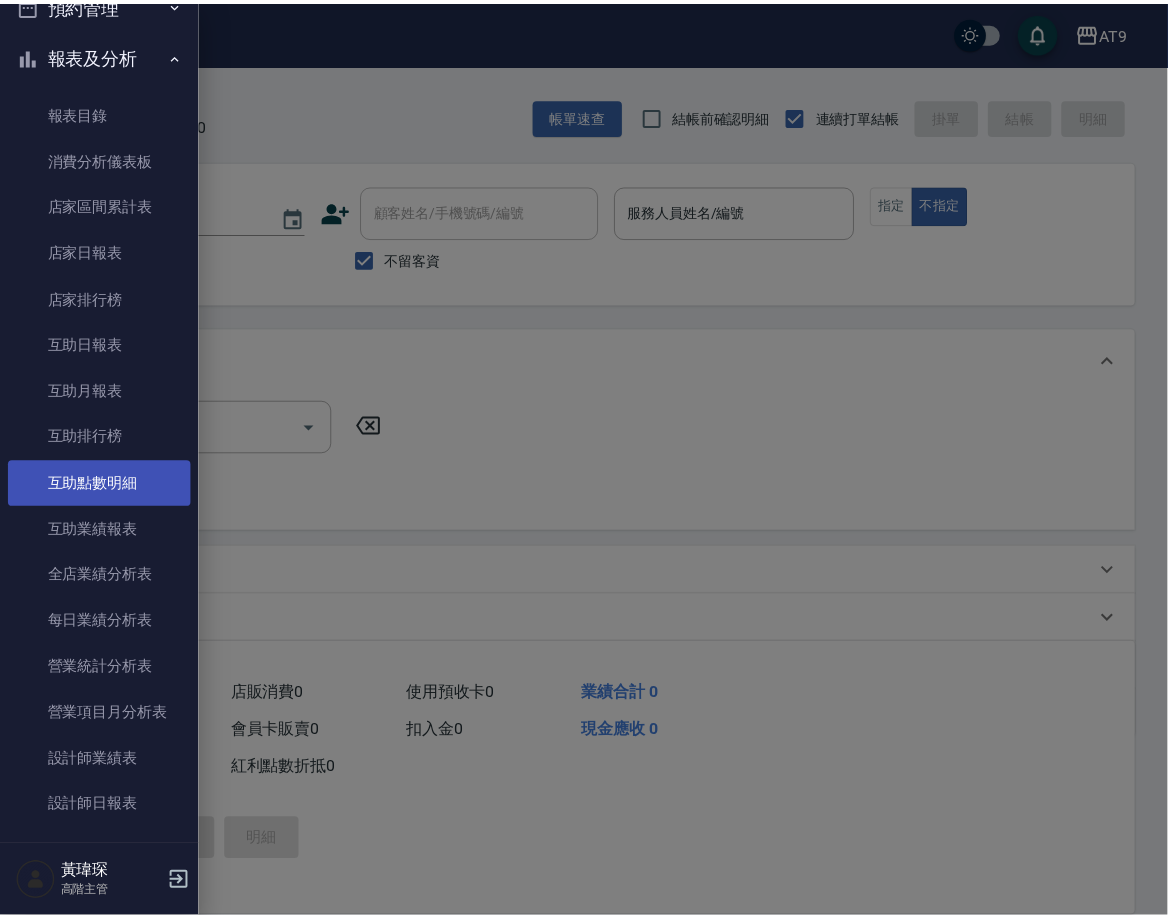 scroll, scrollTop: 152, scrollLeft: 0, axis: vertical 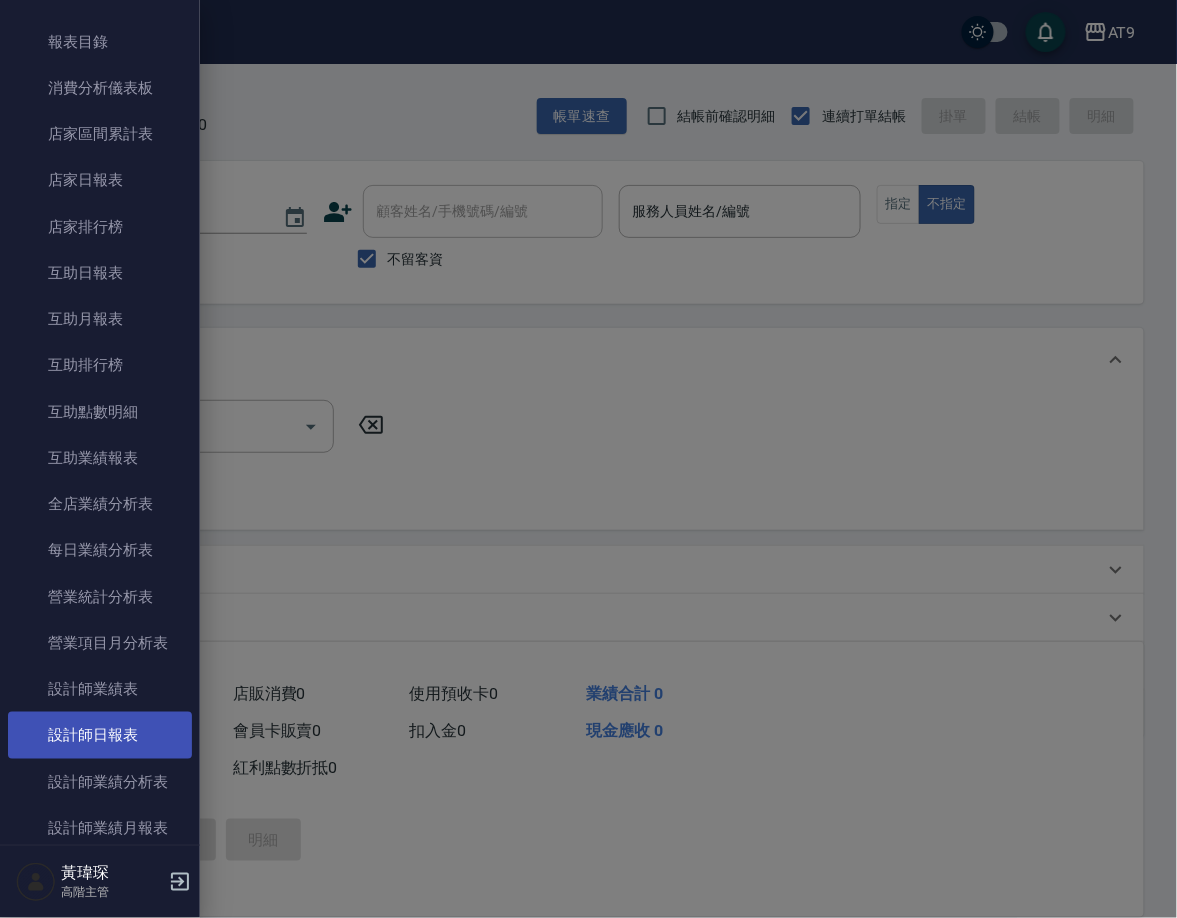 click on "設計師日報表" at bounding box center [100, 735] 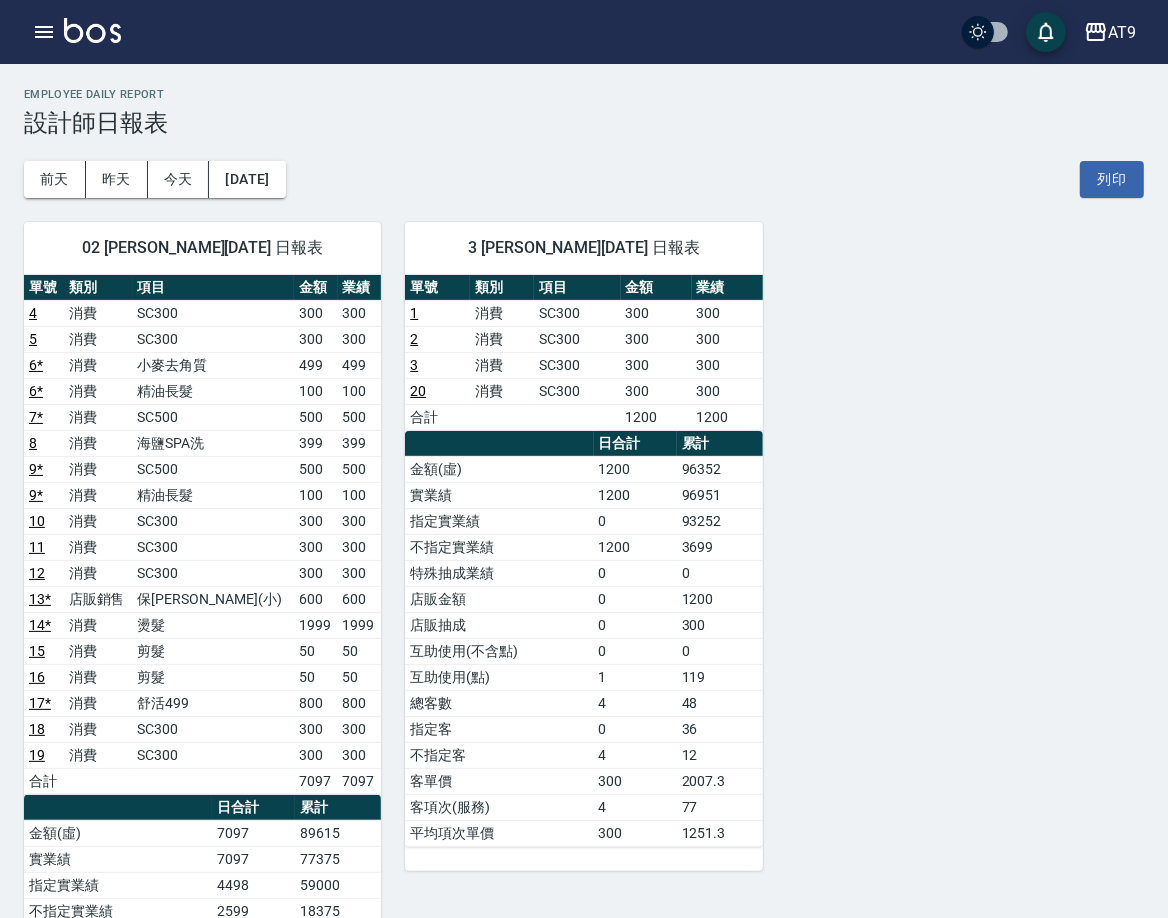 click on "AT9 登出" at bounding box center (584, 32) 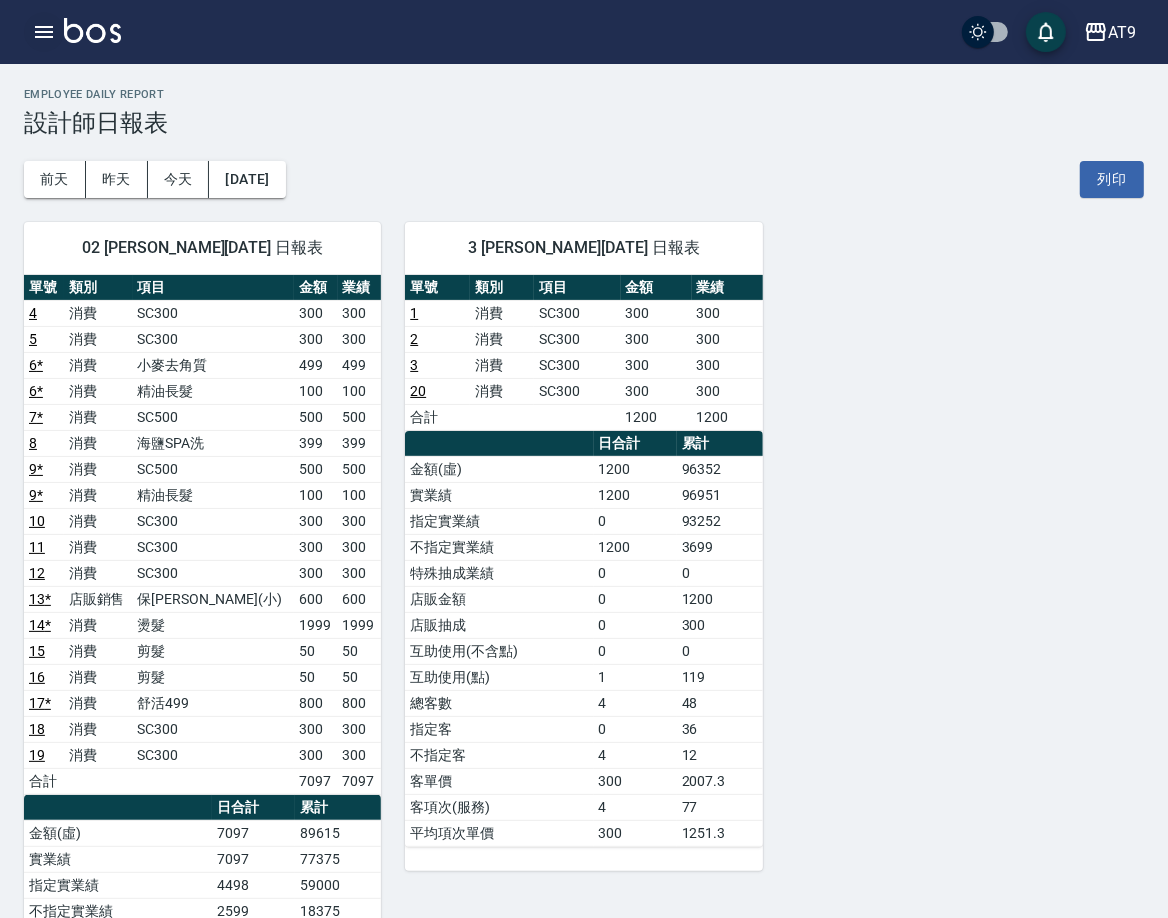 click 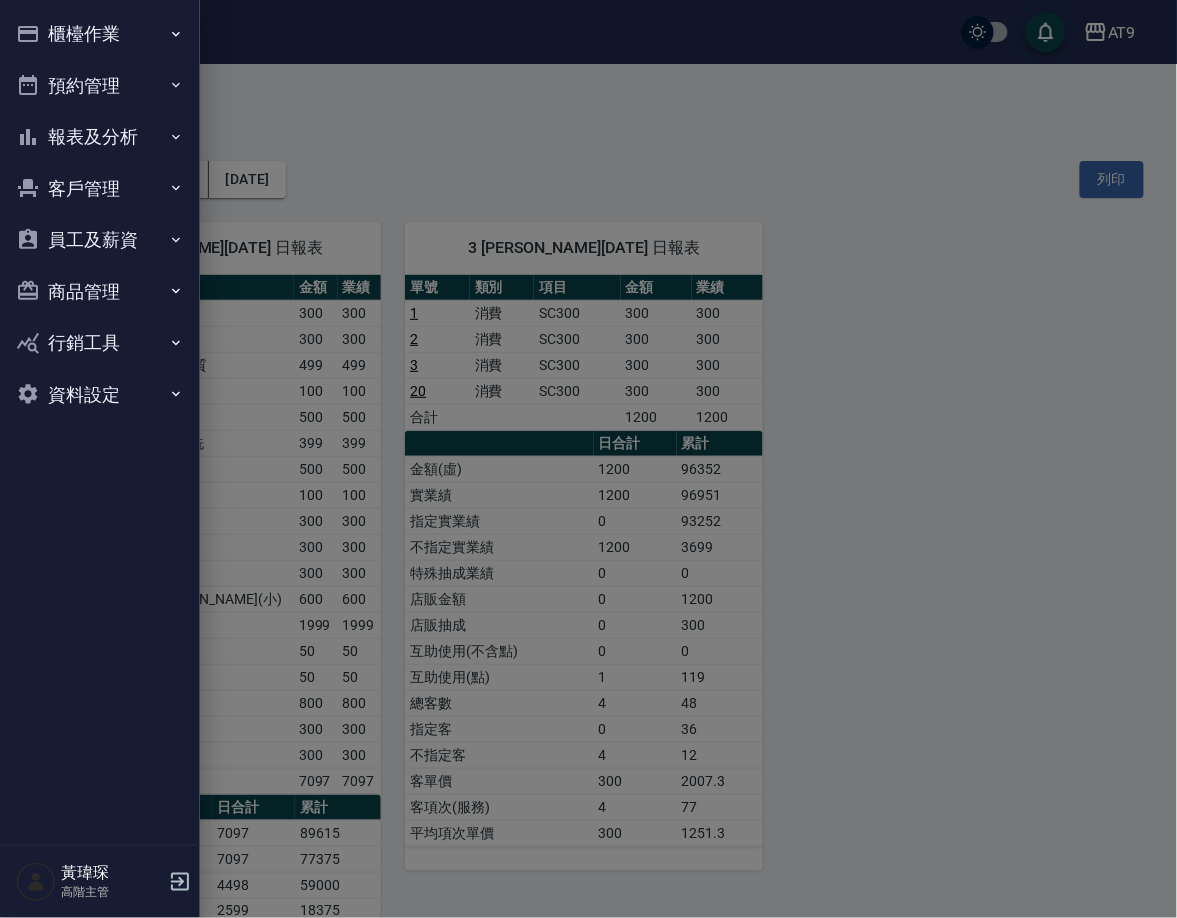 click on "報表及分析" at bounding box center [100, 137] 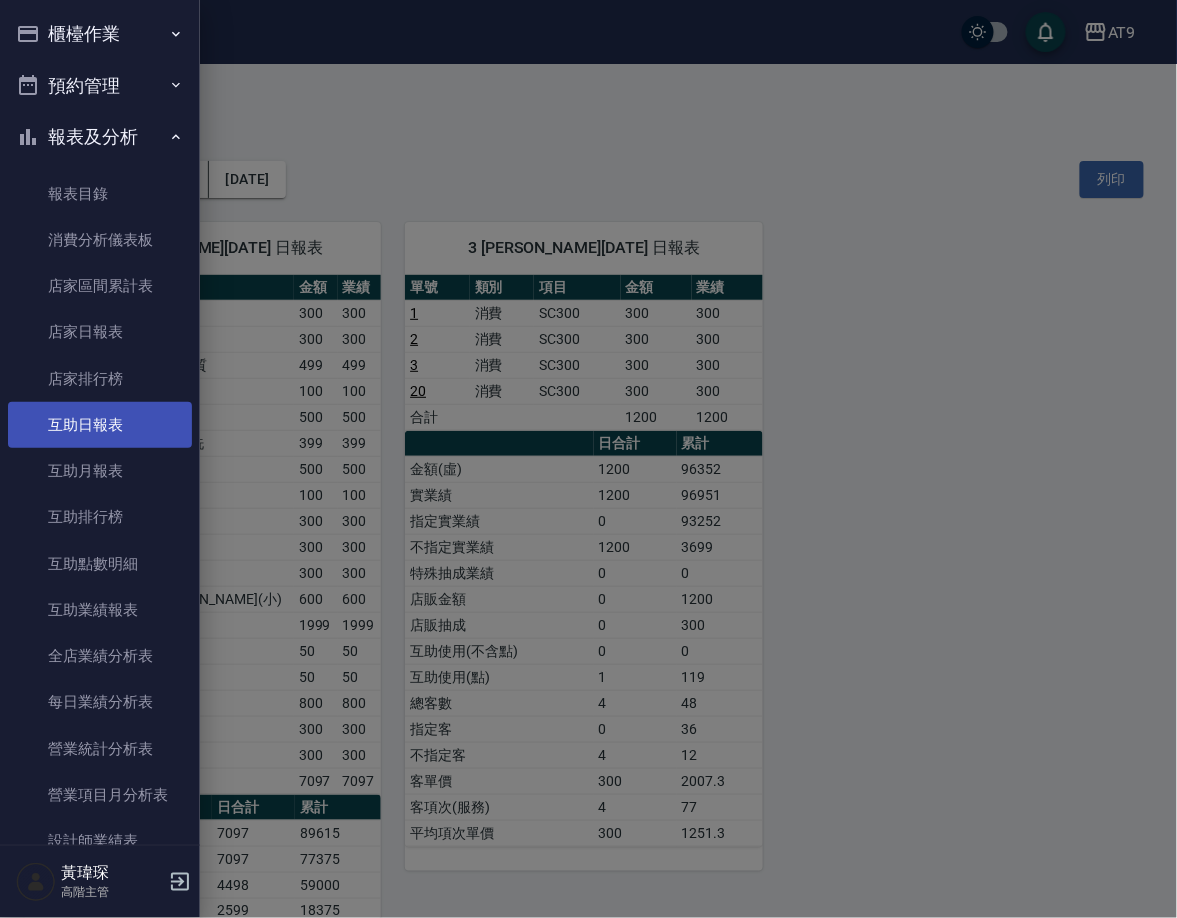 click on "互助日報表" at bounding box center [100, 425] 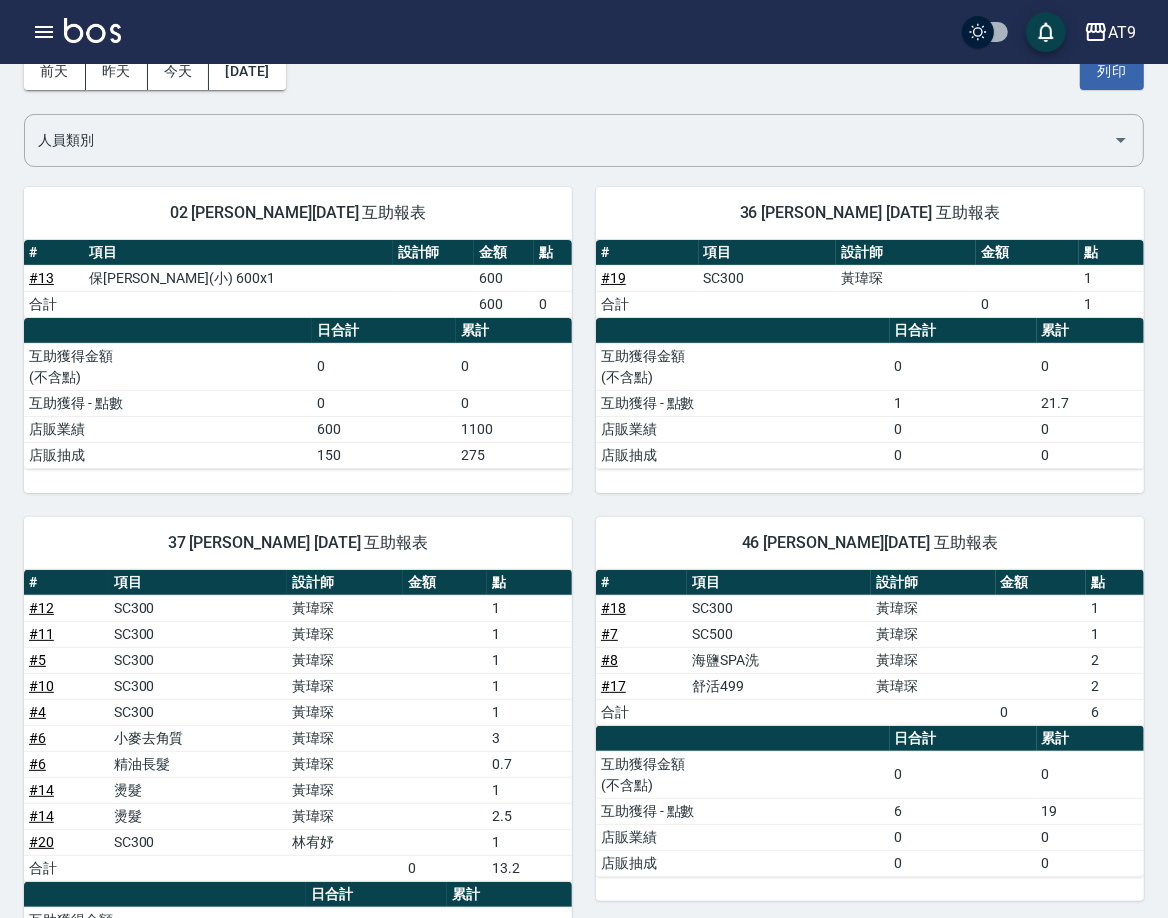 scroll, scrollTop: 123, scrollLeft: 0, axis: vertical 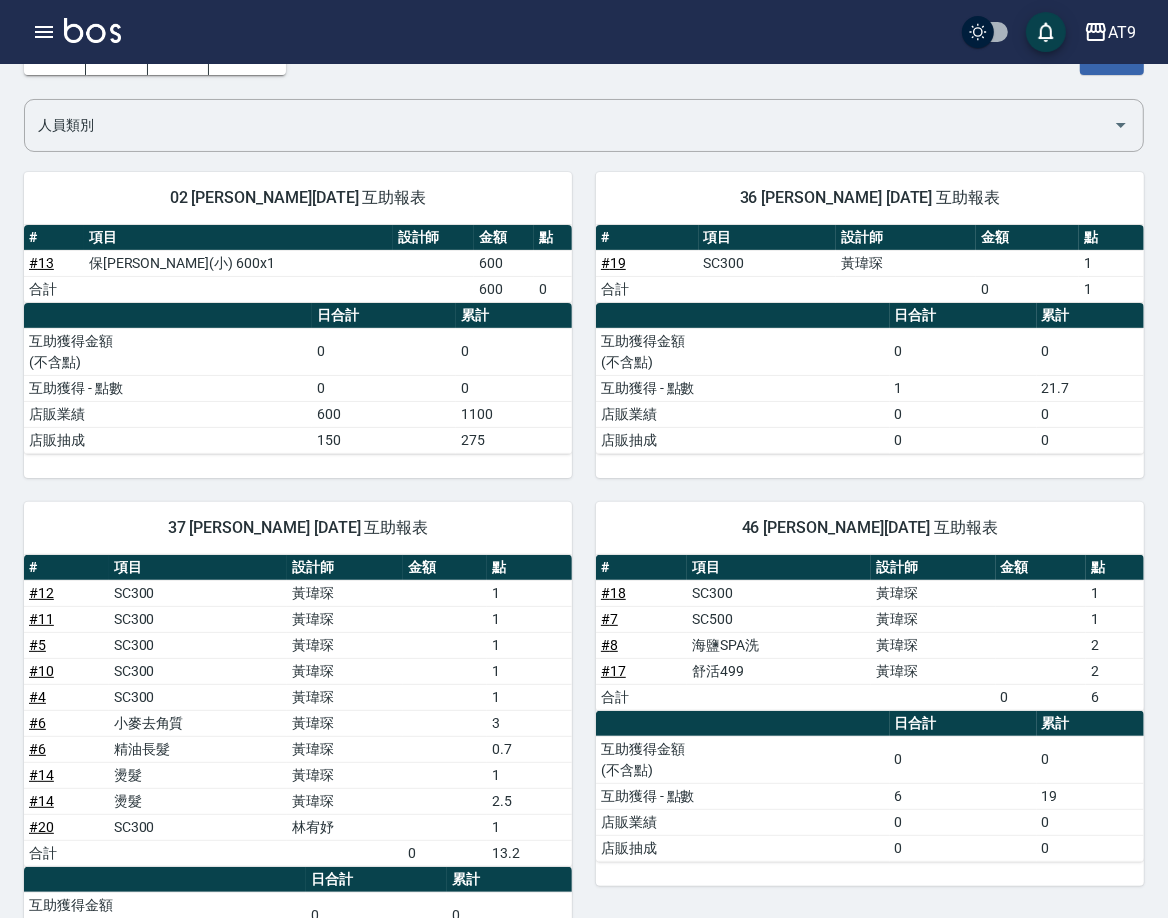 click at bounding box center [743, 316] 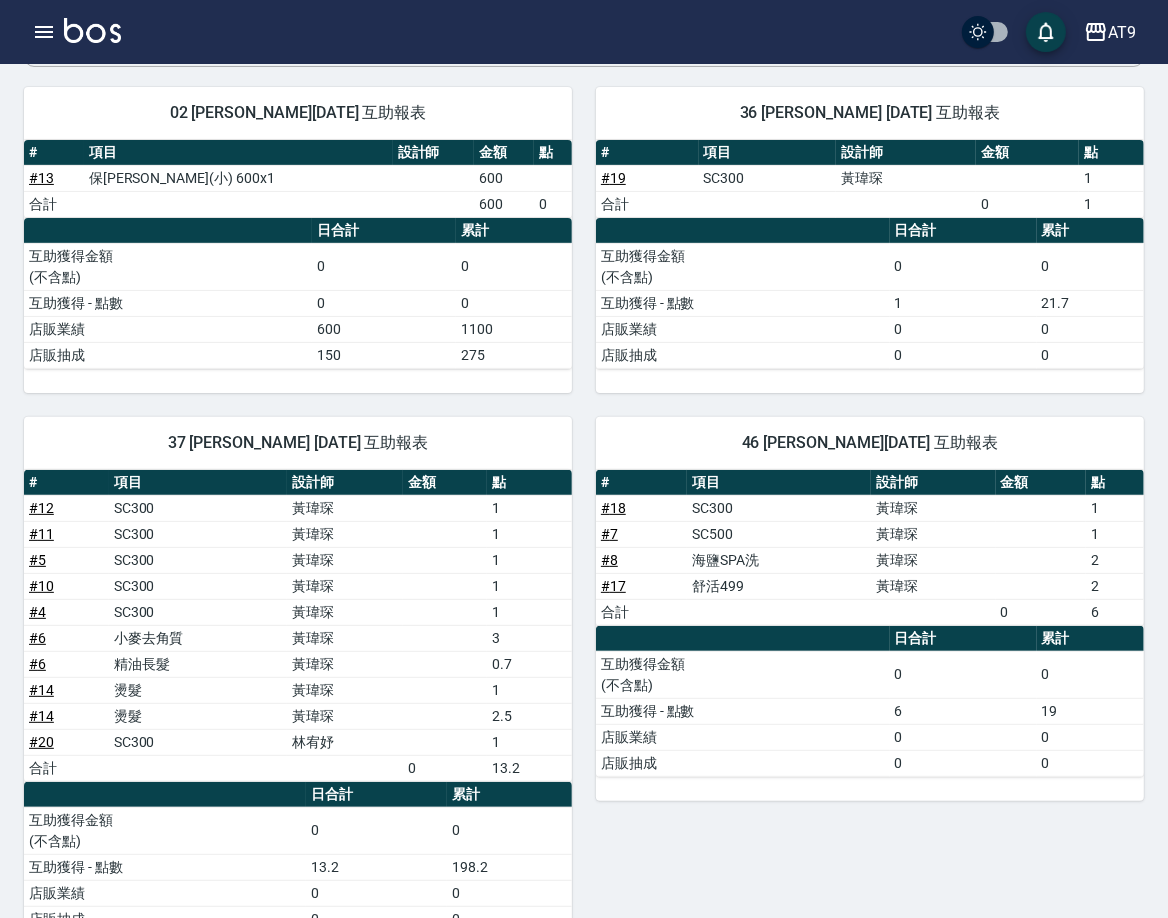 scroll, scrollTop: 244, scrollLeft: 0, axis: vertical 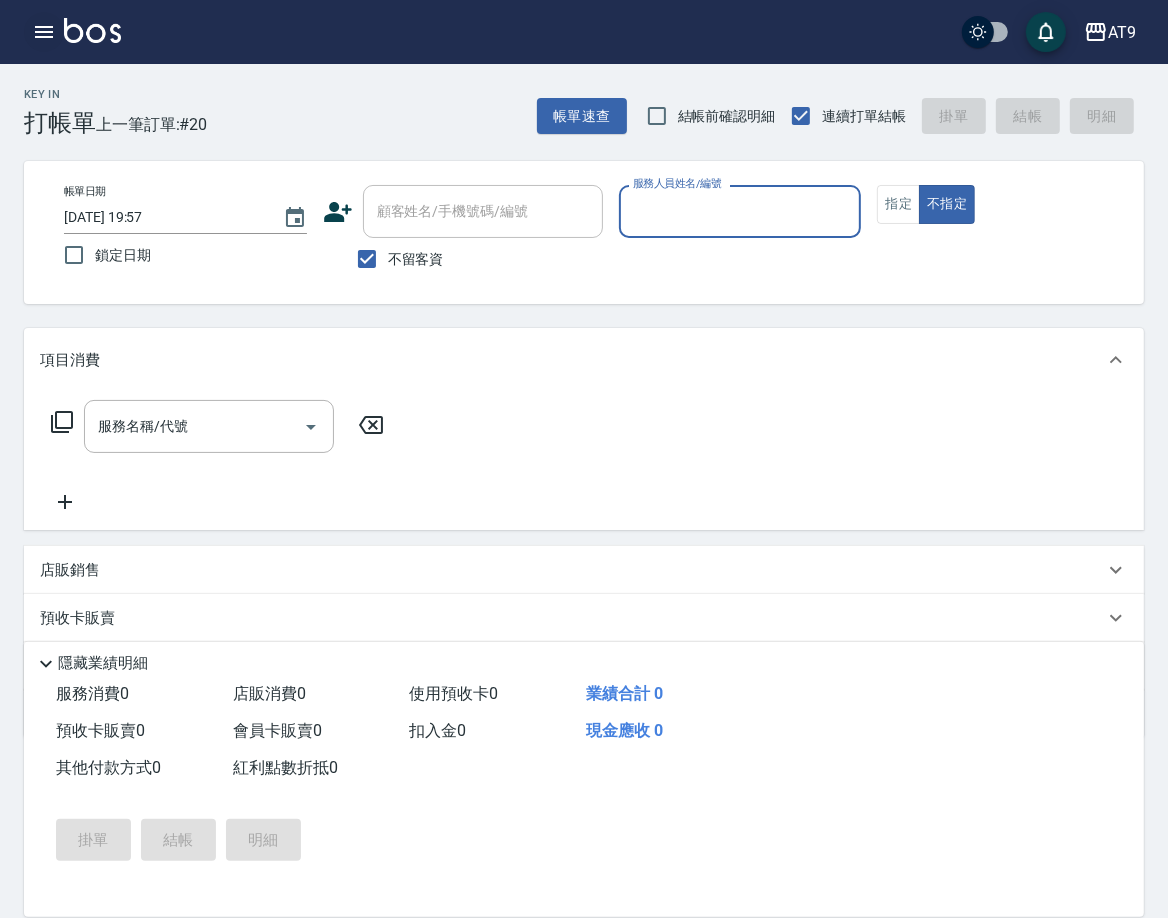 click 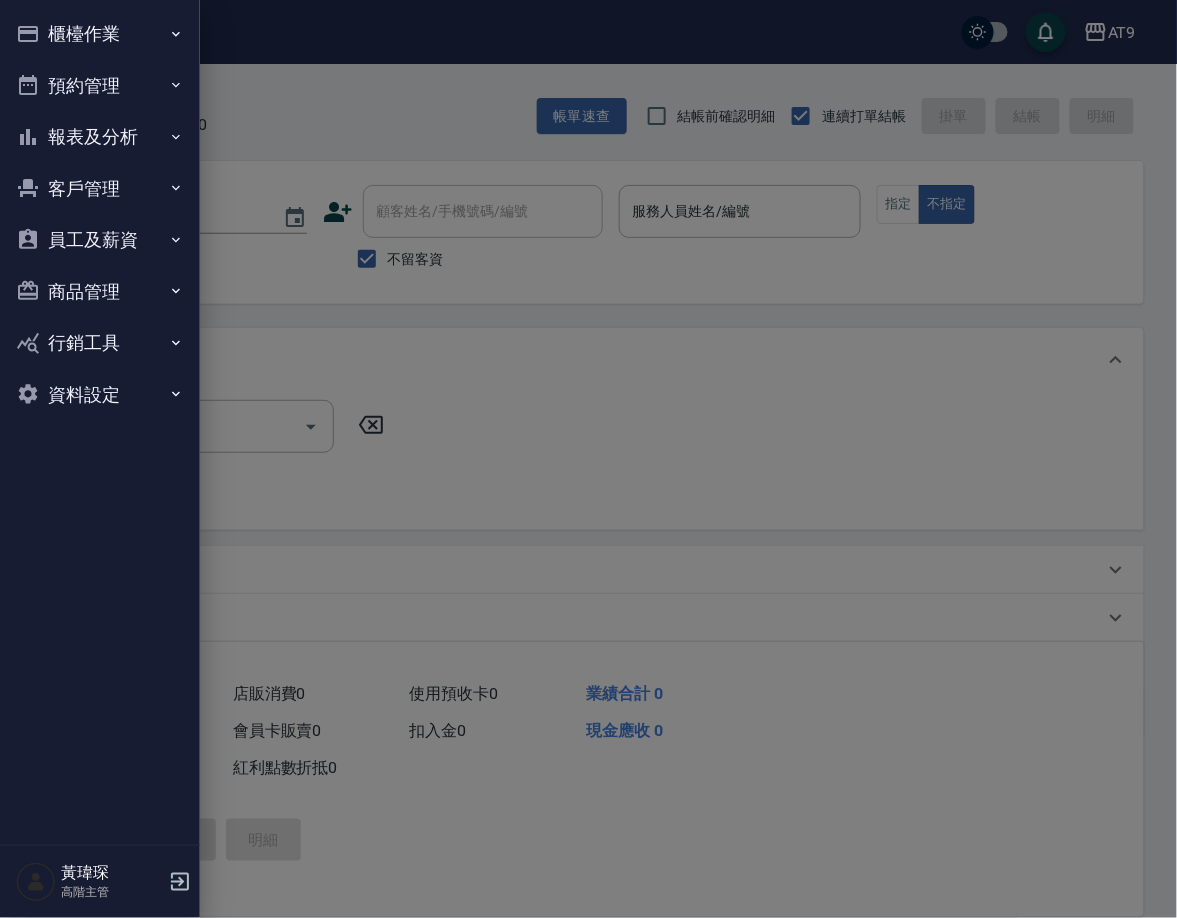 click at bounding box center (588, 459) 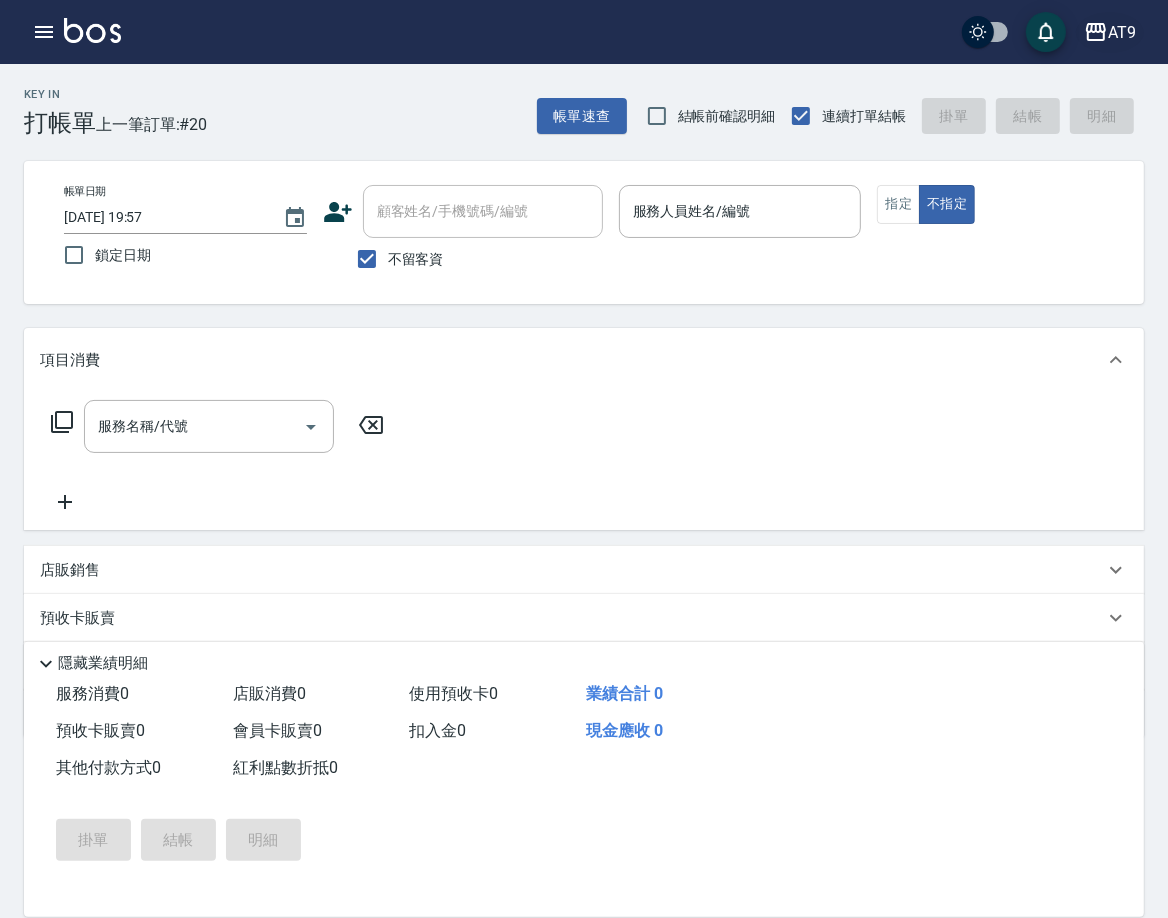 click 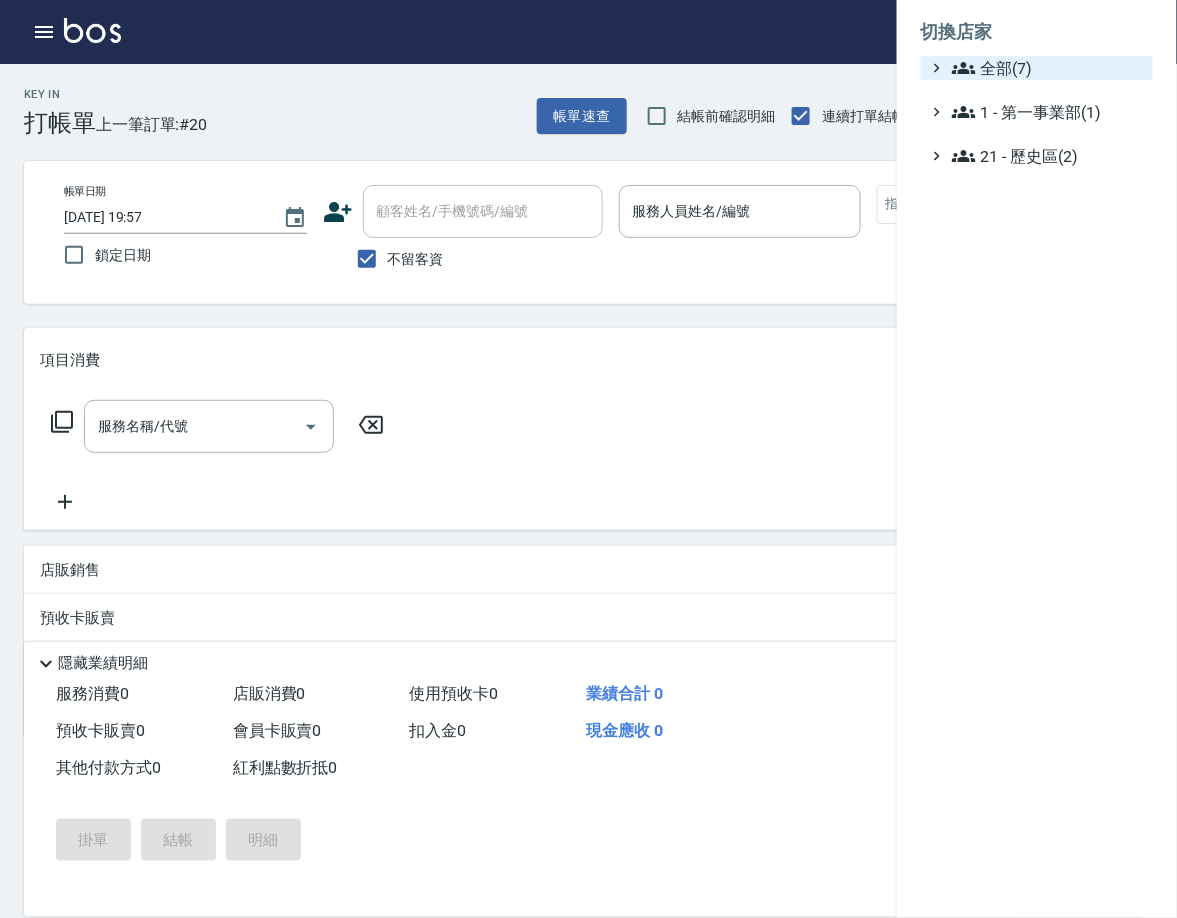 click on "全部(7)" at bounding box center (1048, 68) 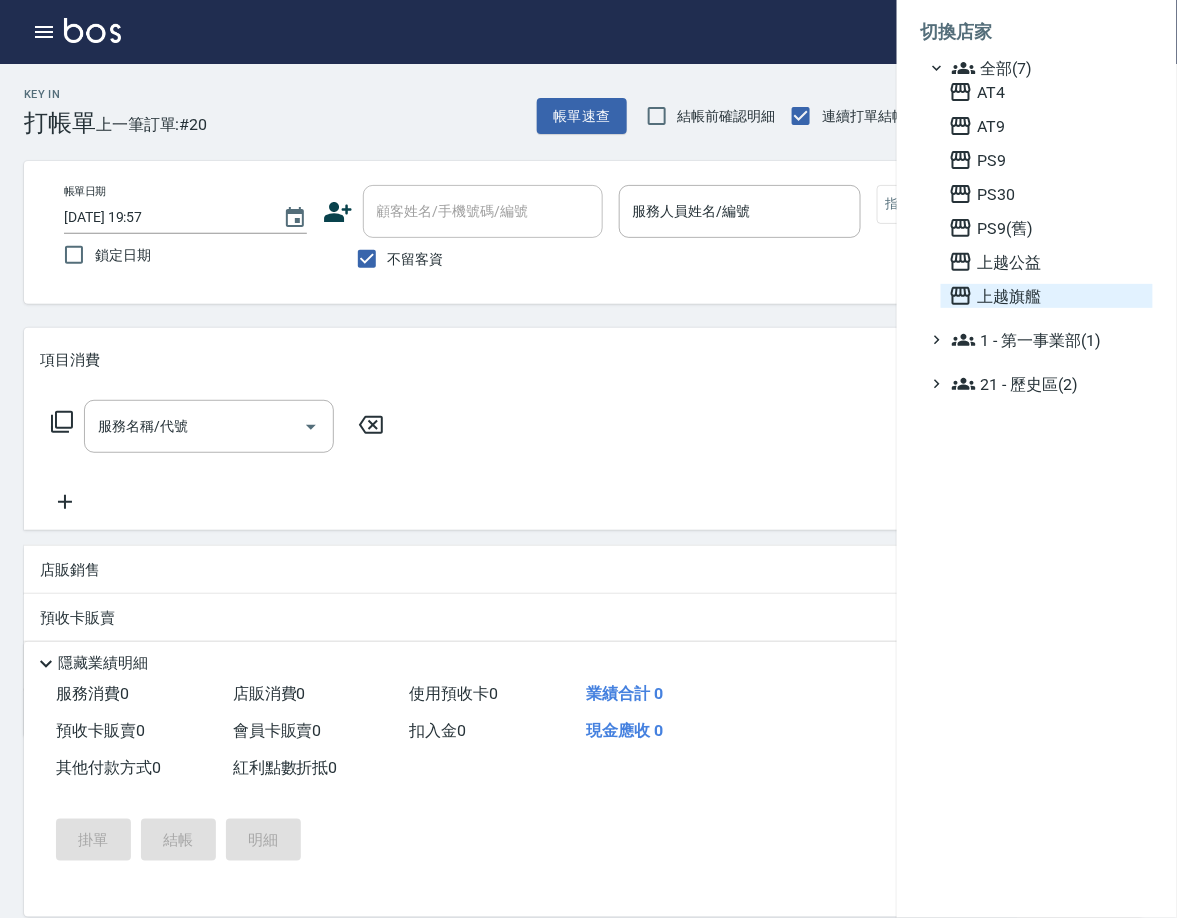 click on "上越旗艦" at bounding box center [1047, 296] 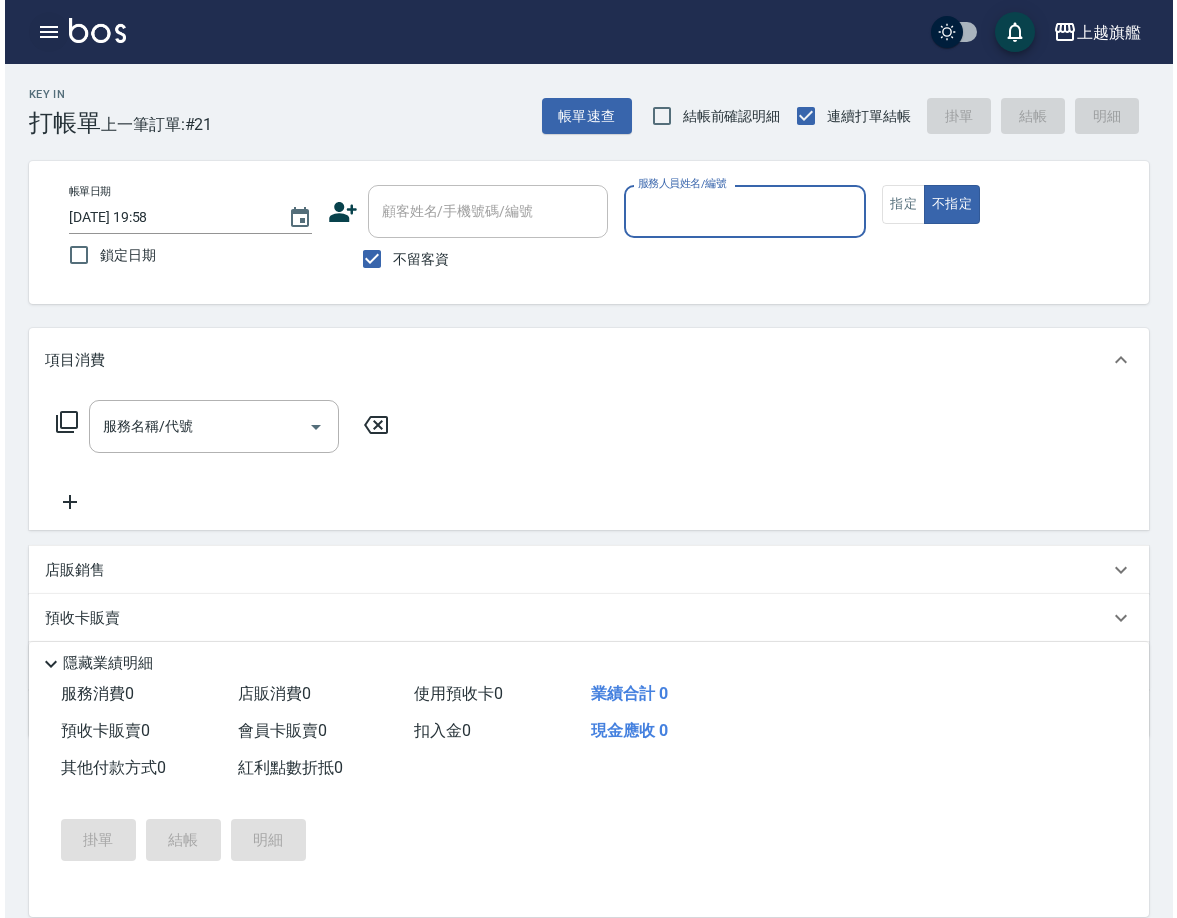 scroll, scrollTop: 0, scrollLeft: 0, axis: both 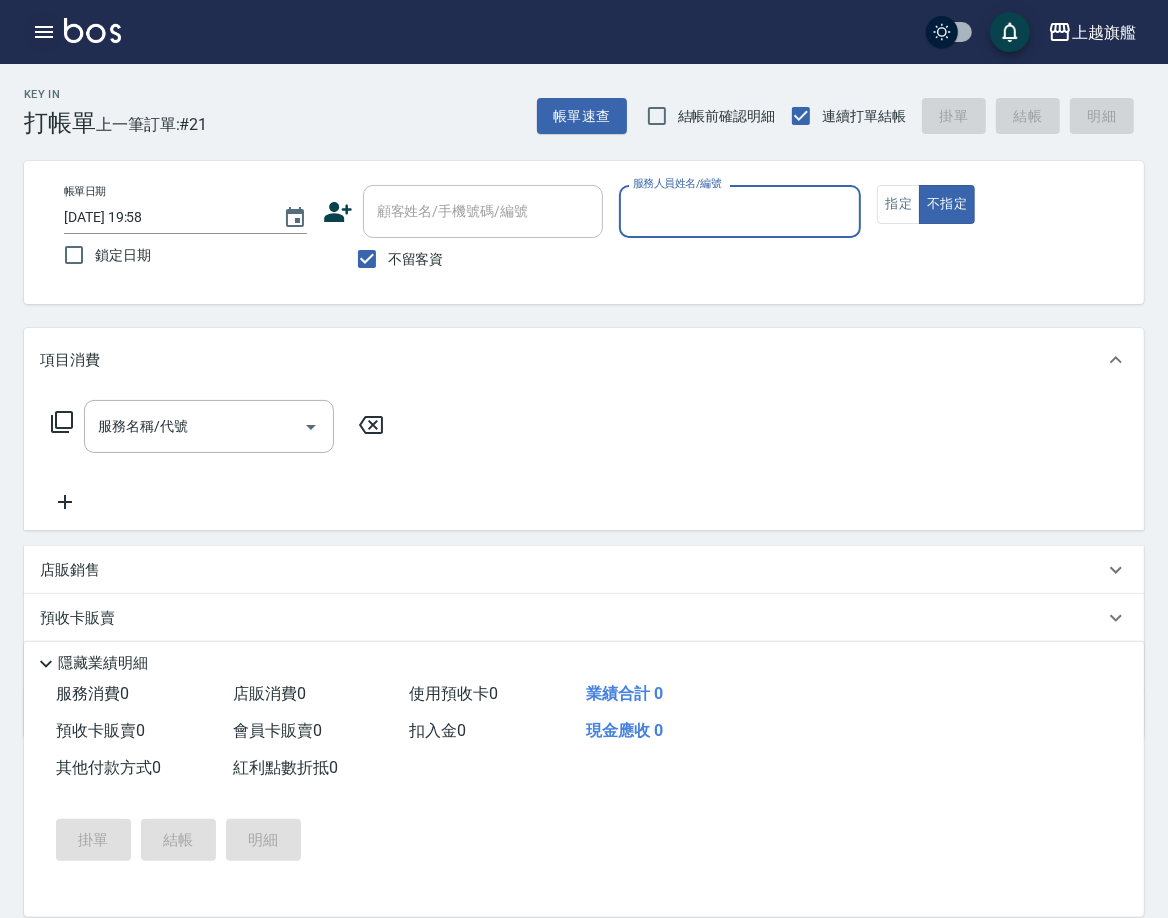 click 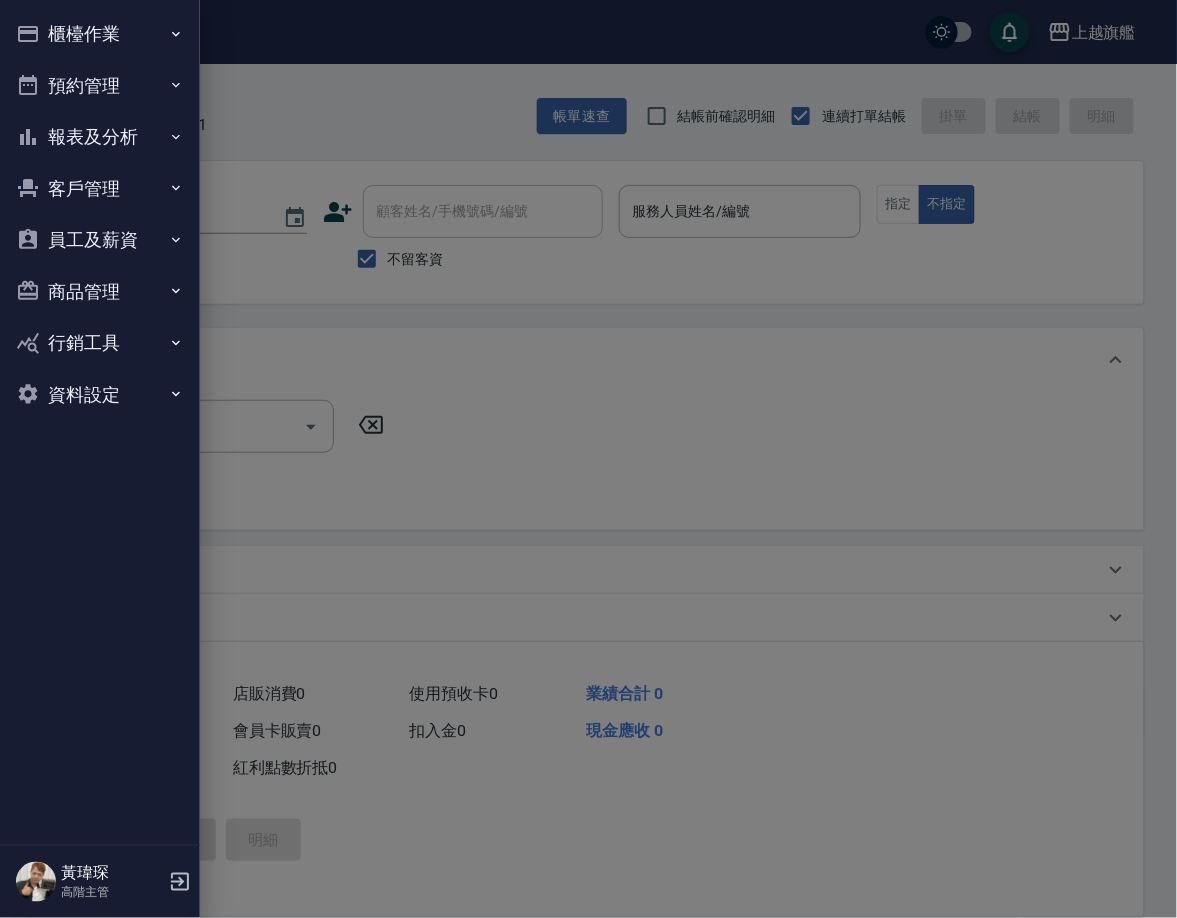 click on "報表及分析" at bounding box center [100, 137] 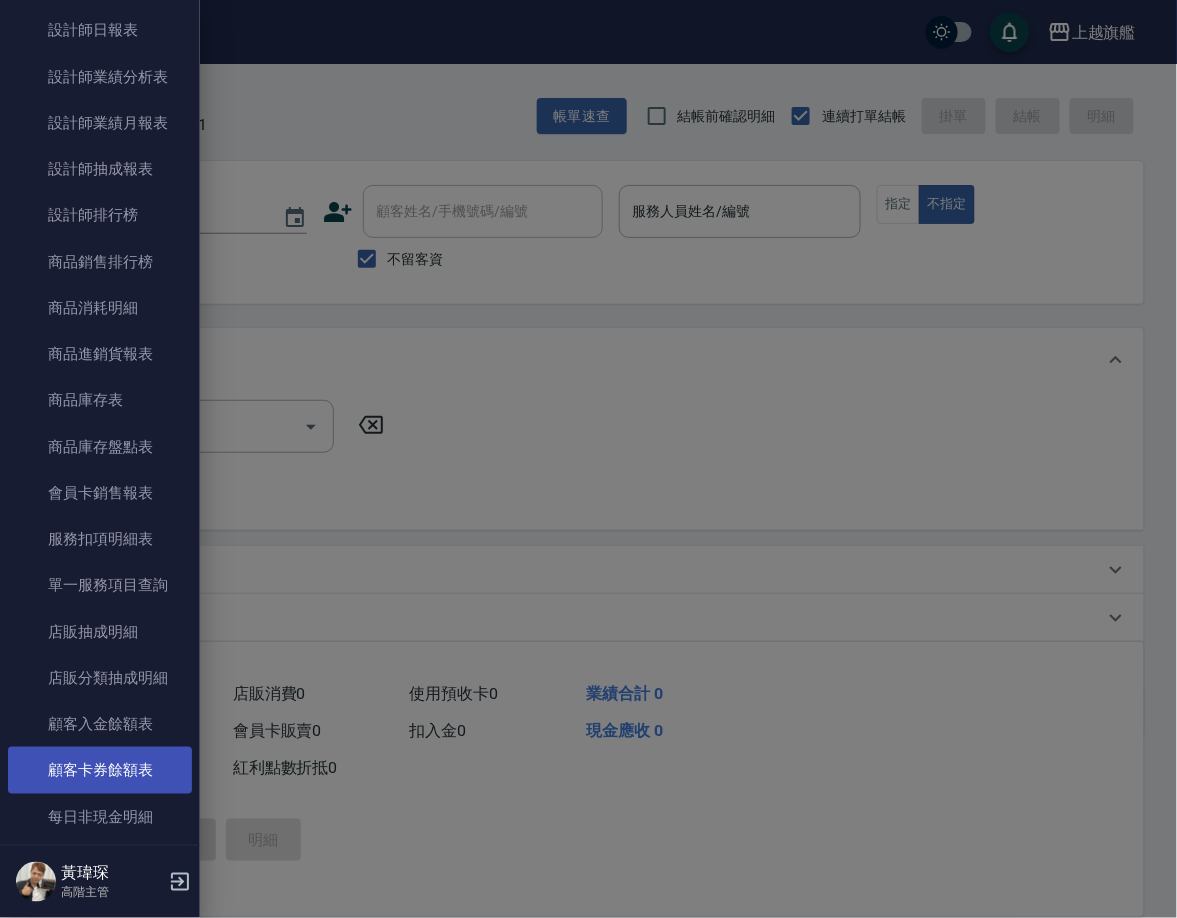 scroll, scrollTop: 1000, scrollLeft: 0, axis: vertical 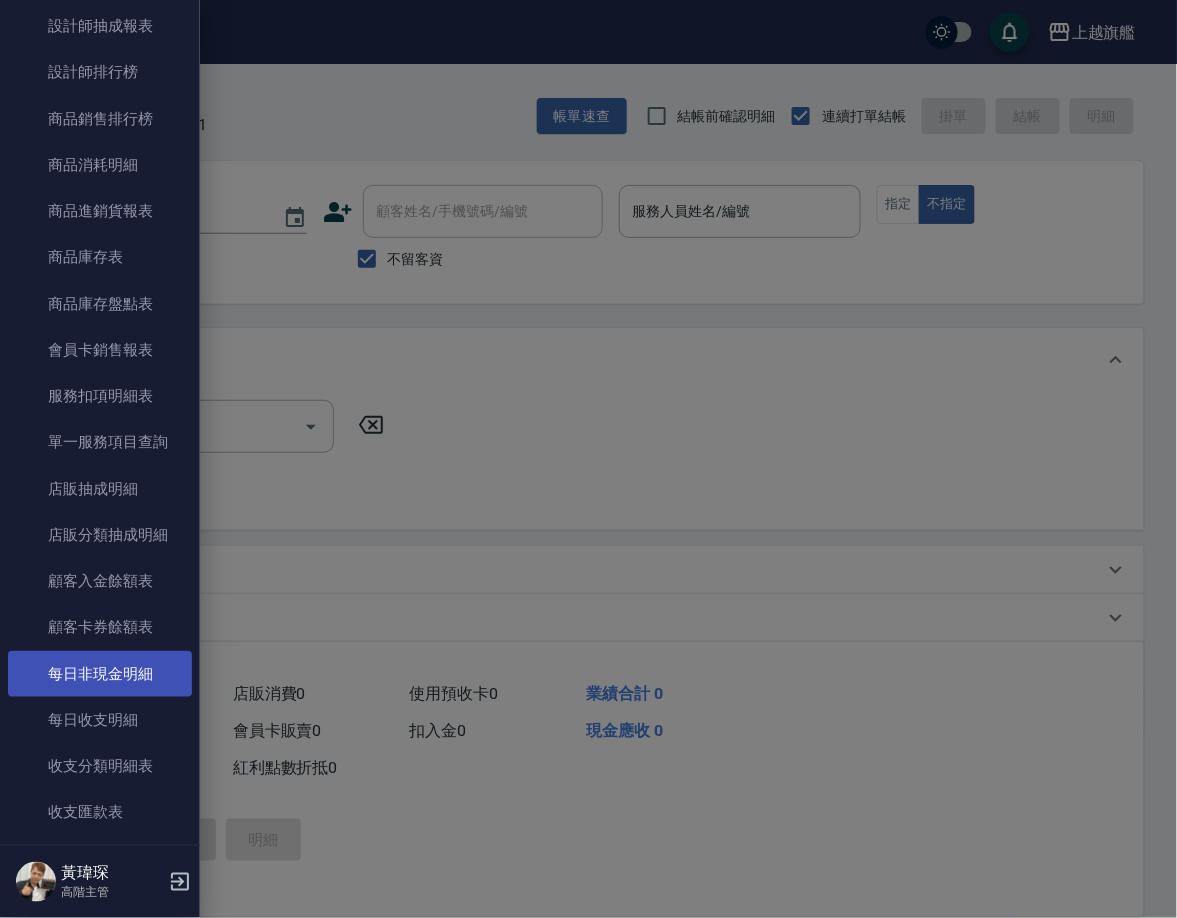 click on "每日非現金明細" at bounding box center (100, 674) 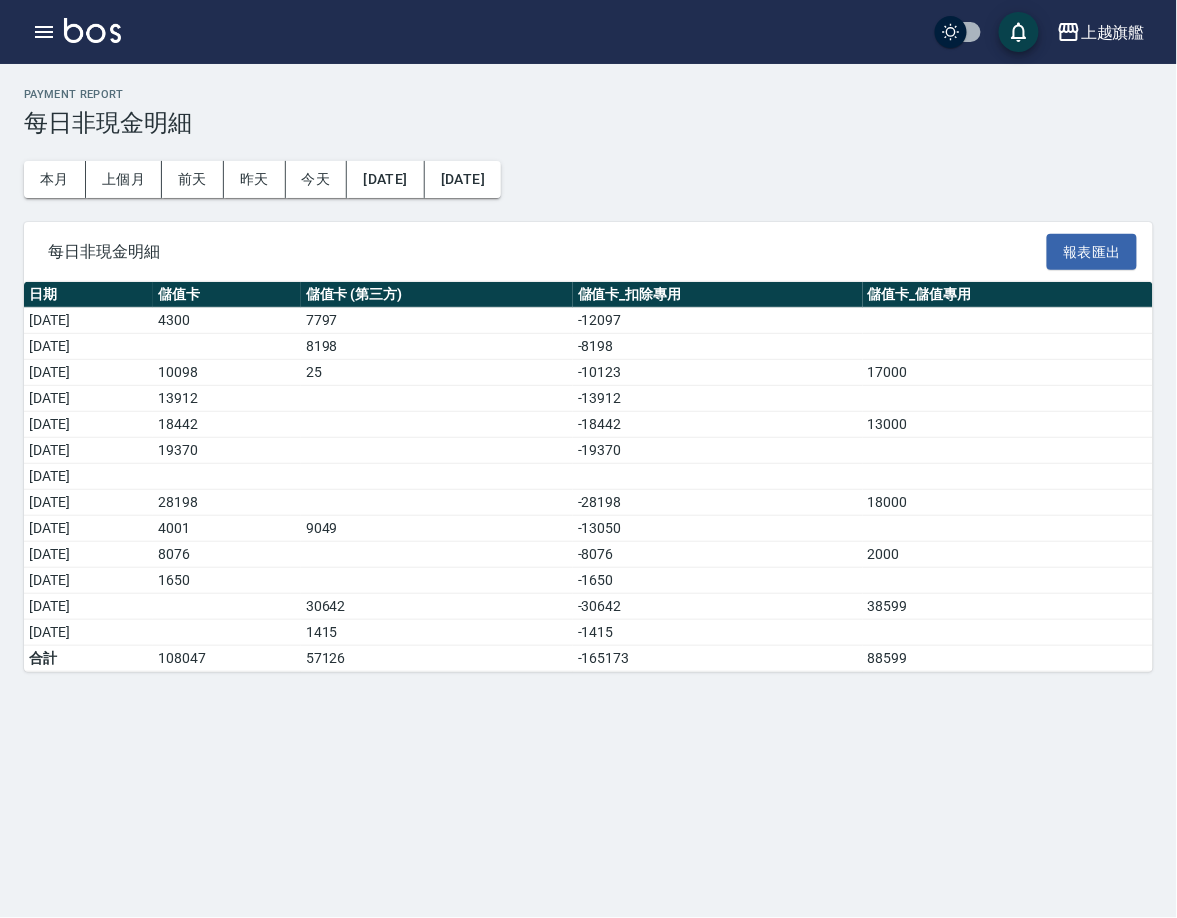 click on "38599" at bounding box center [1008, 607] 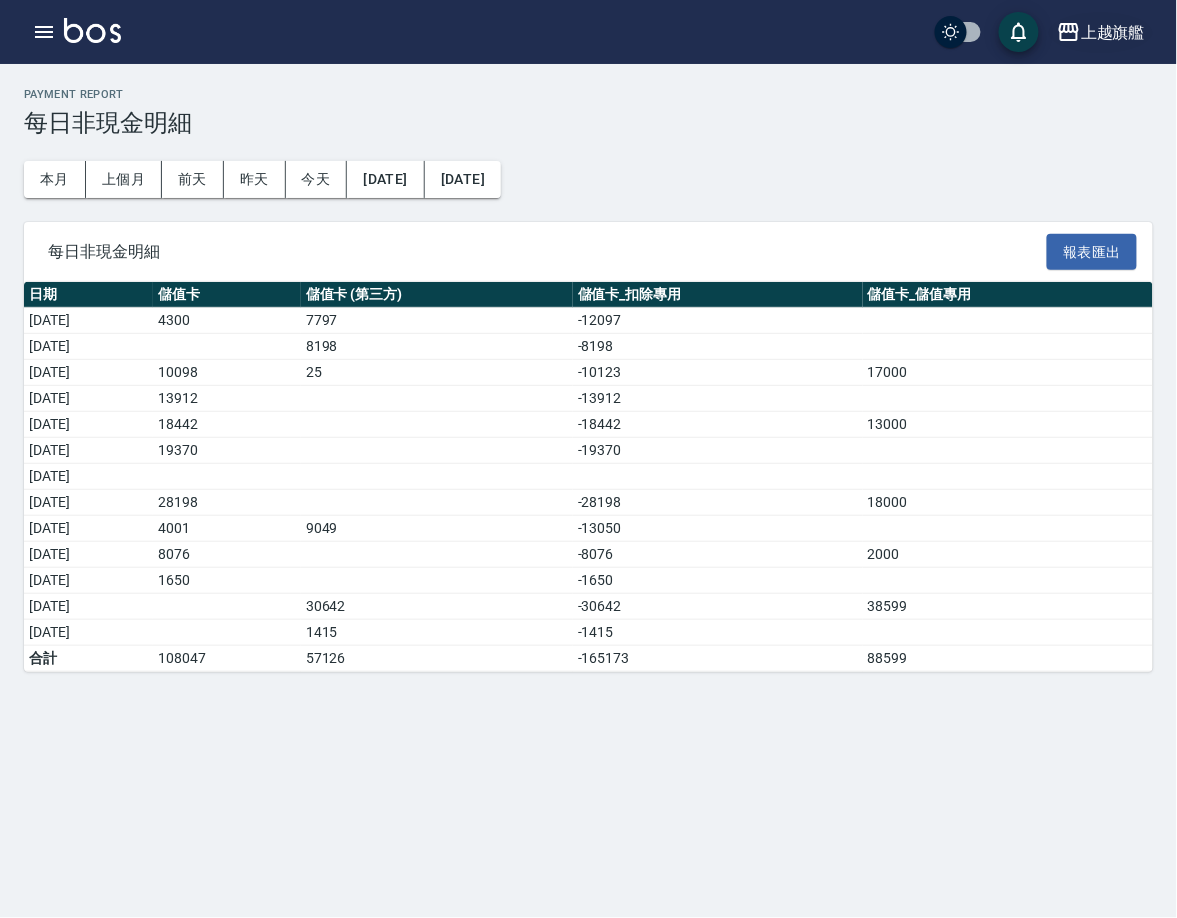 click on "上越旗艦" at bounding box center [1113, 32] 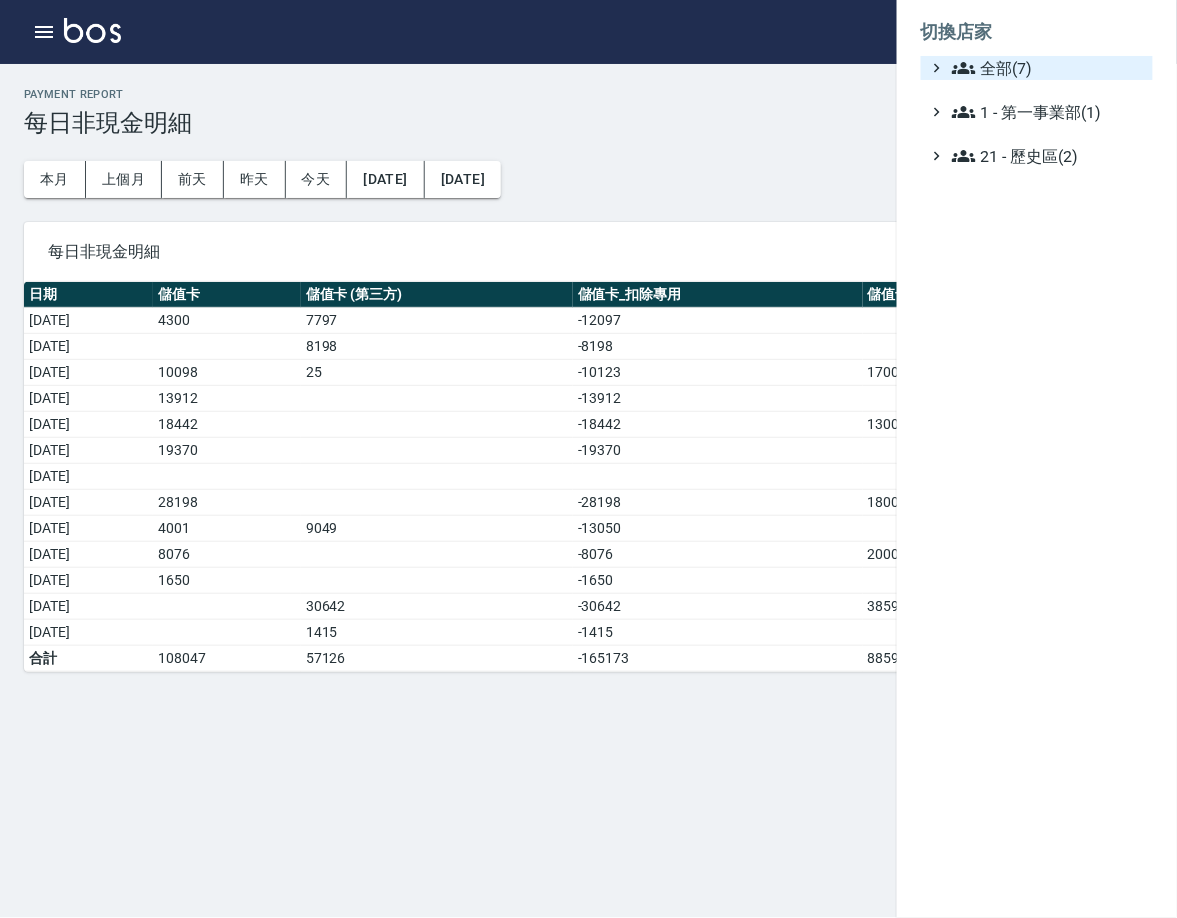 click on "全部(7)" at bounding box center (1048, 68) 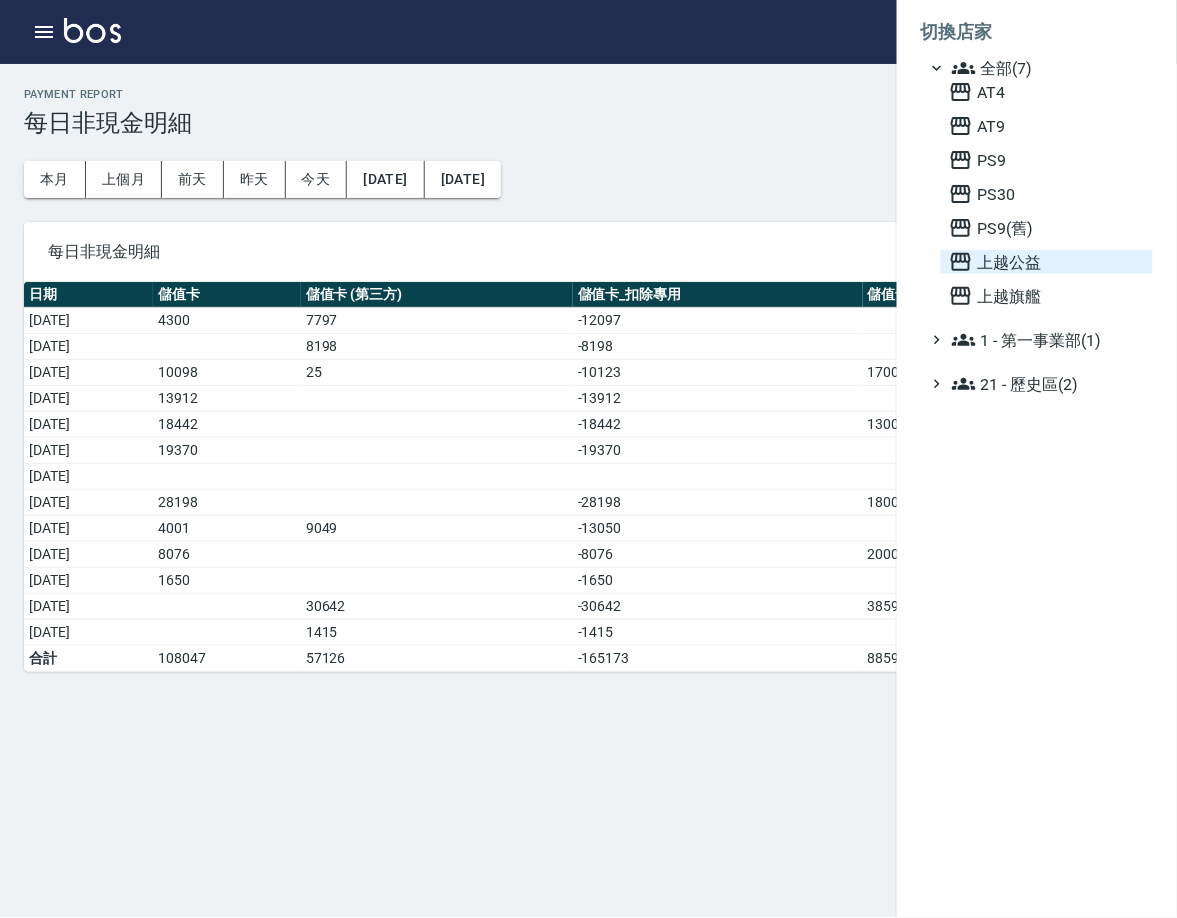 click on "上越公益" at bounding box center (1047, 262) 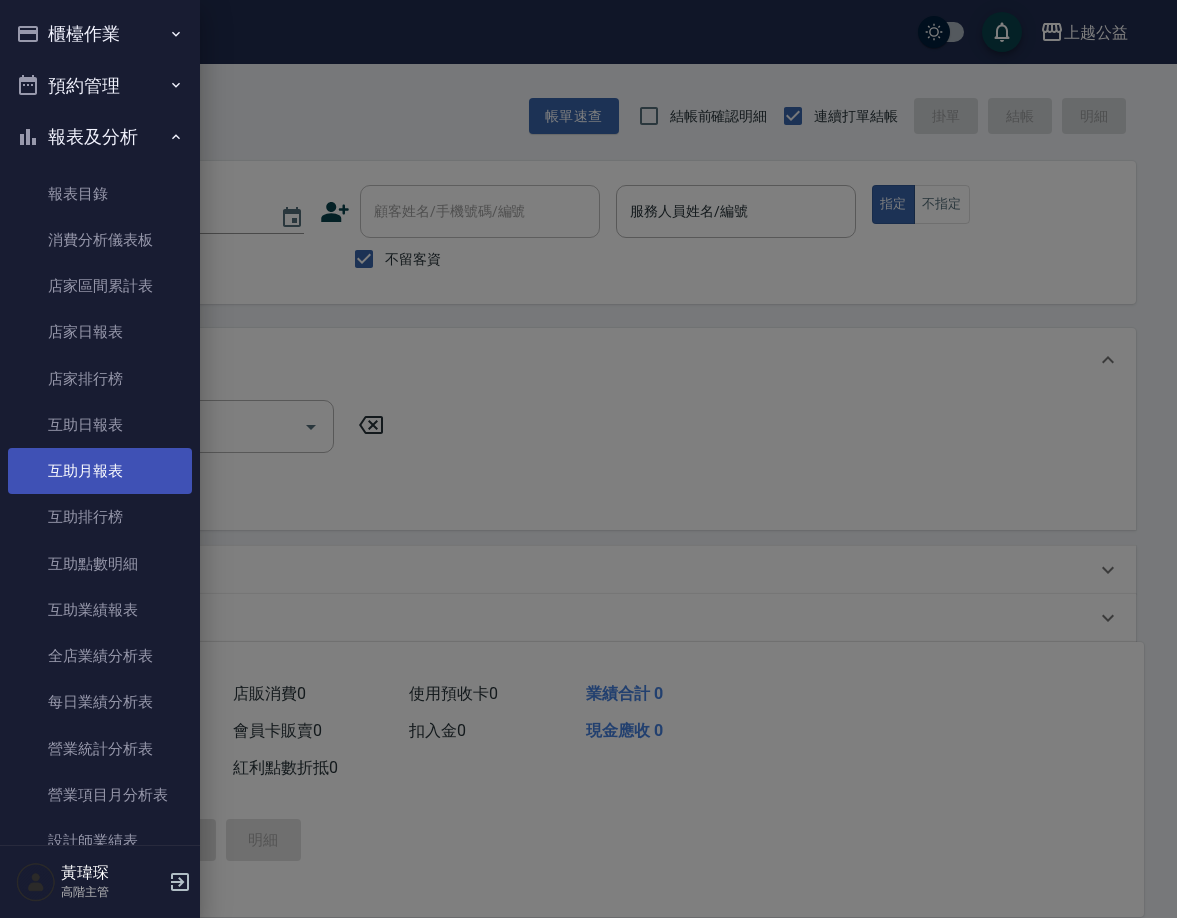 scroll, scrollTop: 0, scrollLeft: 0, axis: both 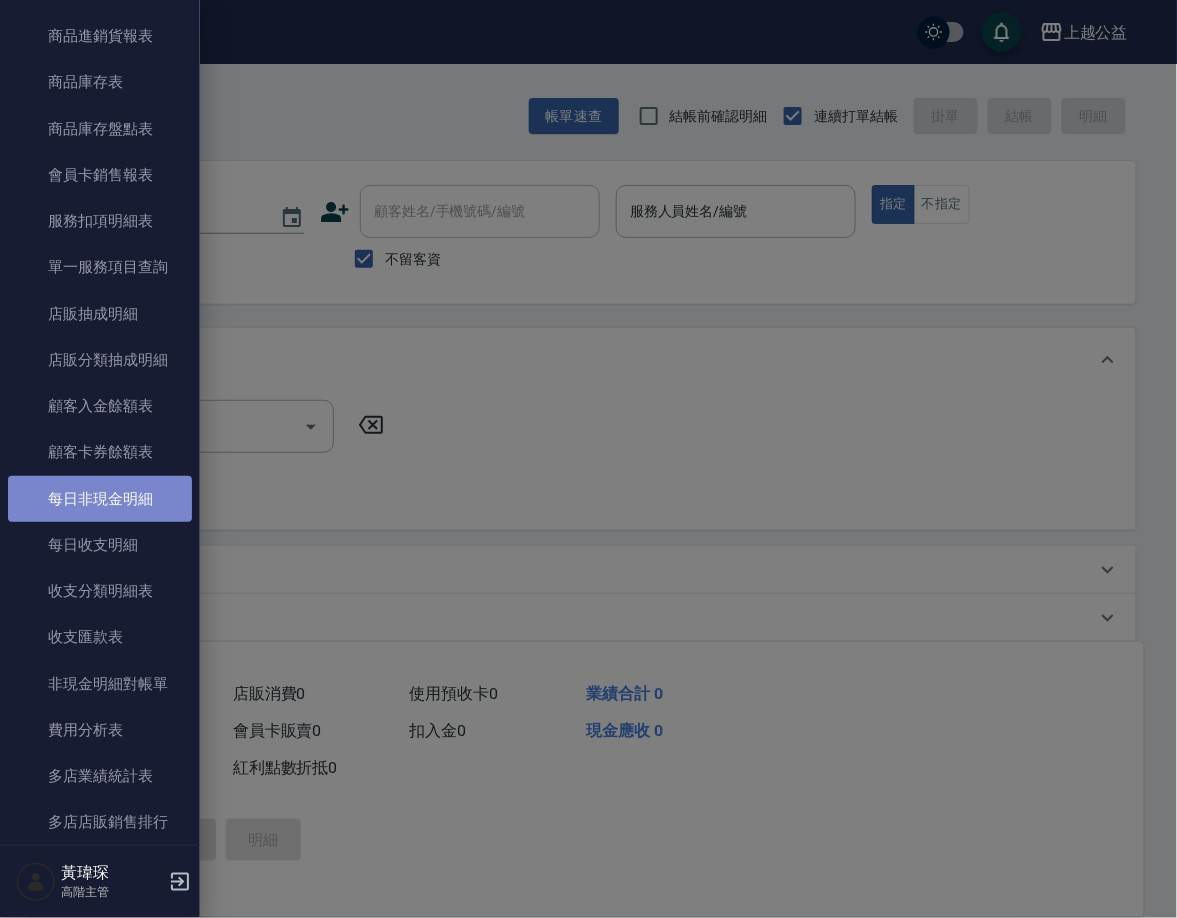 click on "每日非現金明細" at bounding box center (100, 499) 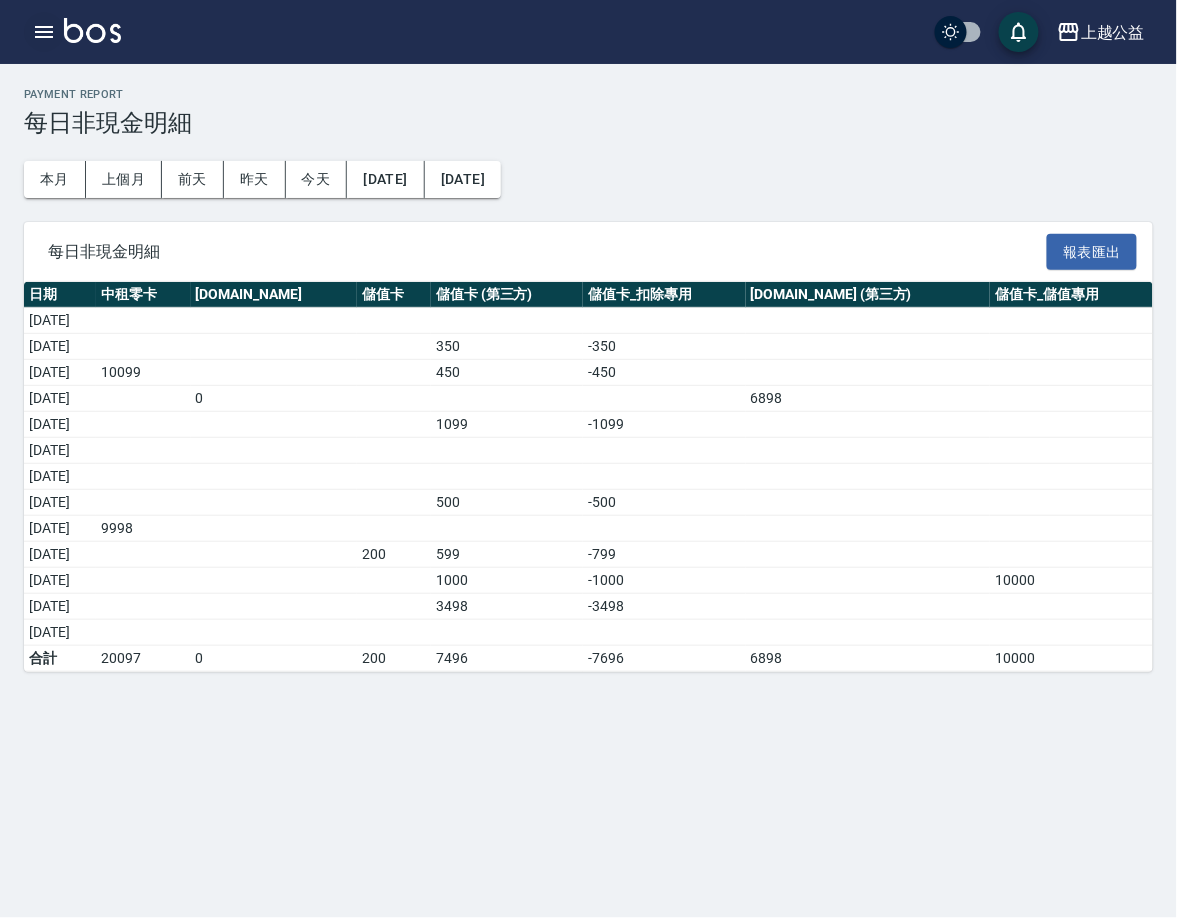 click 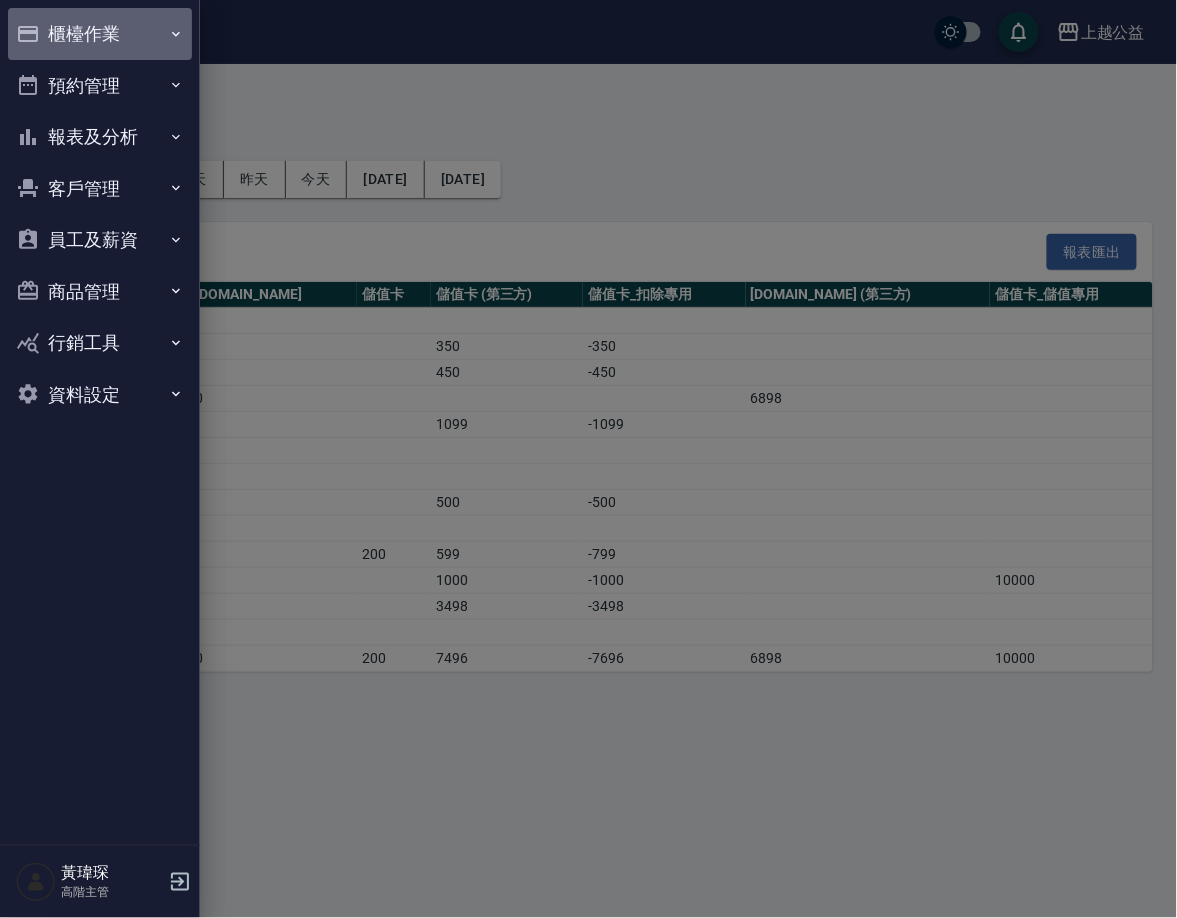 click on "櫃檯作業" at bounding box center [100, 34] 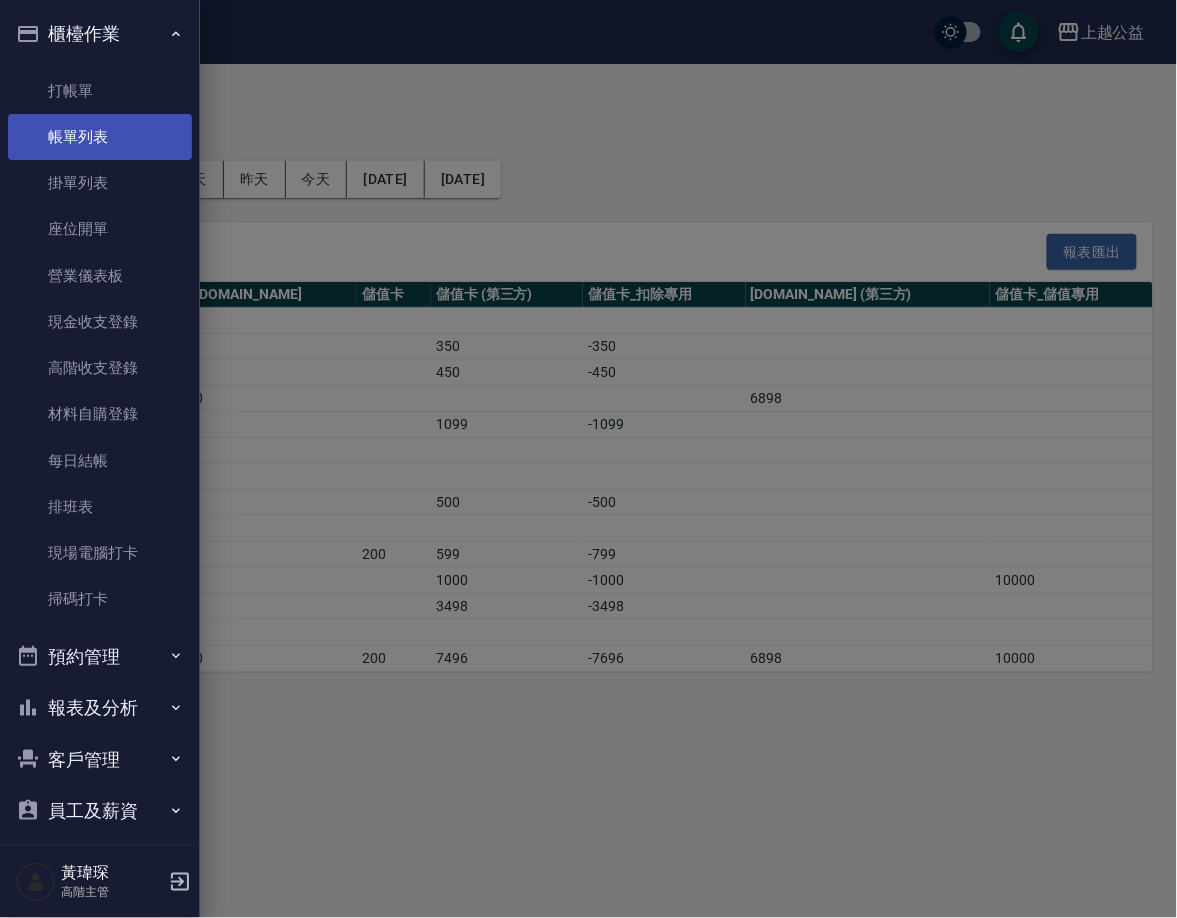 click on "帳單列表" at bounding box center [100, 137] 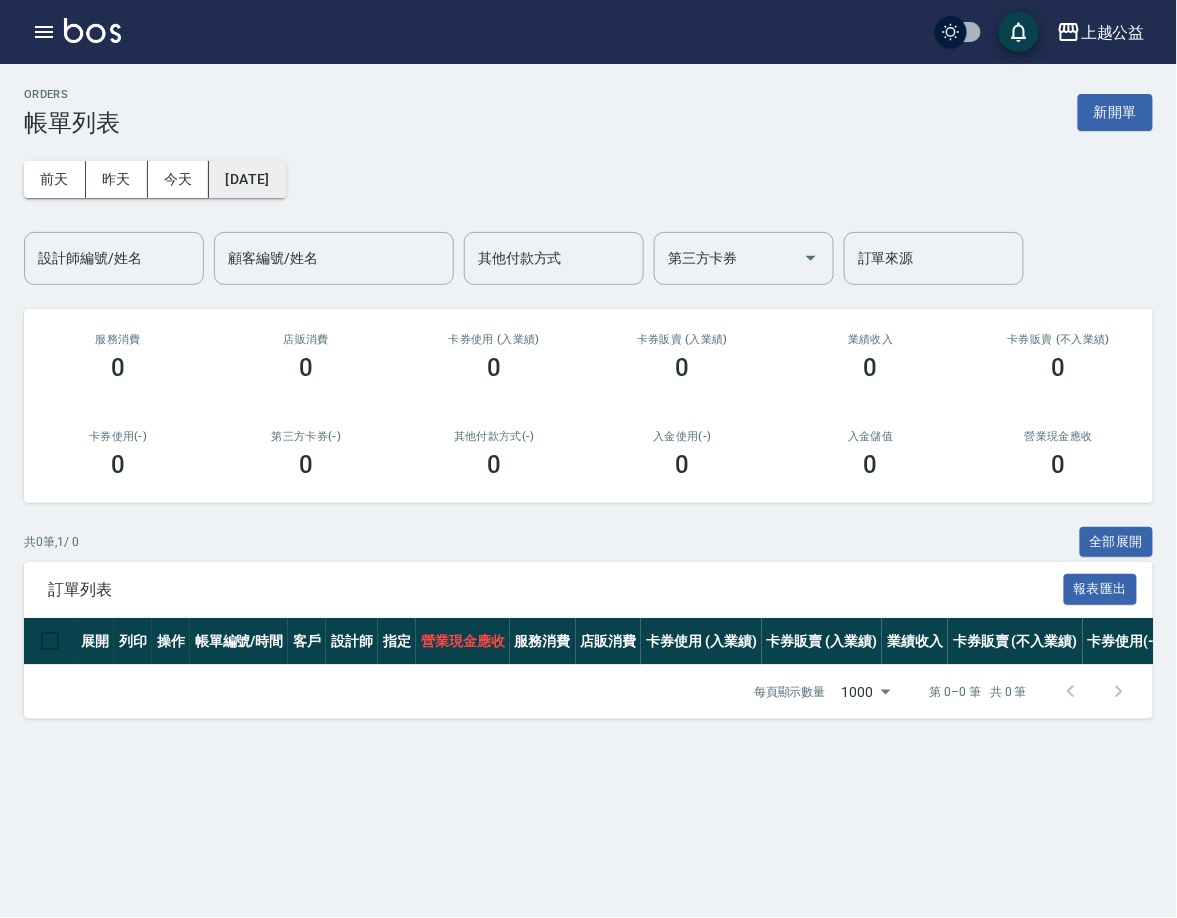 click on "2025/07/13" at bounding box center [247, 179] 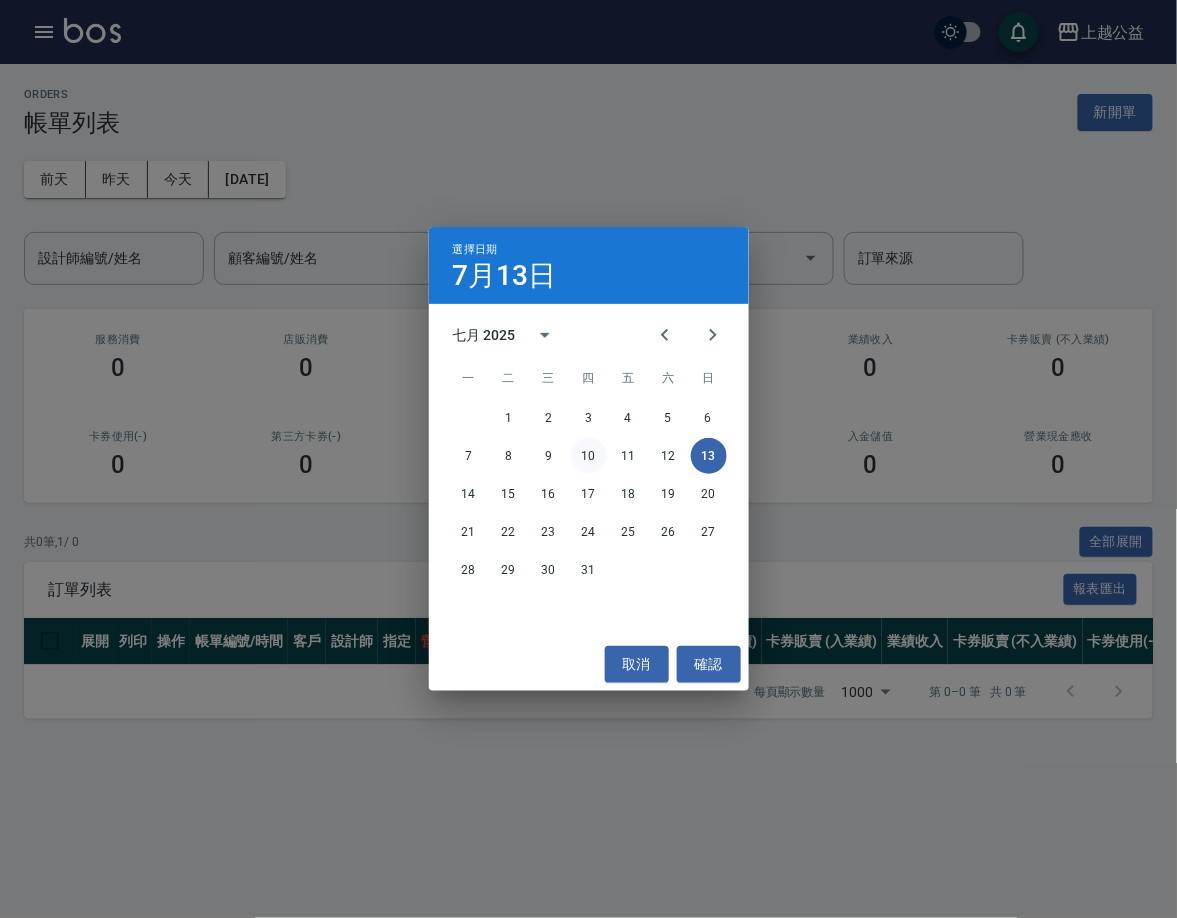 click on "10" at bounding box center [589, 456] 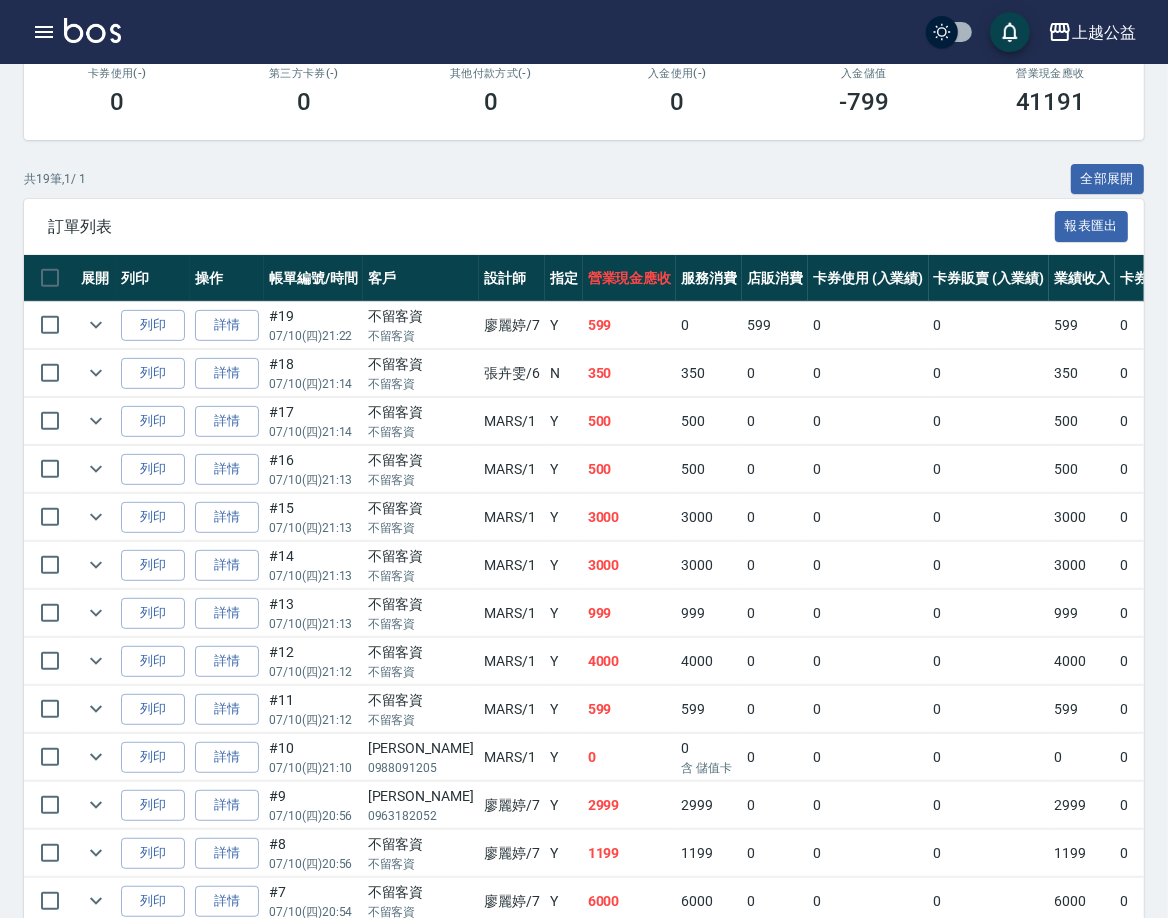 scroll, scrollTop: 392, scrollLeft: 0, axis: vertical 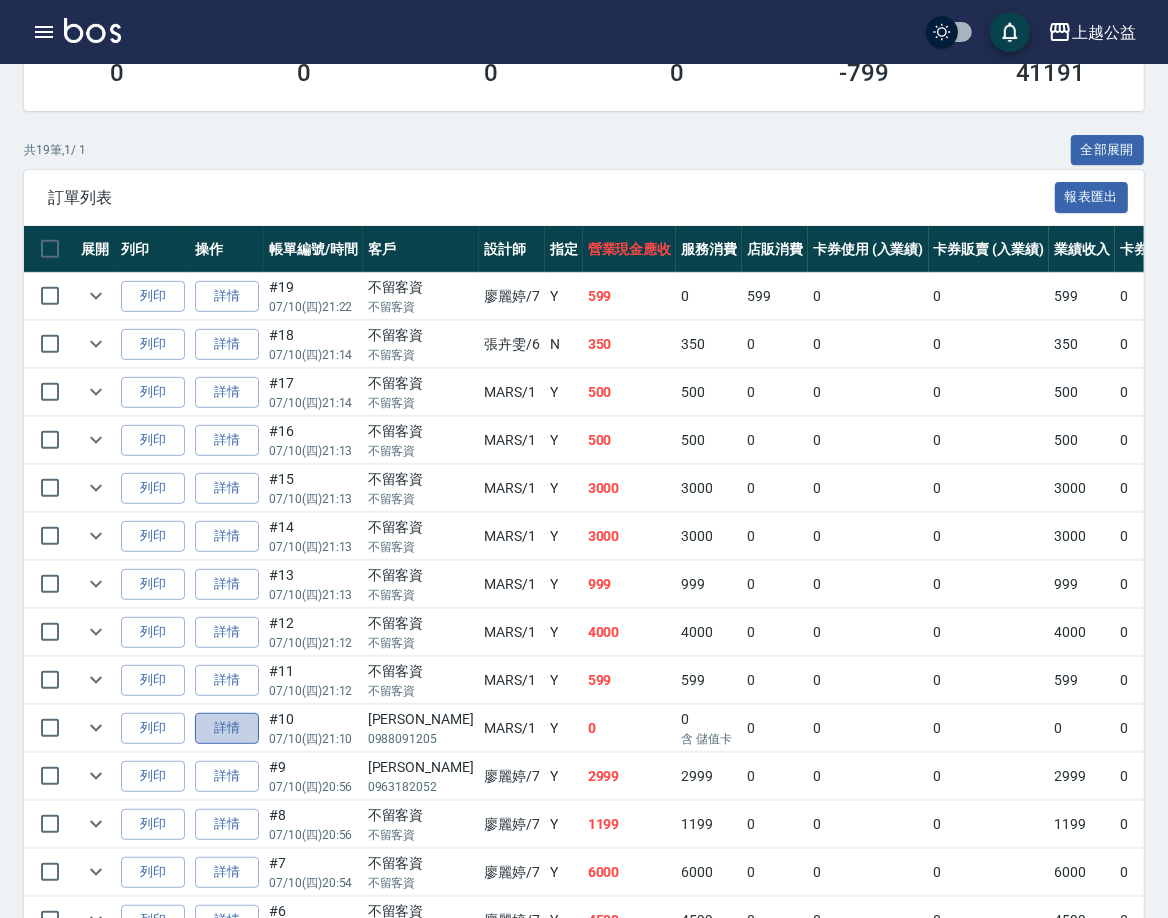 click on "詳情" at bounding box center [227, 728] 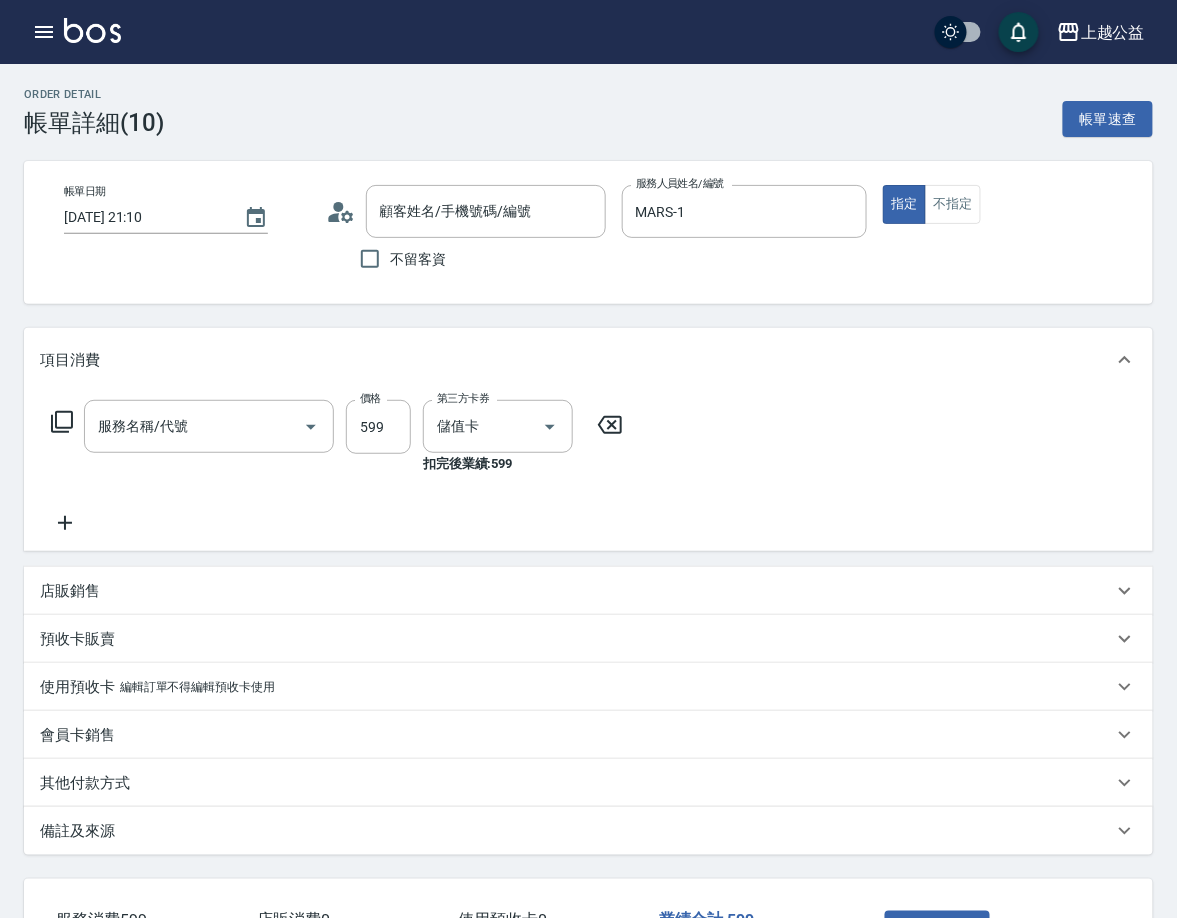 type on "2025/07/10 21:10" 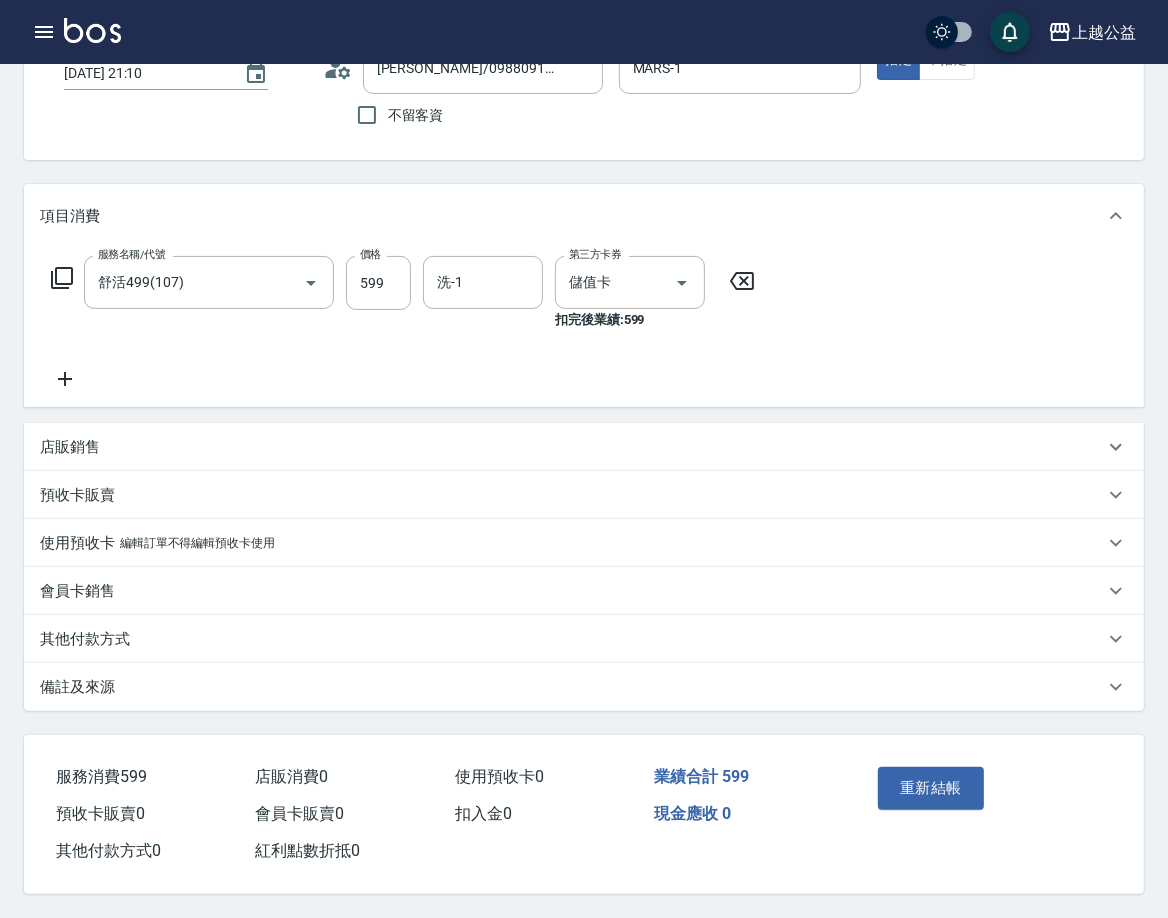 scroll, scrollTop: 0, scrollLeft: 0, axis: both 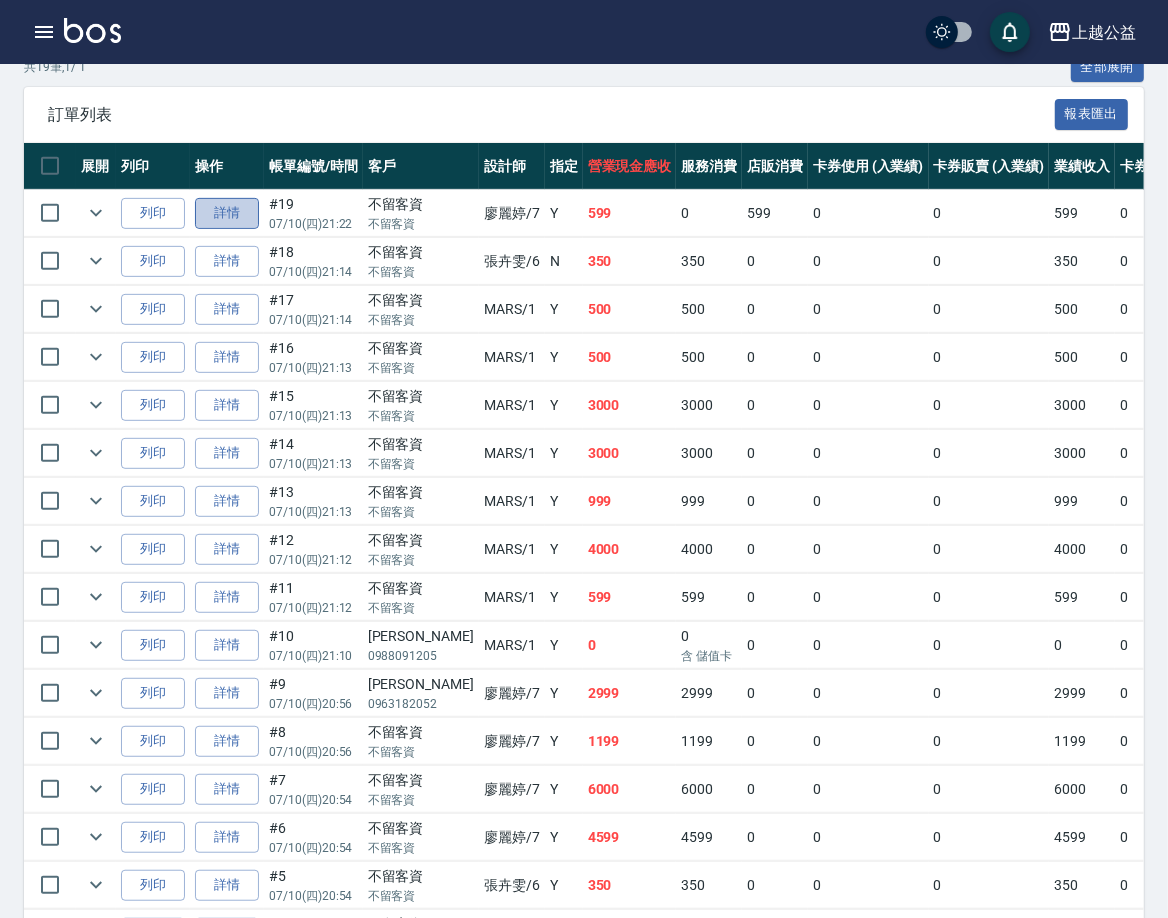 click on "詳情" at bounding box center (227, 213) 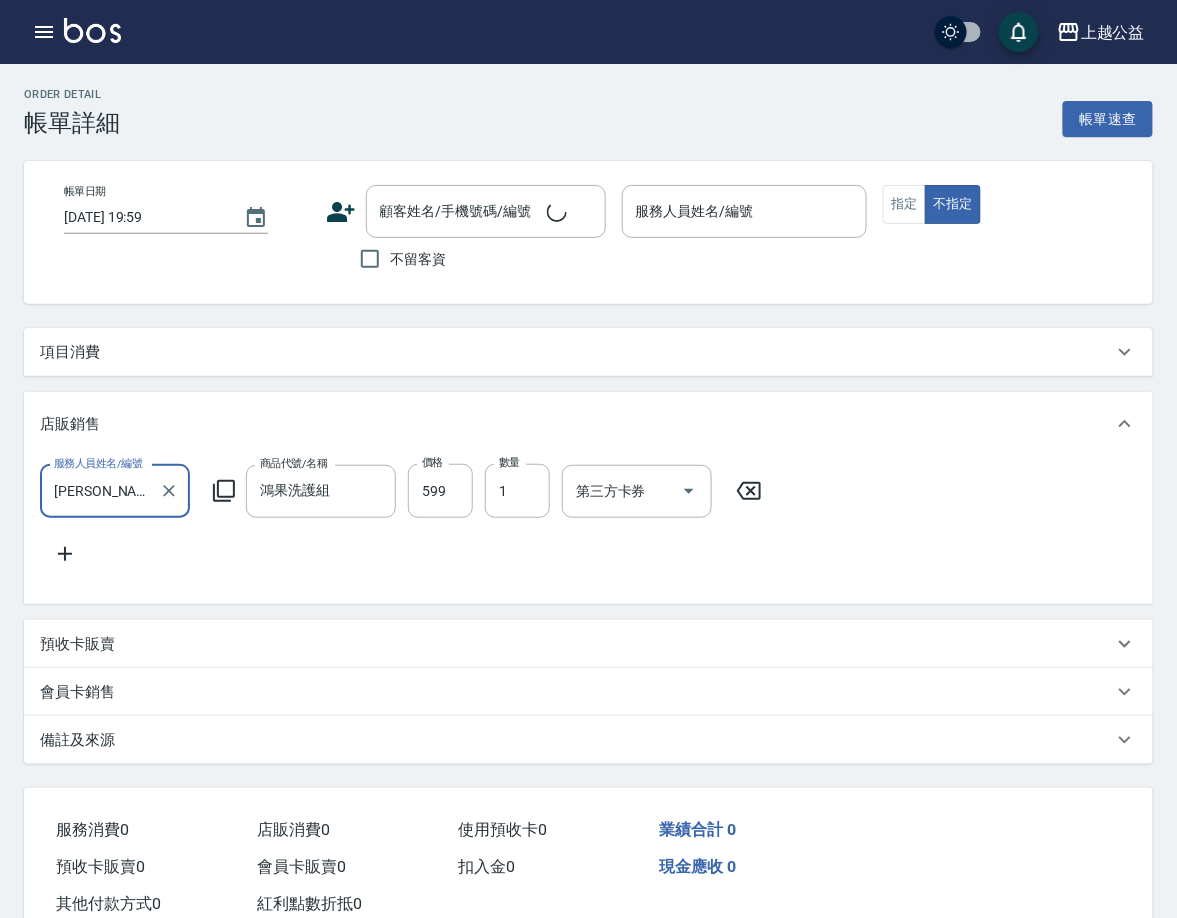 type on "2025/07/10 21:22" 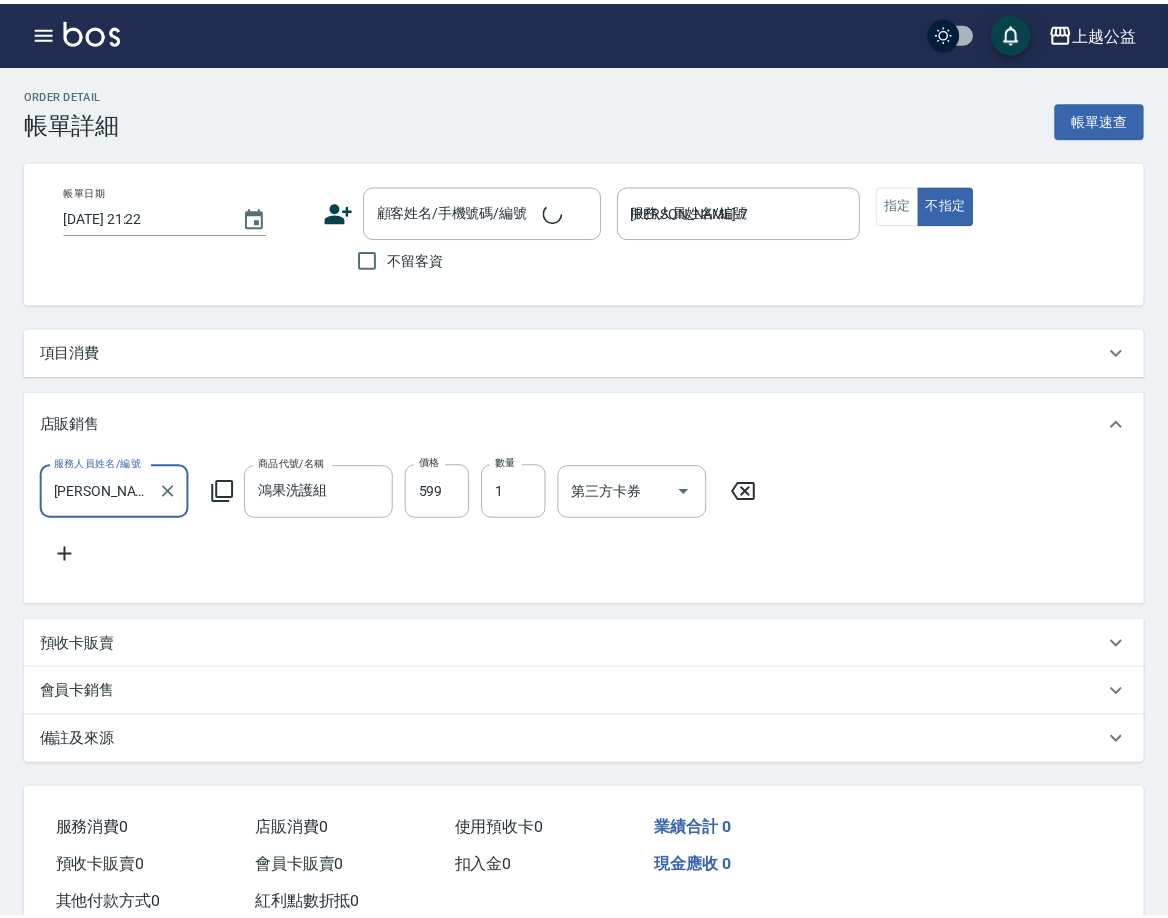 scroll, scrollTop: 0, scrollLeft: 0, axis: both 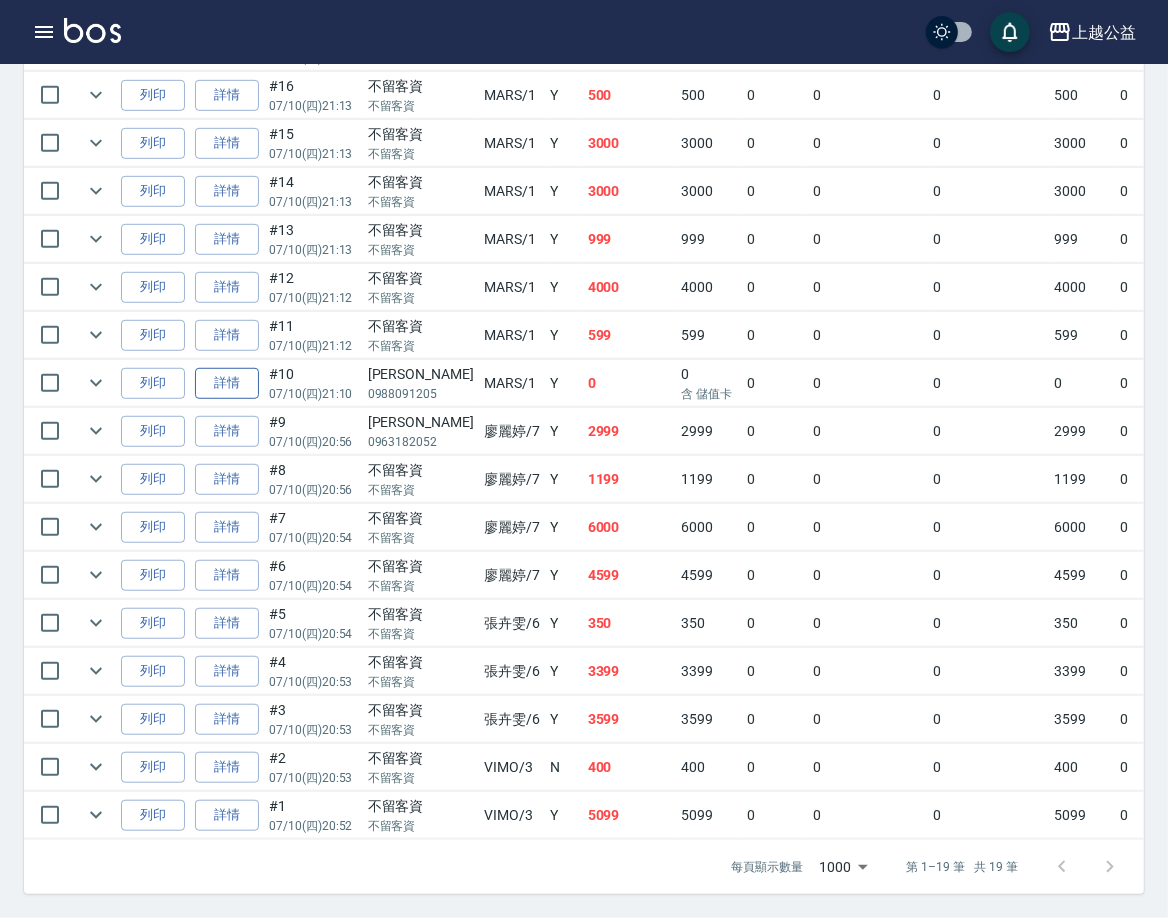 click on "詳情" at bounding box center (227, 383) 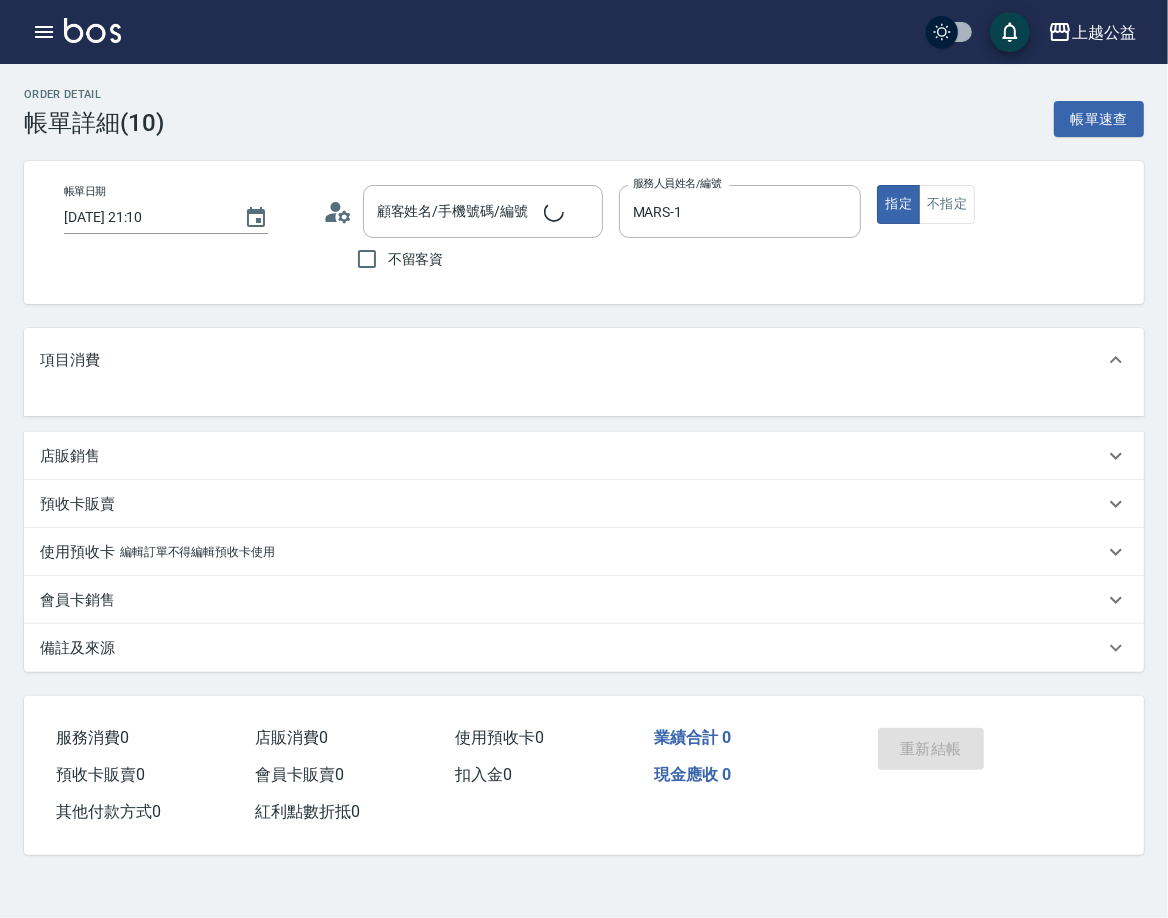 scroll, scrollTop: 0, scrollLeft: 0, axis: both 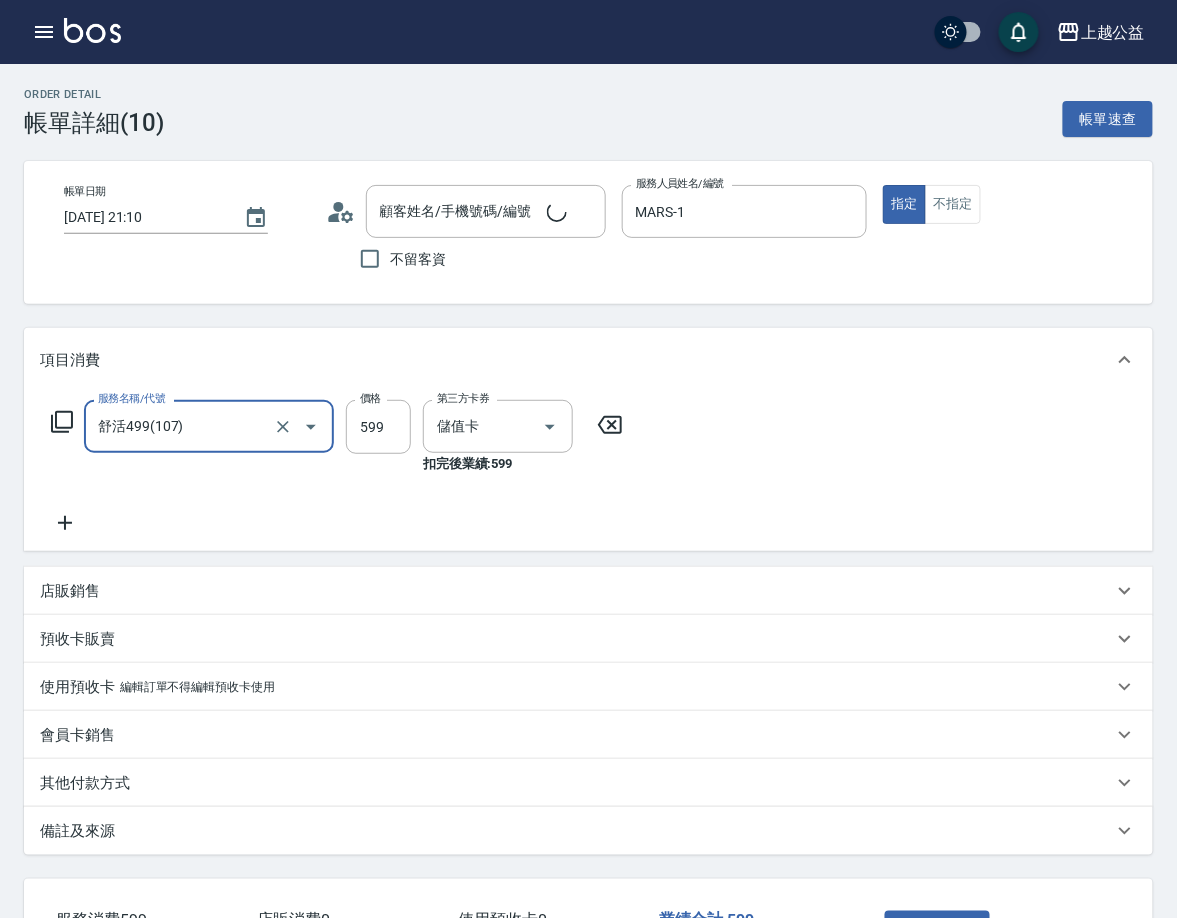 type on "謝俊宥/0988091205/null" 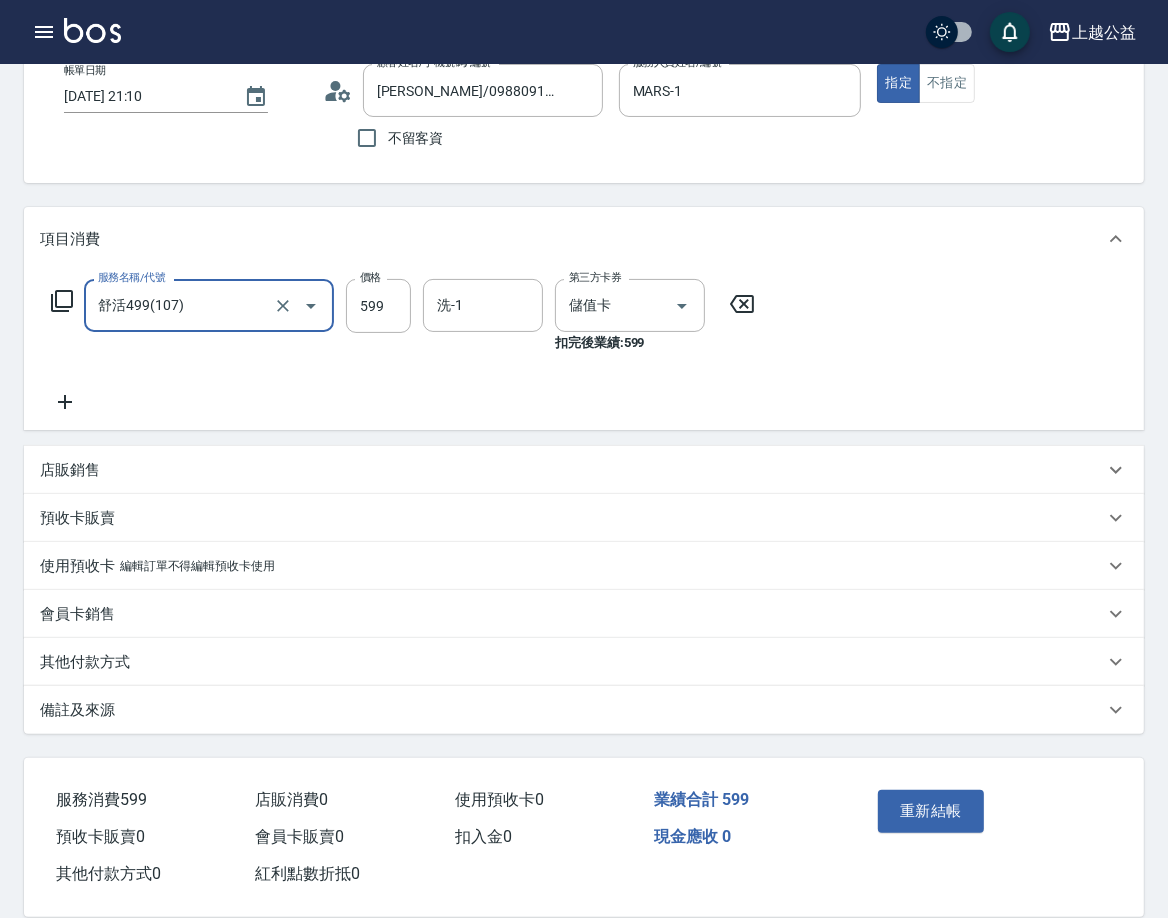 scroll, scrollTop: 156, scrollLeft: 0, axis: vertical 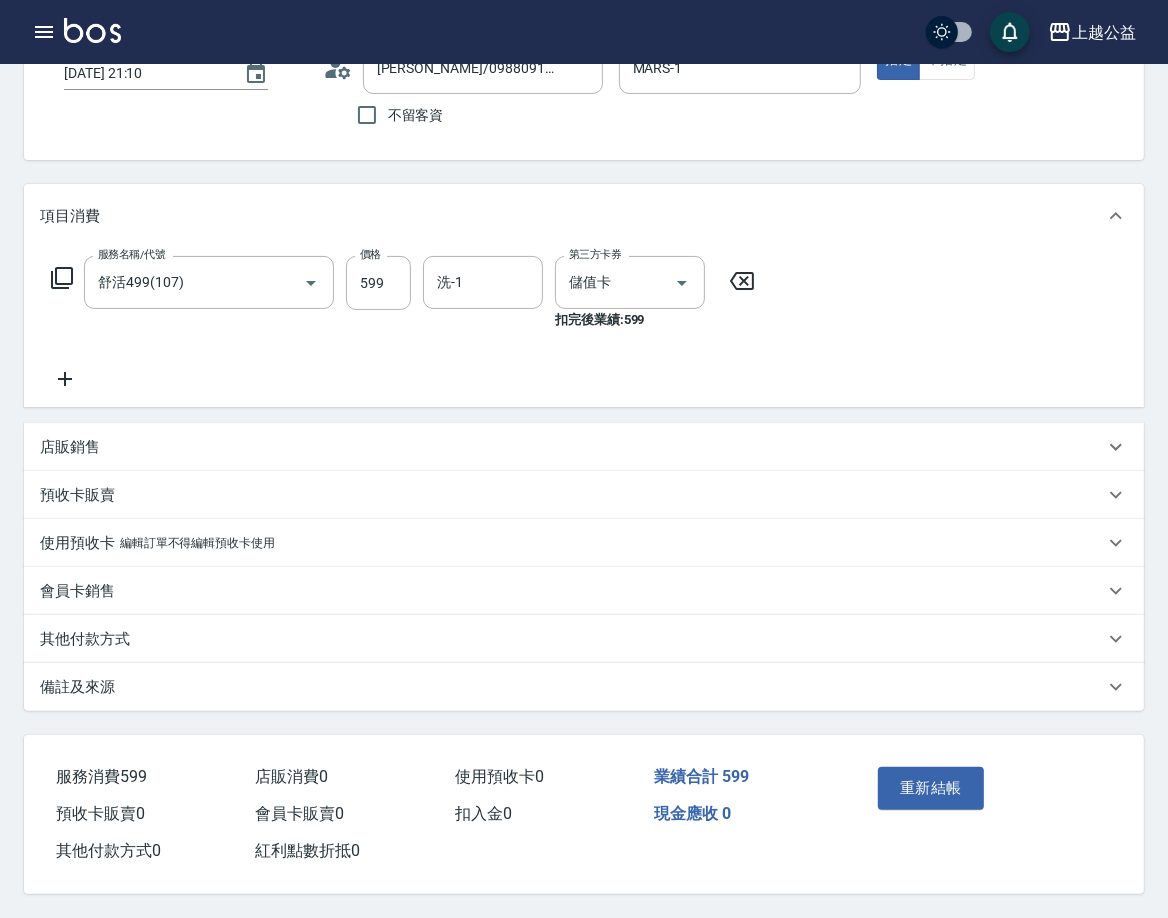 click on "其他付款方式" at bounding box center [572, 639] 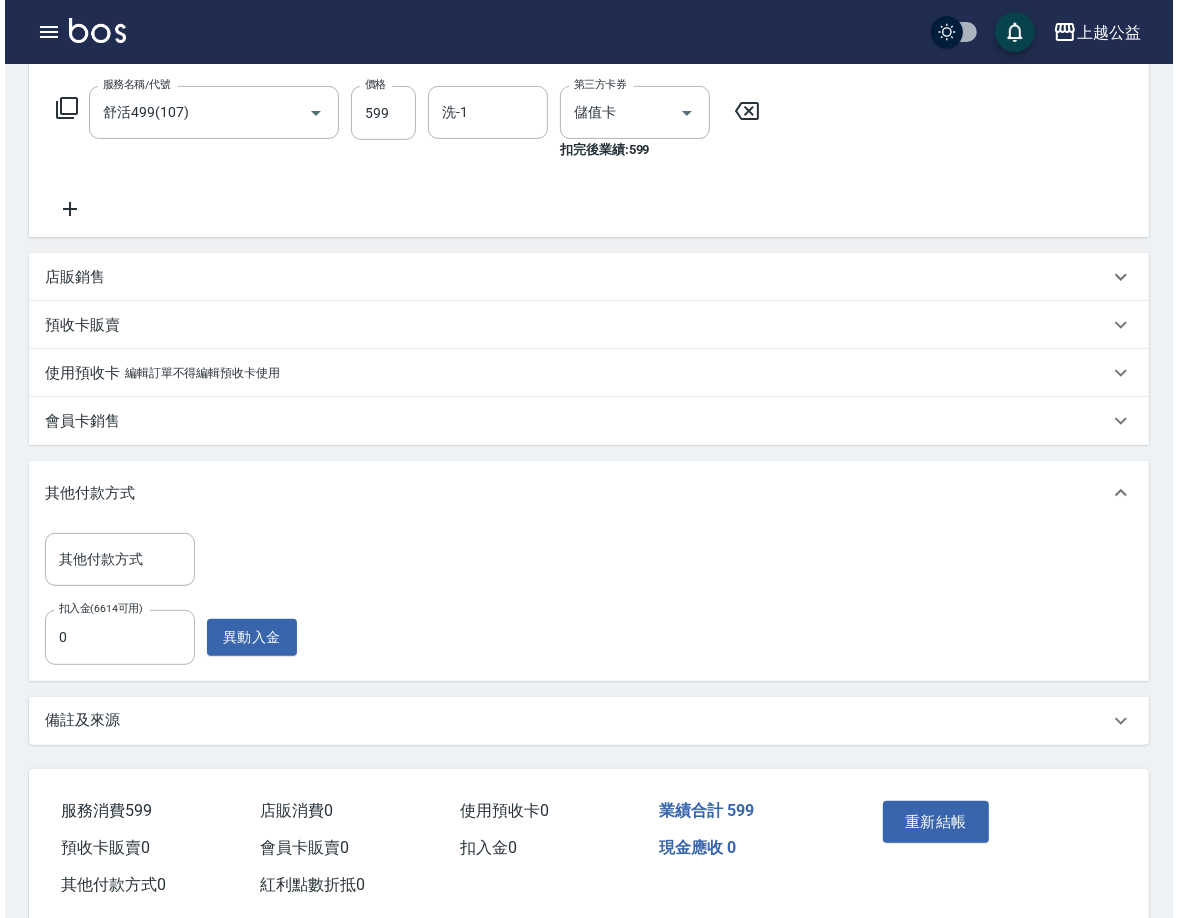 scroll, scrollTop: 360, scrollLeft: 0, axis: vertical 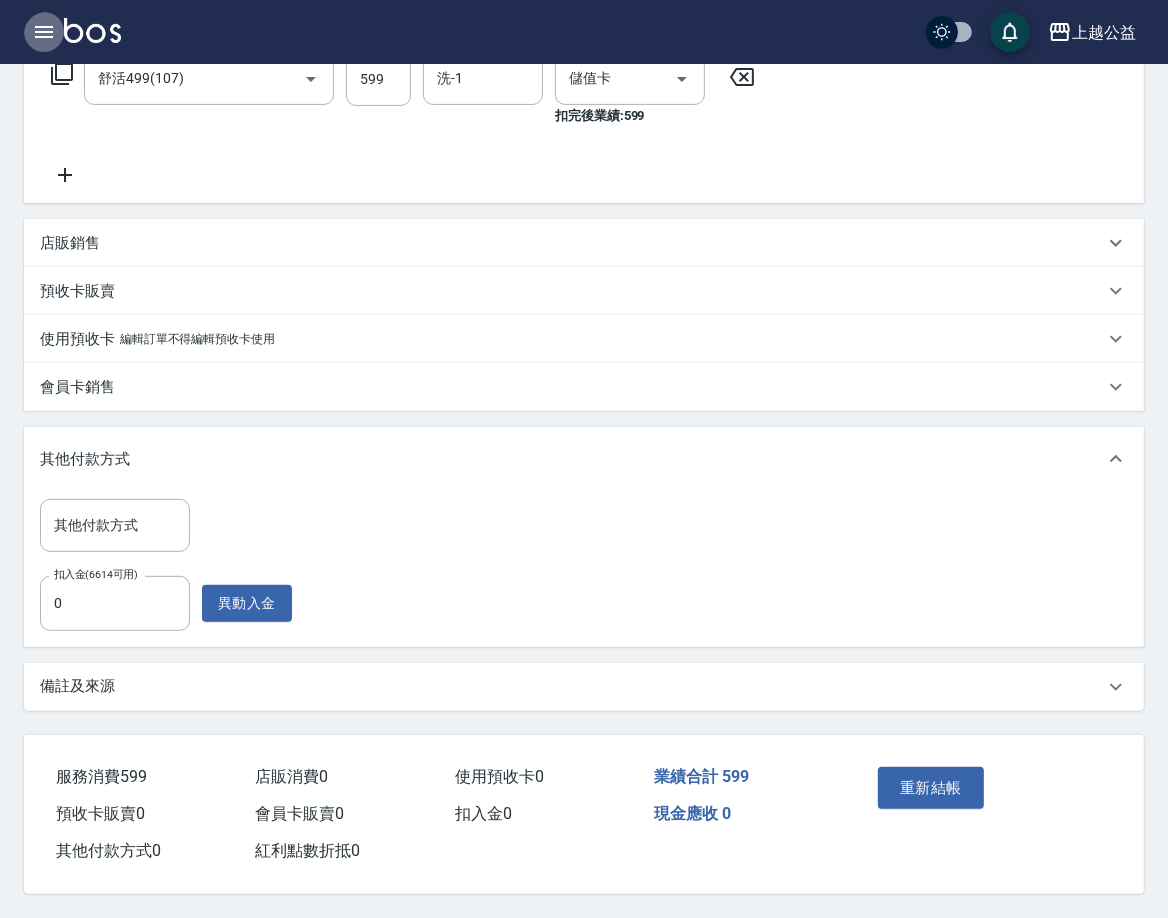 click 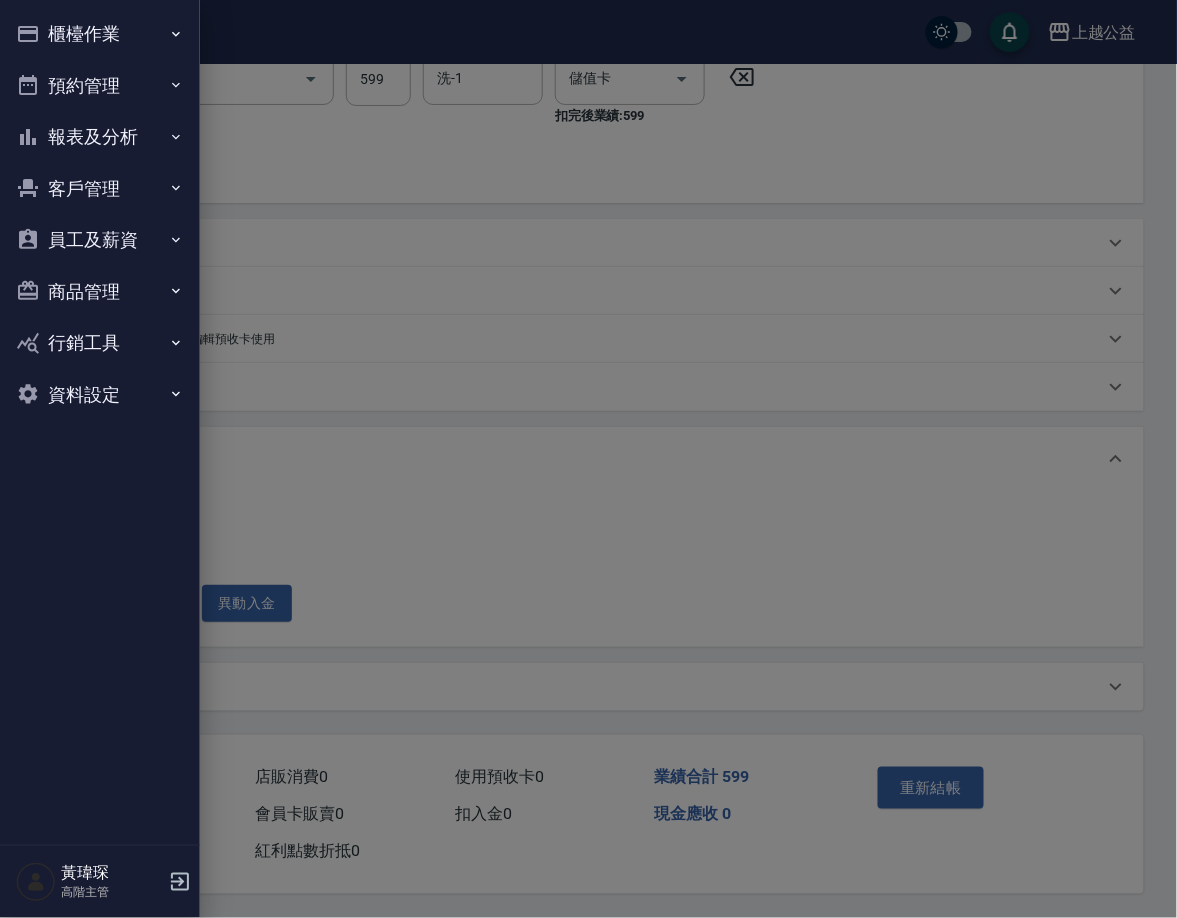 click on "報表及分析" at bounding box center [100, 137] 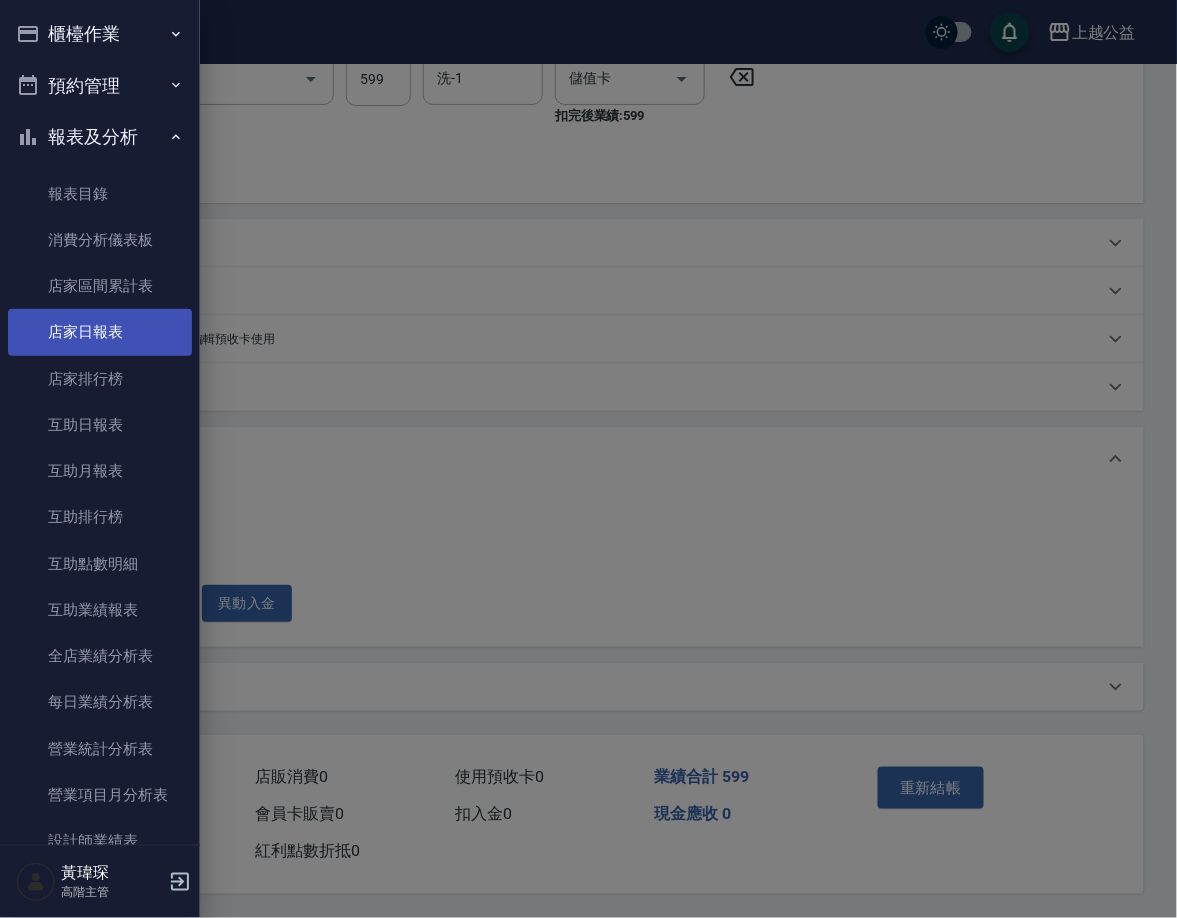 click on "店家日報表" at bounding box center [100, 332] 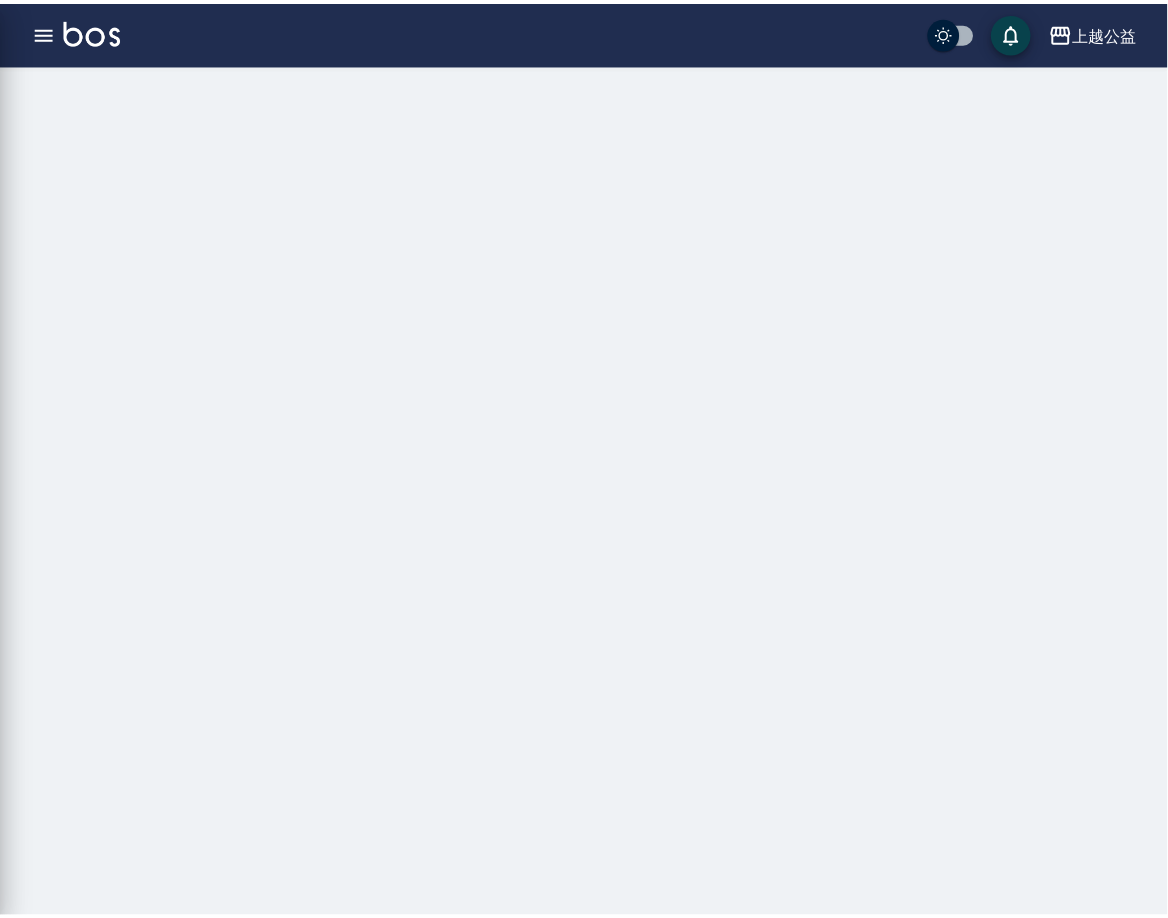 scroll, scrollTop: 0, scrollLeft: 0, axis: both 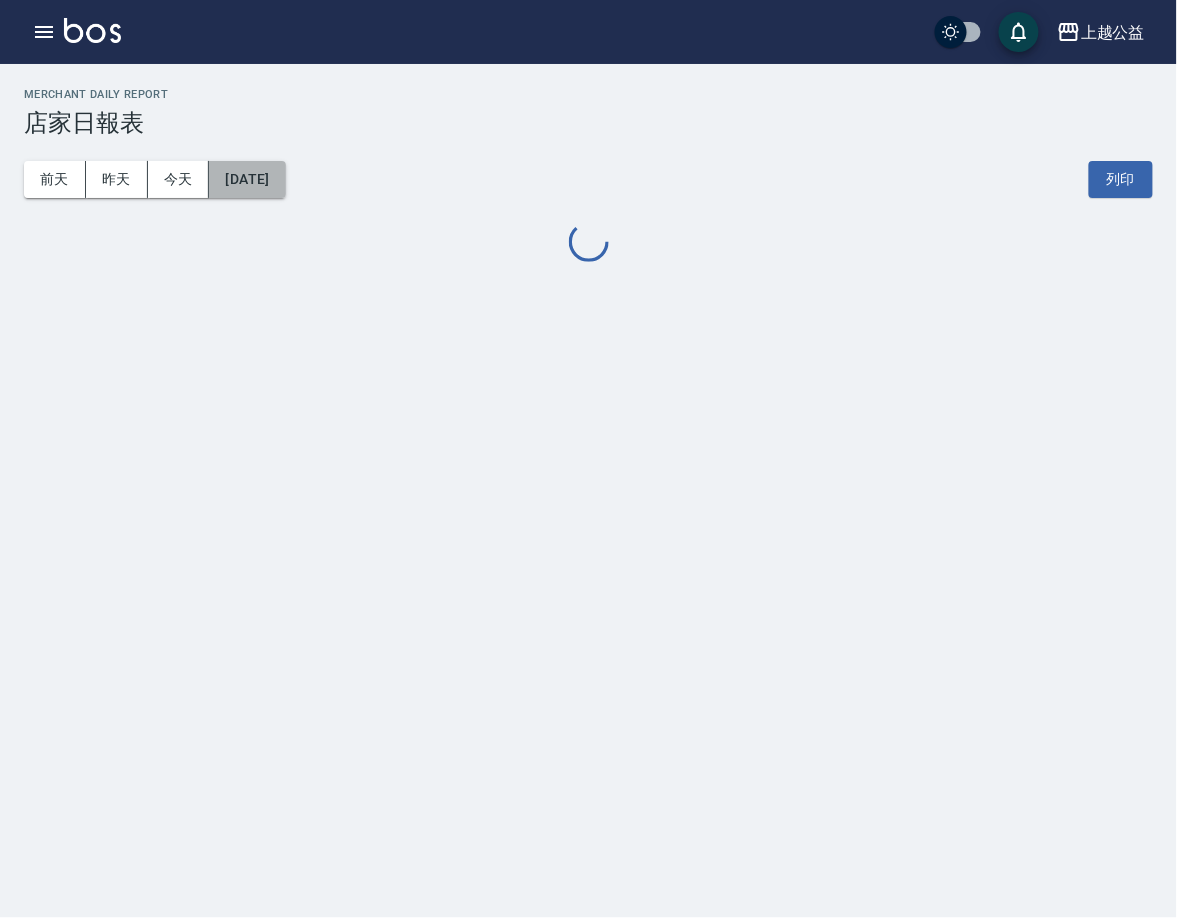 click on "[DATE]" at bounding box center [247, 179] 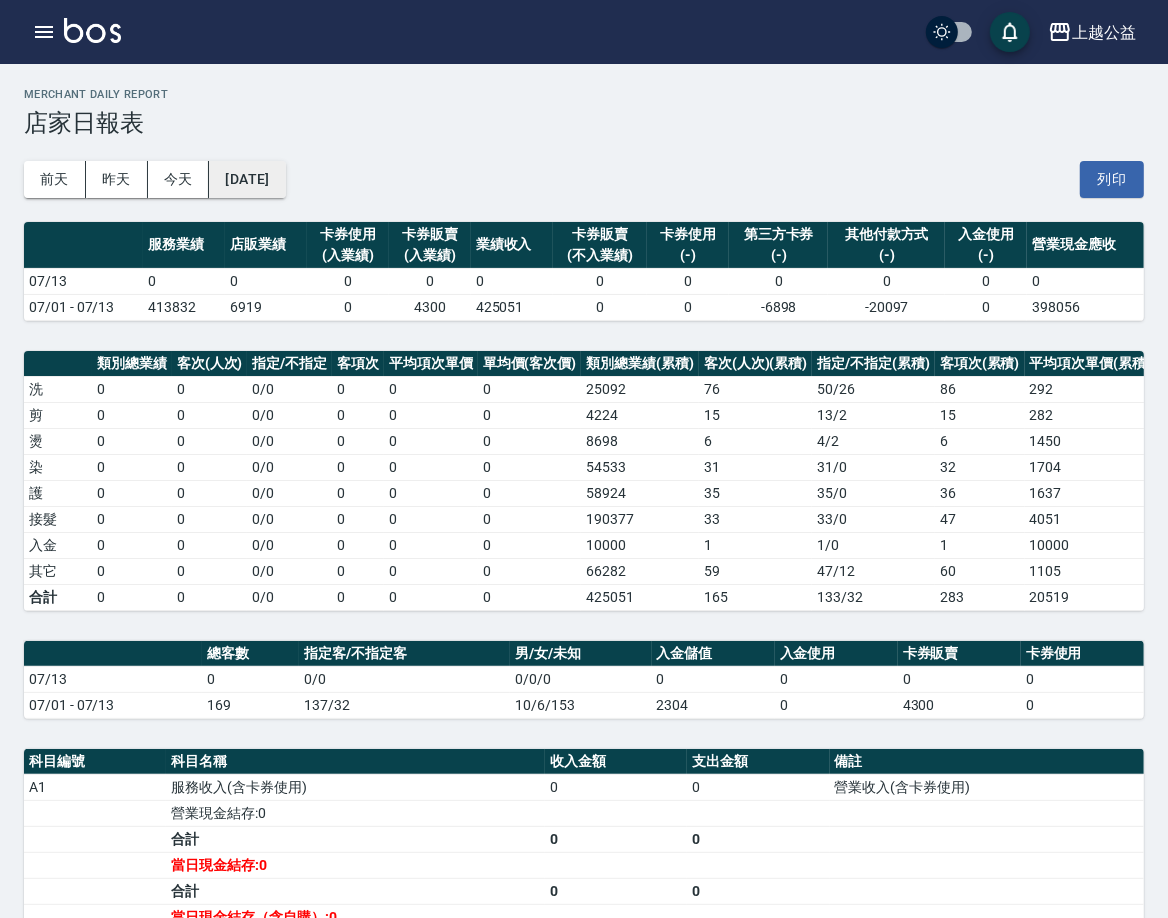 click on "[DATE]" at bounding box center [247, 179] 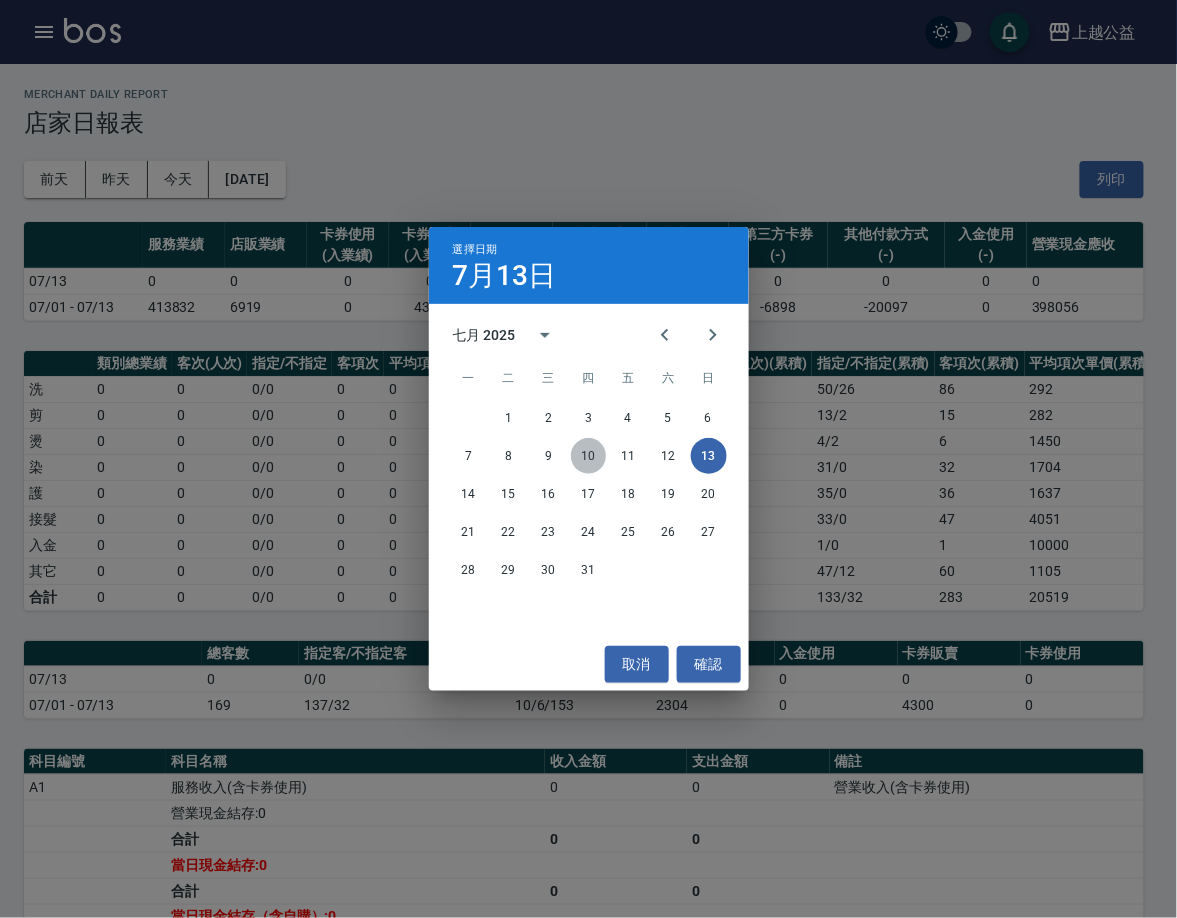 click on "10" at bounding box center (589, 456) 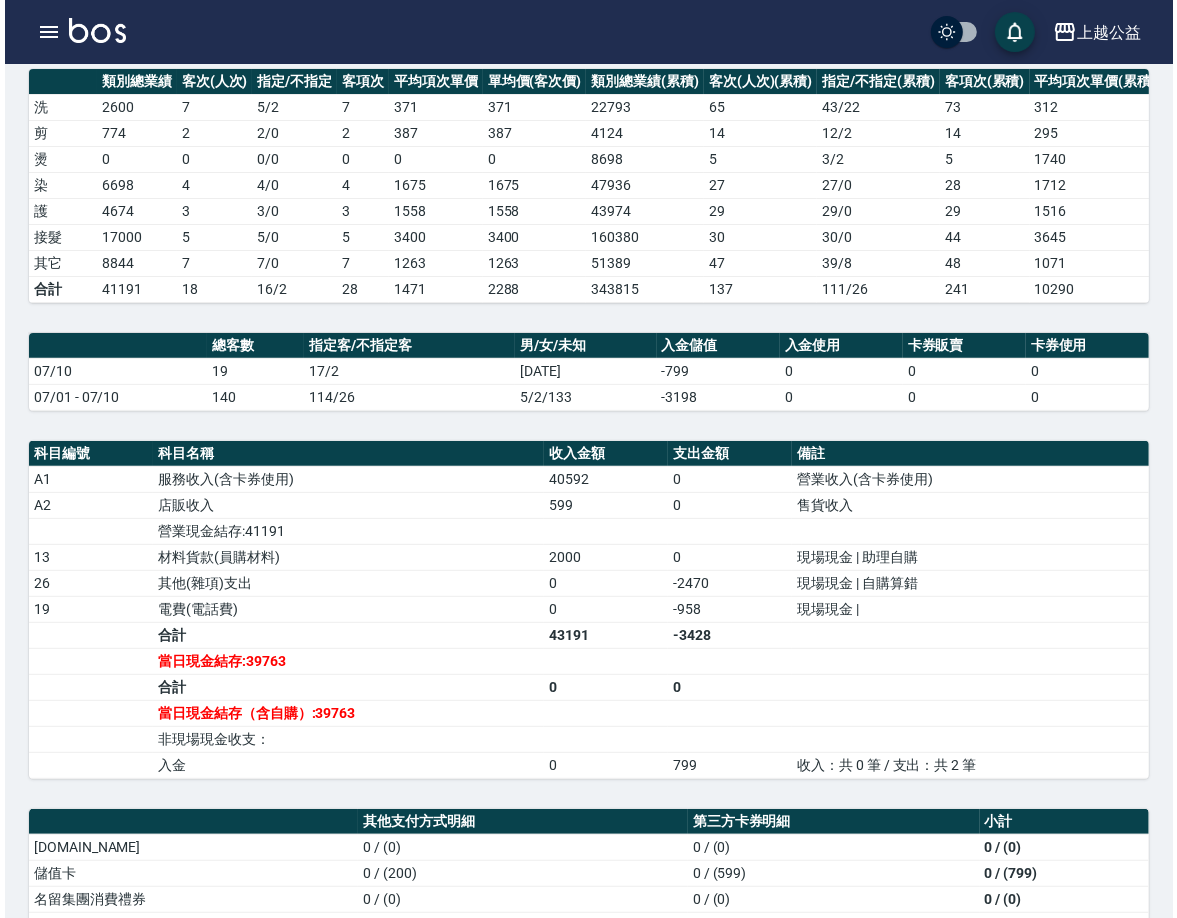 scroll, scrollTop: 83, scrollLeft: 0, axis: vertical 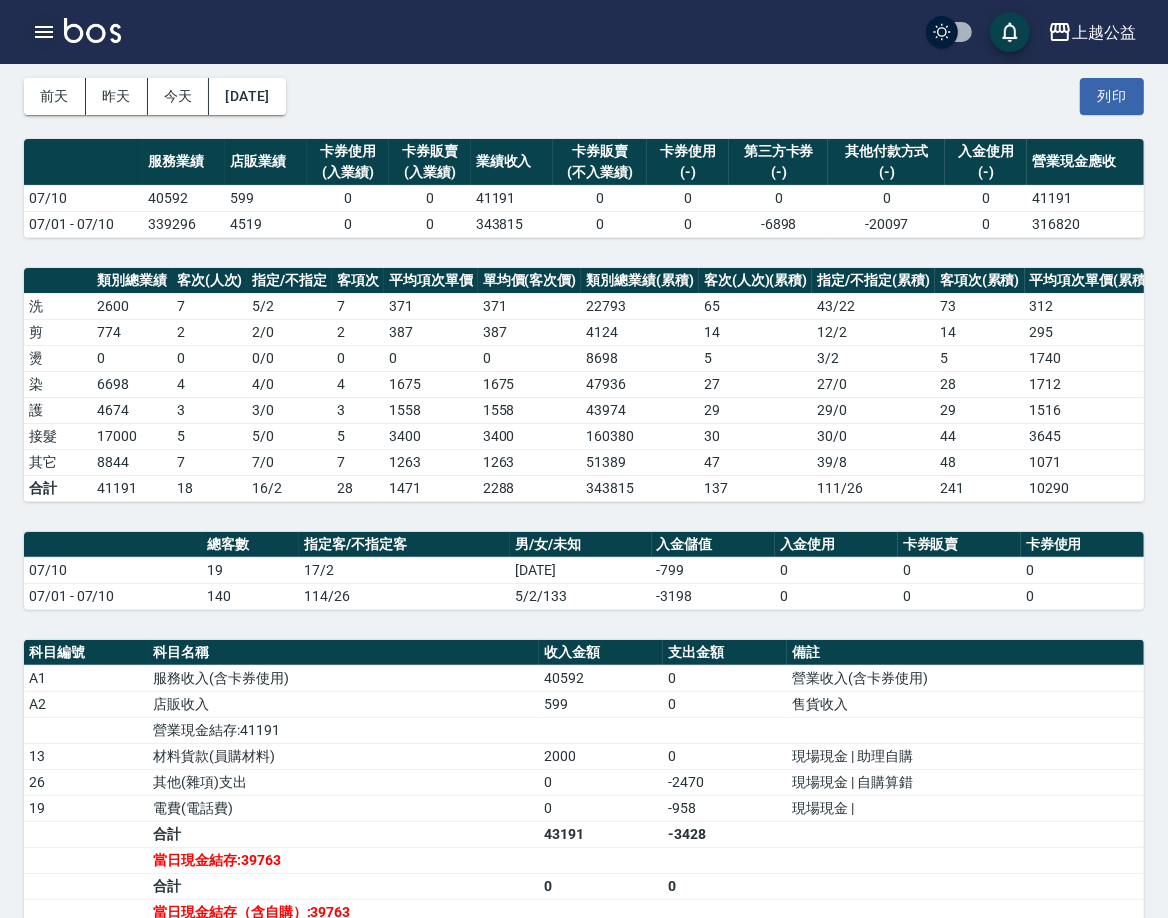 click at bounding box center (44, 32) 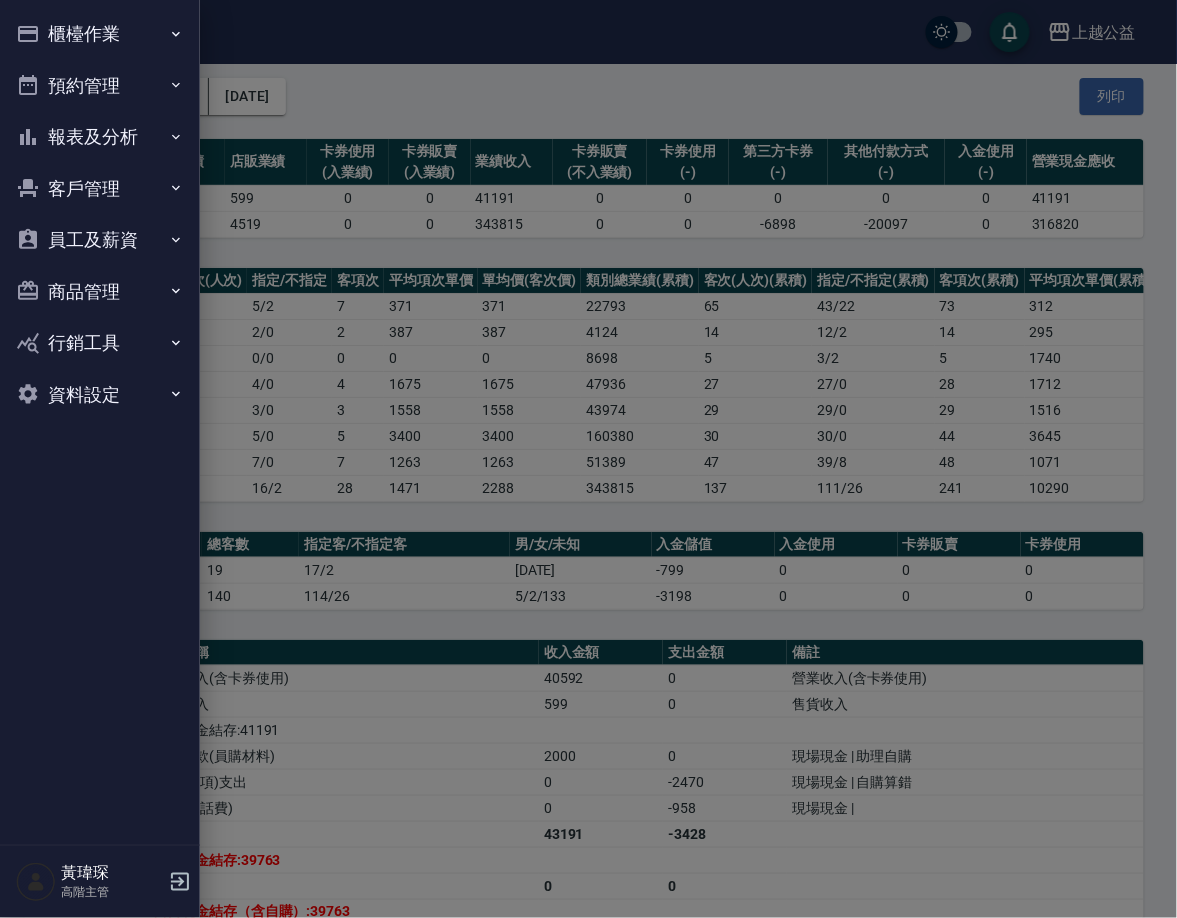 click on "客戶管理" at bounding box center (100, 189) 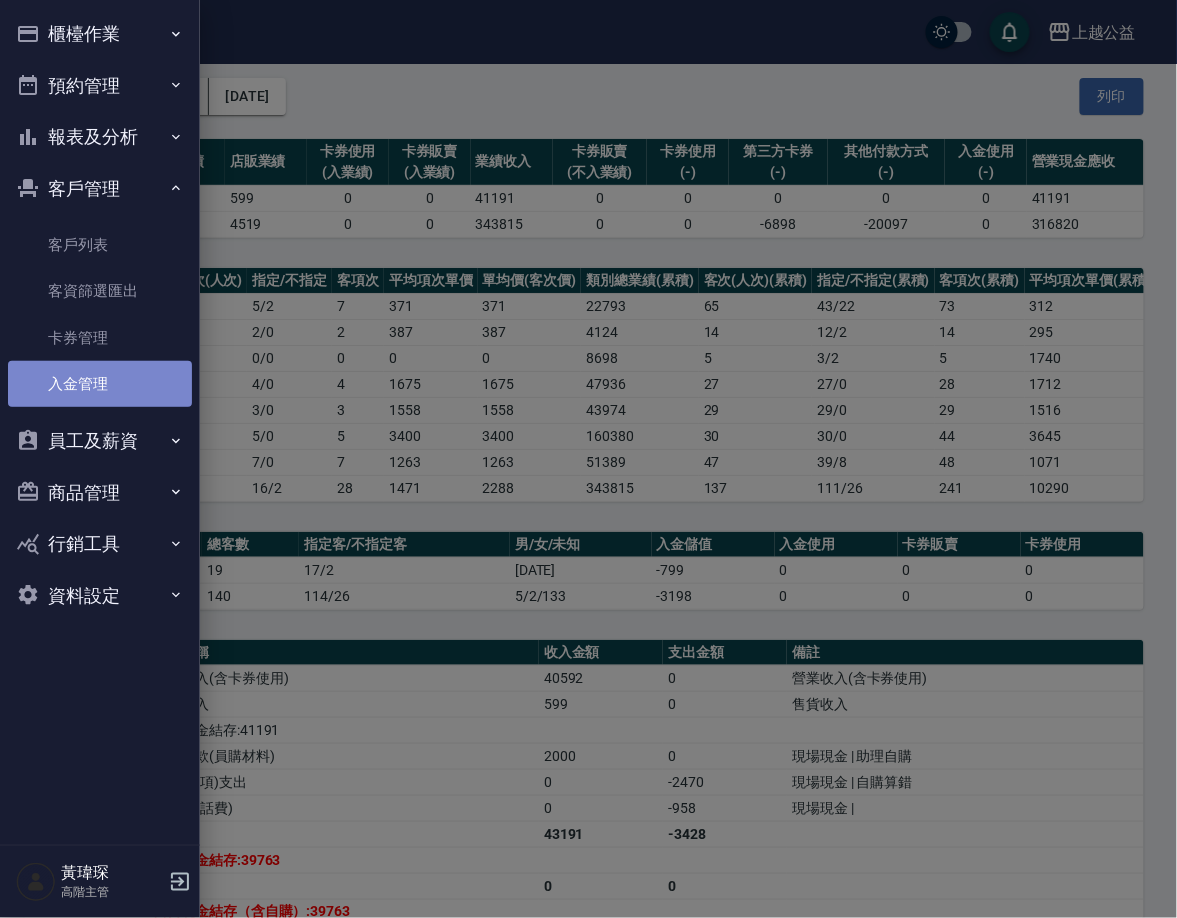 click on "入金管理" at bounding box center [100, 384] 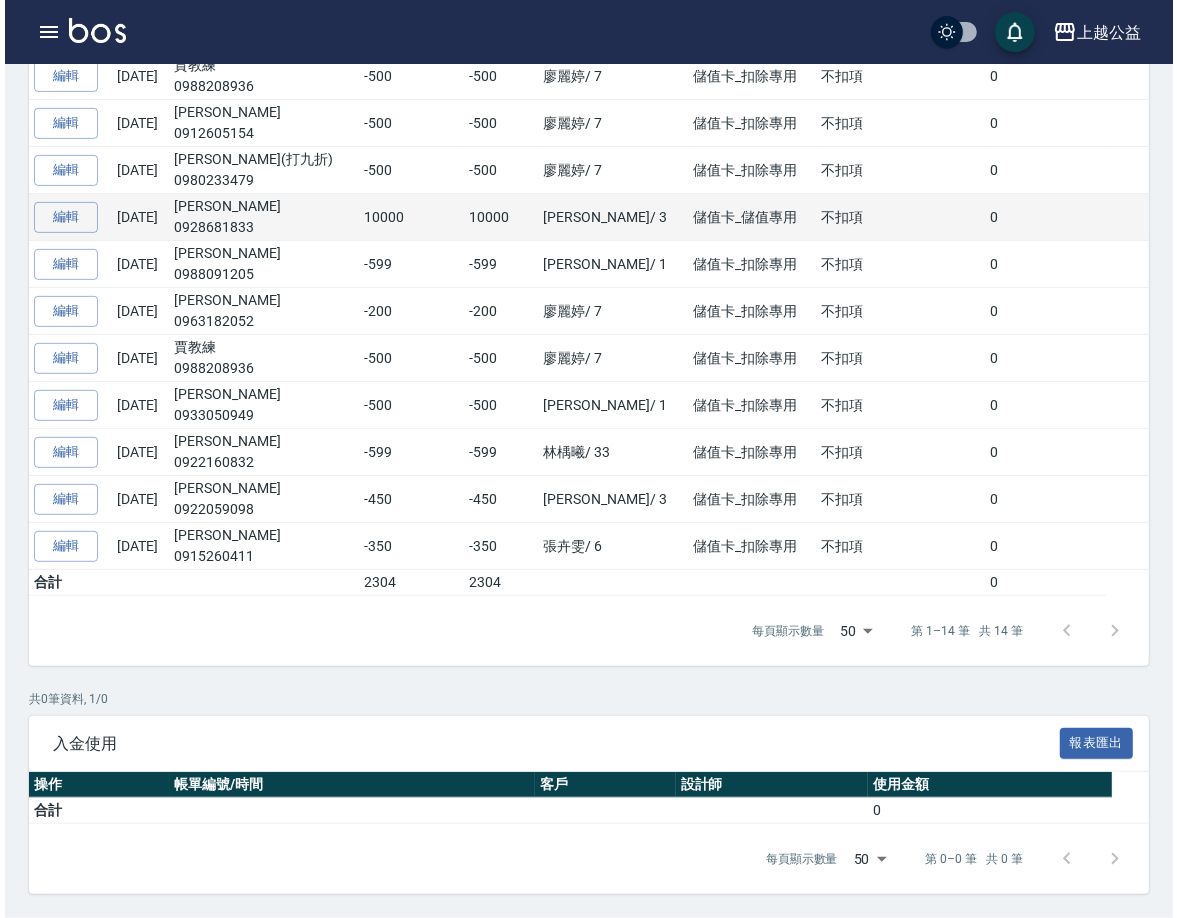 scroll, scrollTop: 268, scrollLeft: 0, axis: vertical 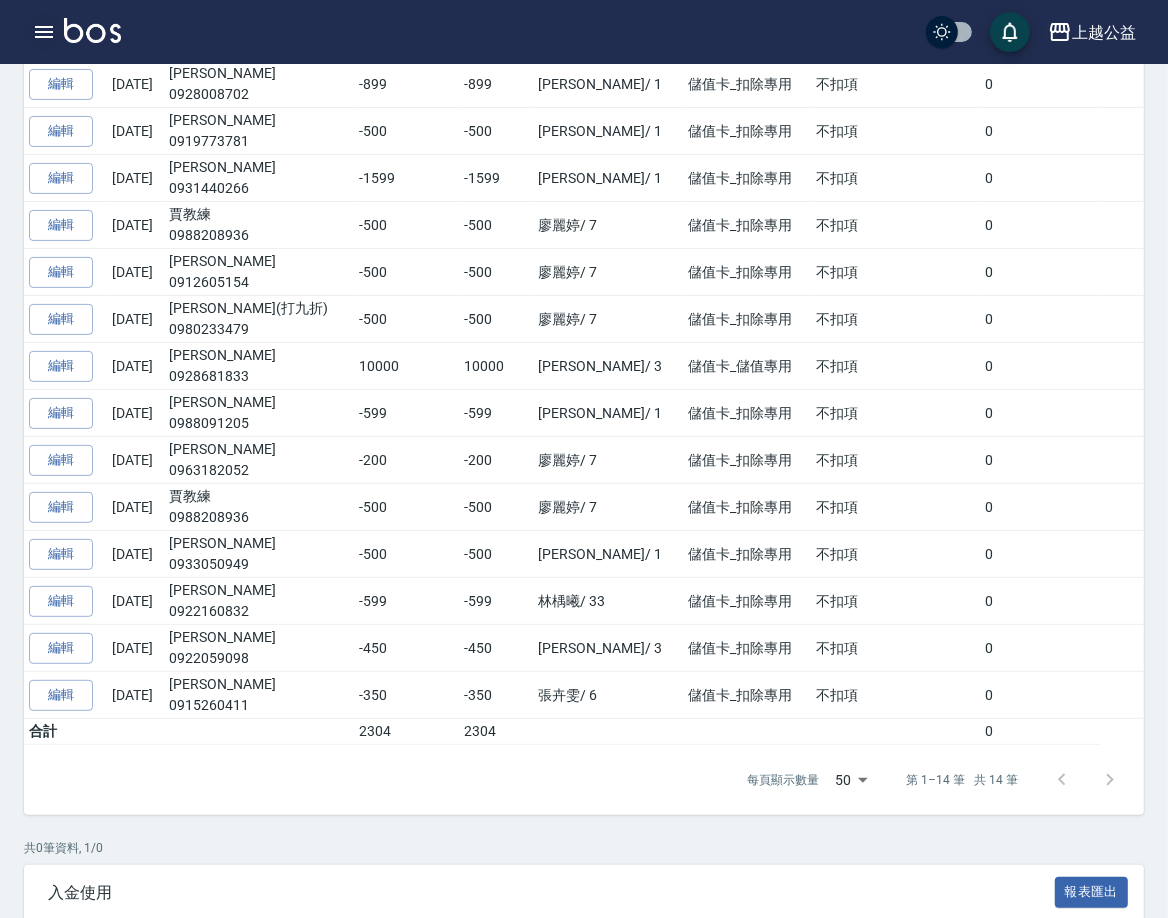 click at bounding box center (44, 32) 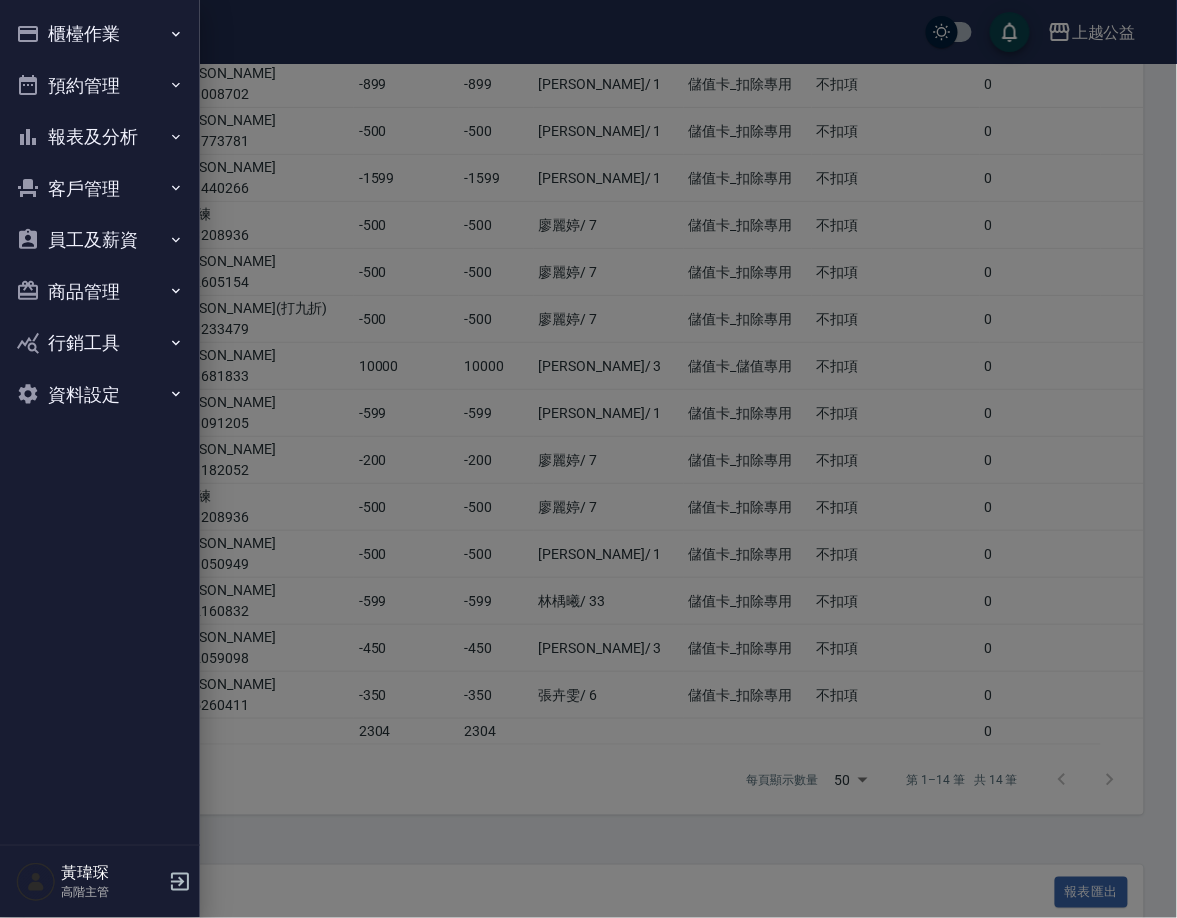 click on "櫃檯作業" at bounding box center (100, 34) 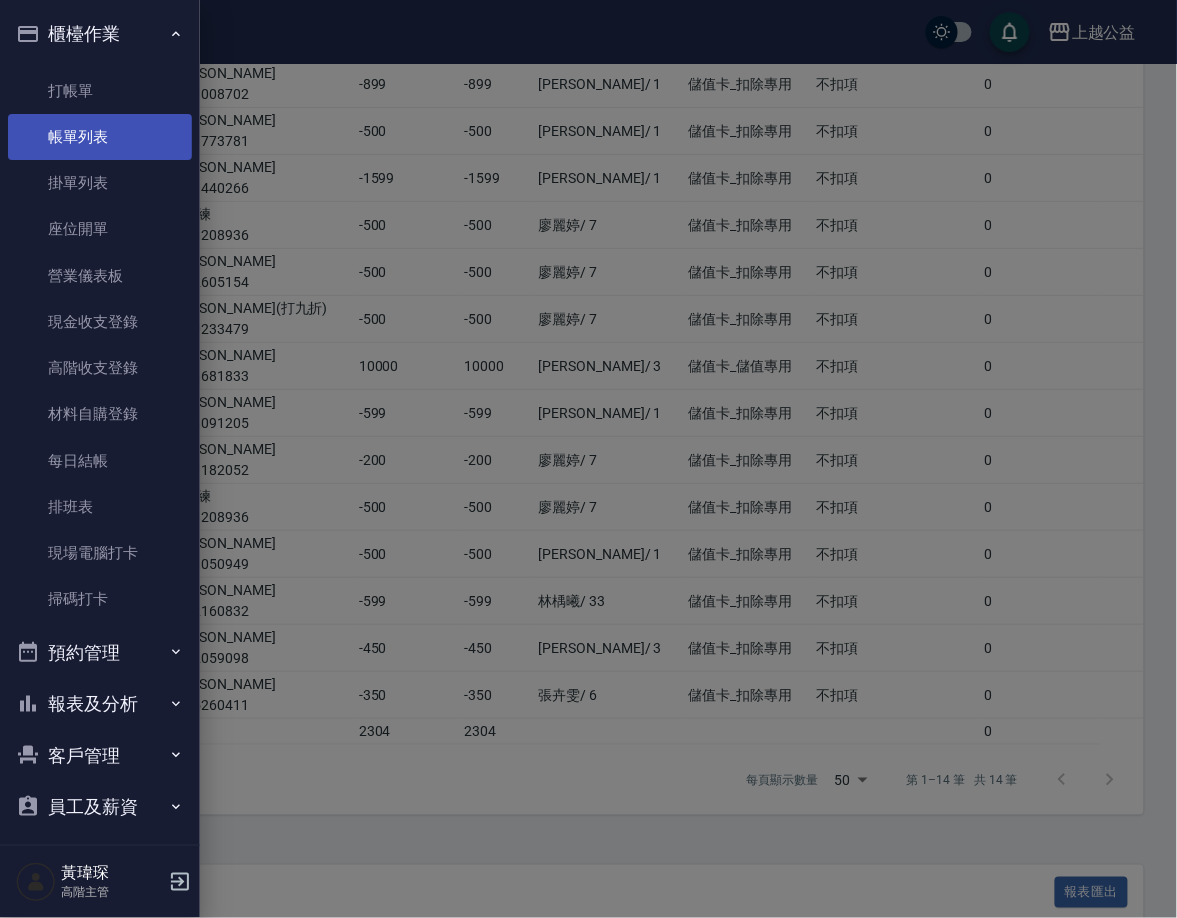 click on "帳單列表" at bounding box center [100, 137] 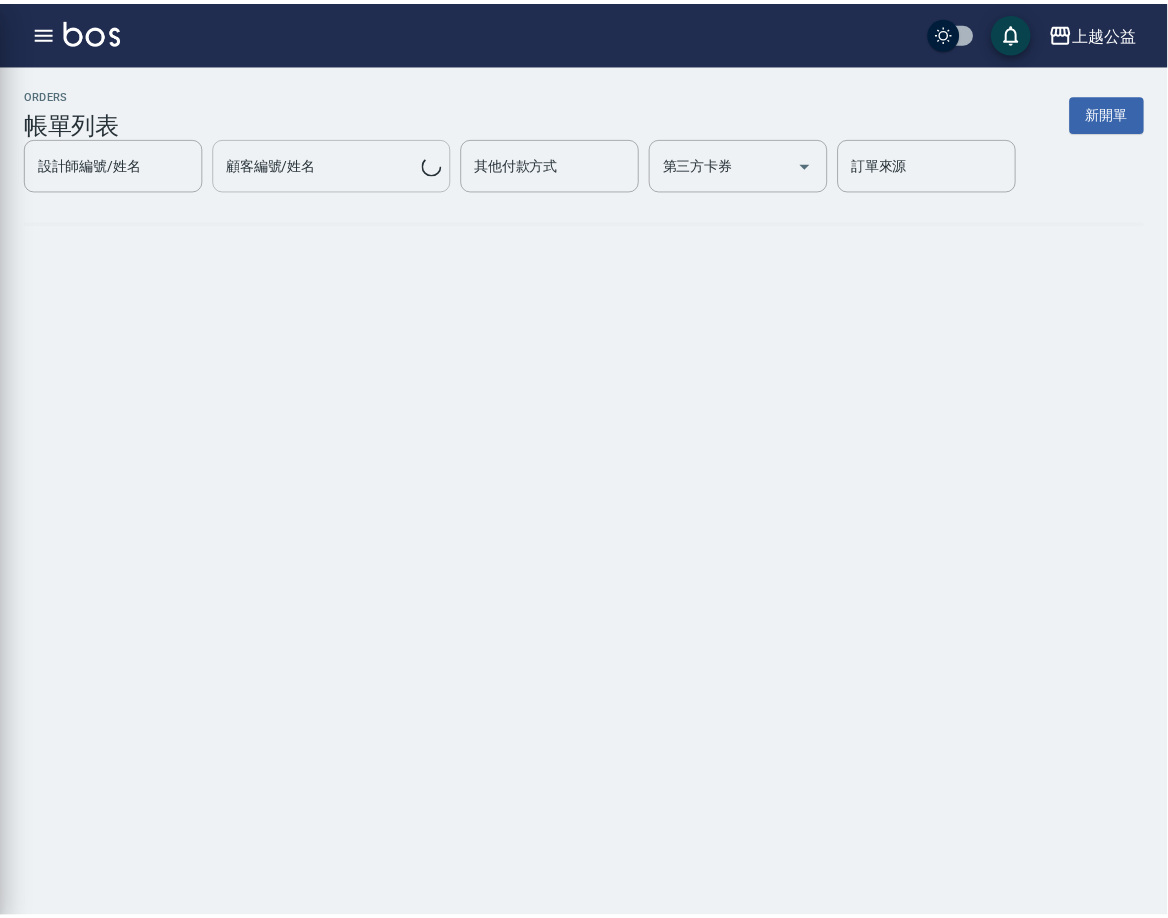 scroll, scrollTop: 0, scrollLeft: 0, axis: both 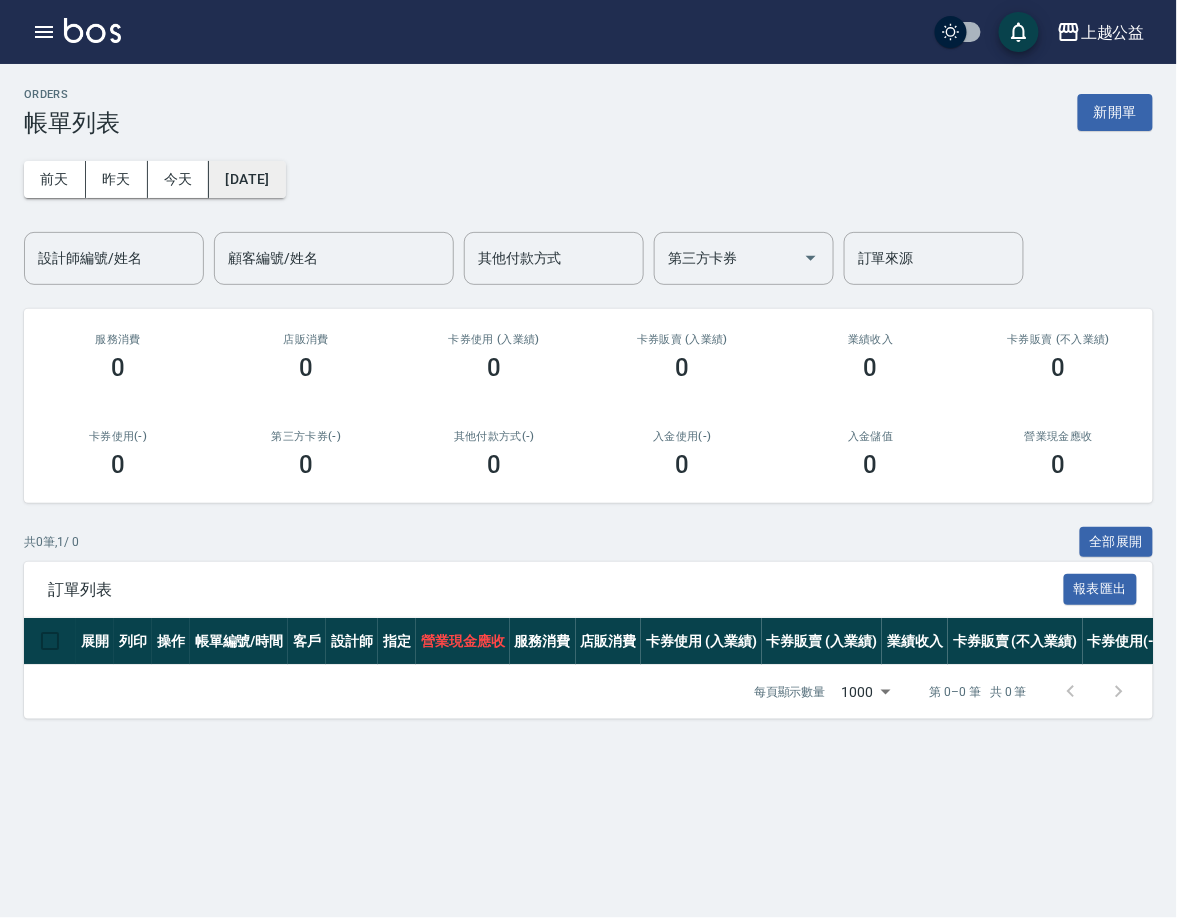 click on "[DATE]" at bounding box center [247, 179] 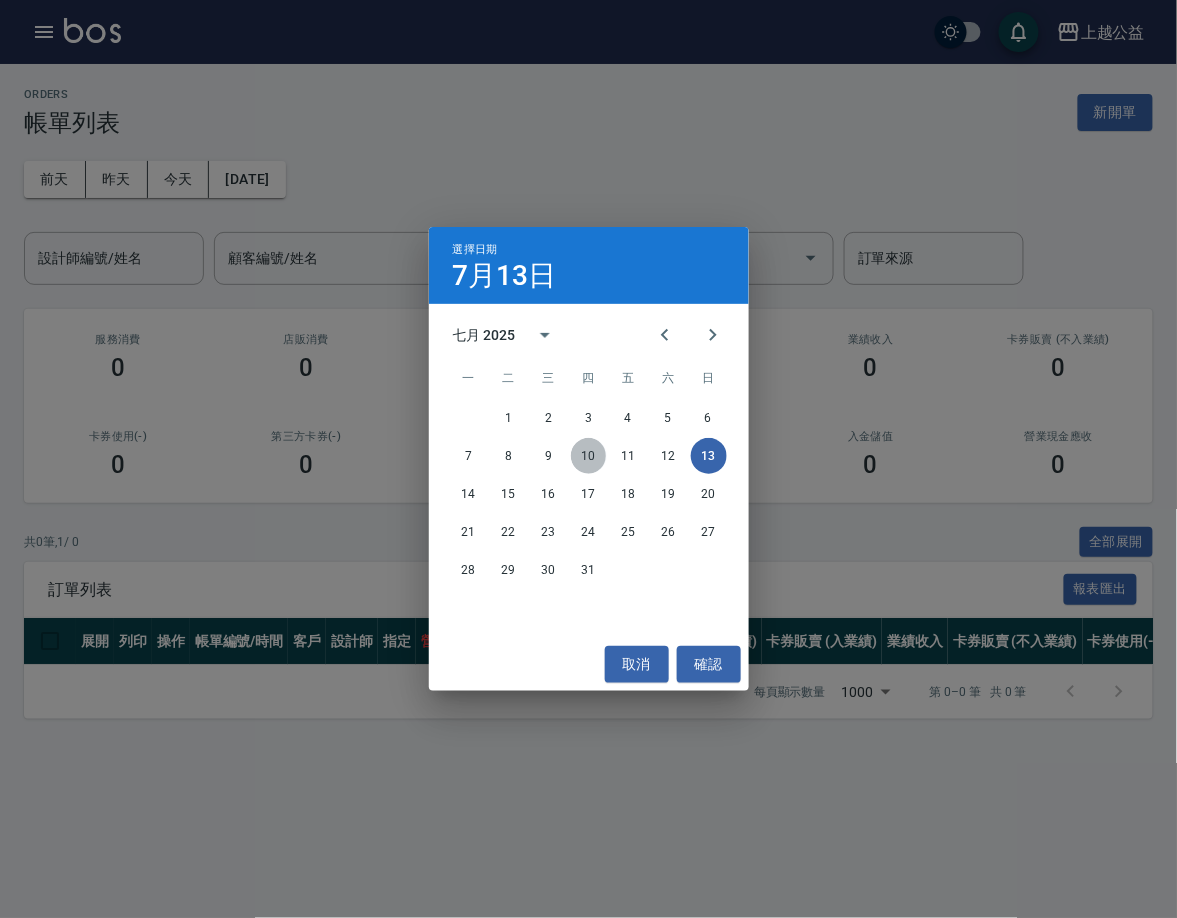 click on "10" at bounding box center [589, 456] 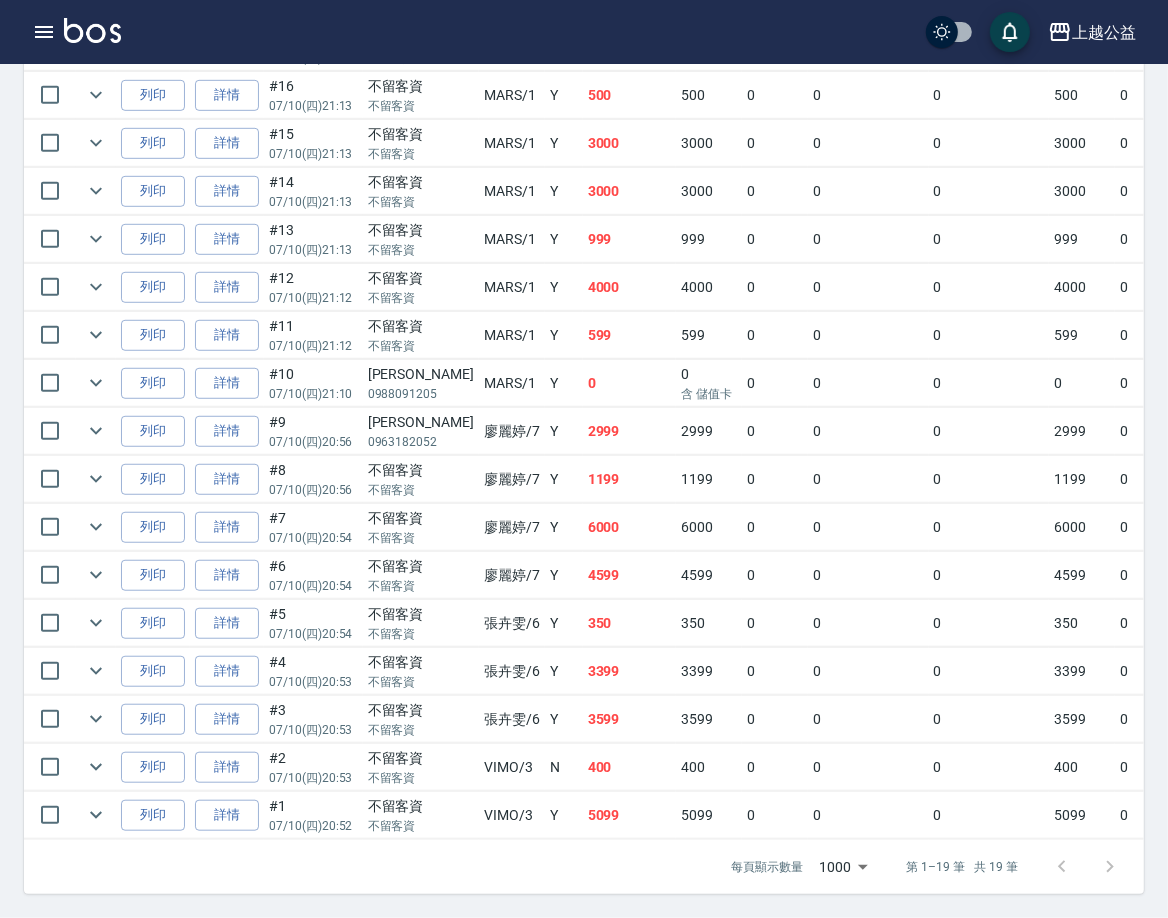scroll, scrollTop: 730, scrollLeft: 0, axis: vertical 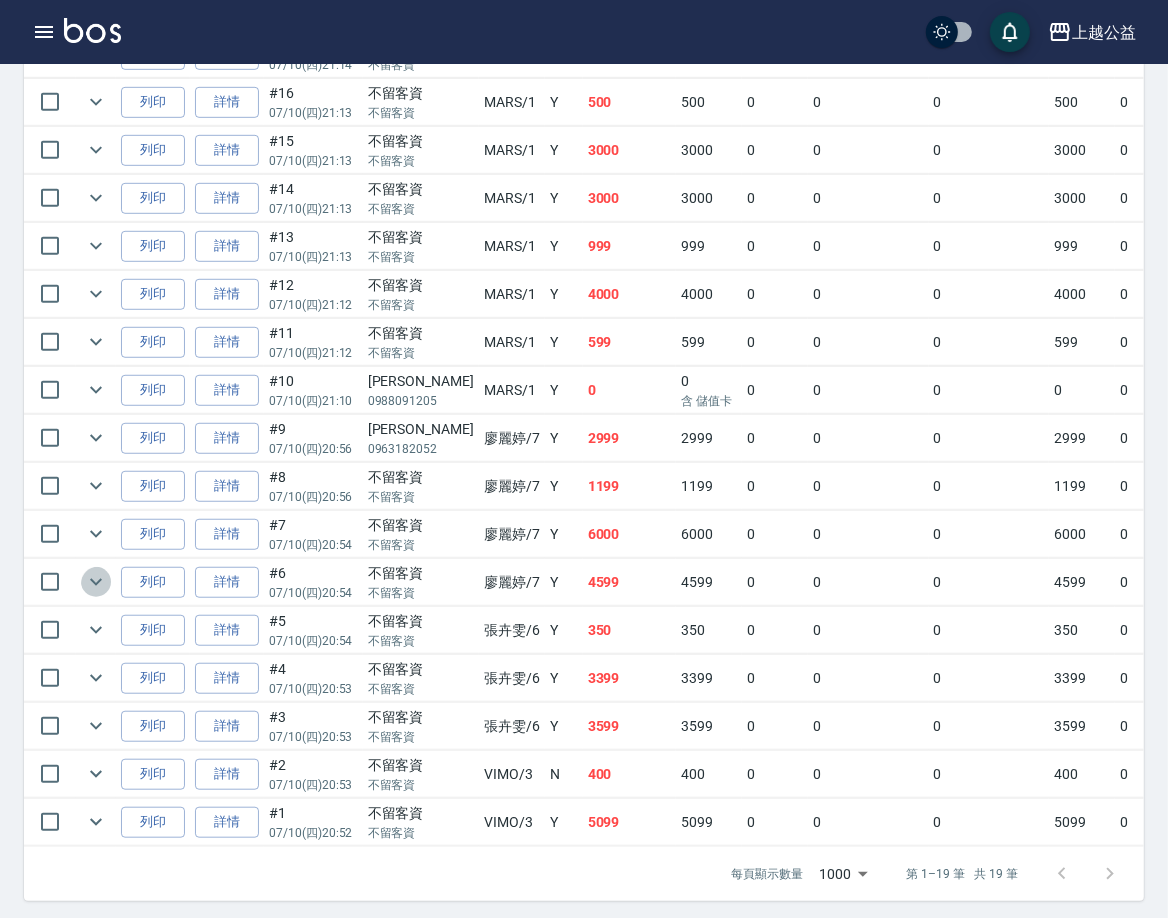 click 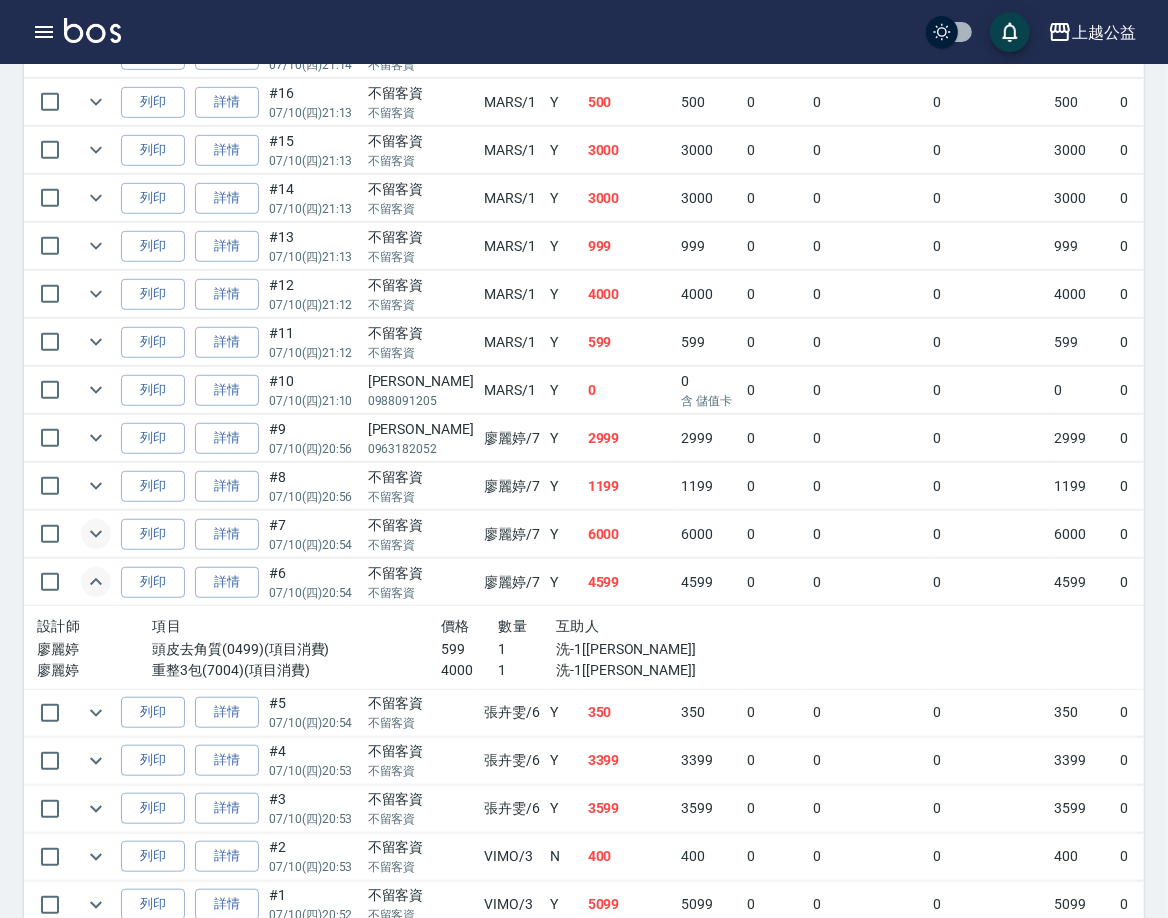 click 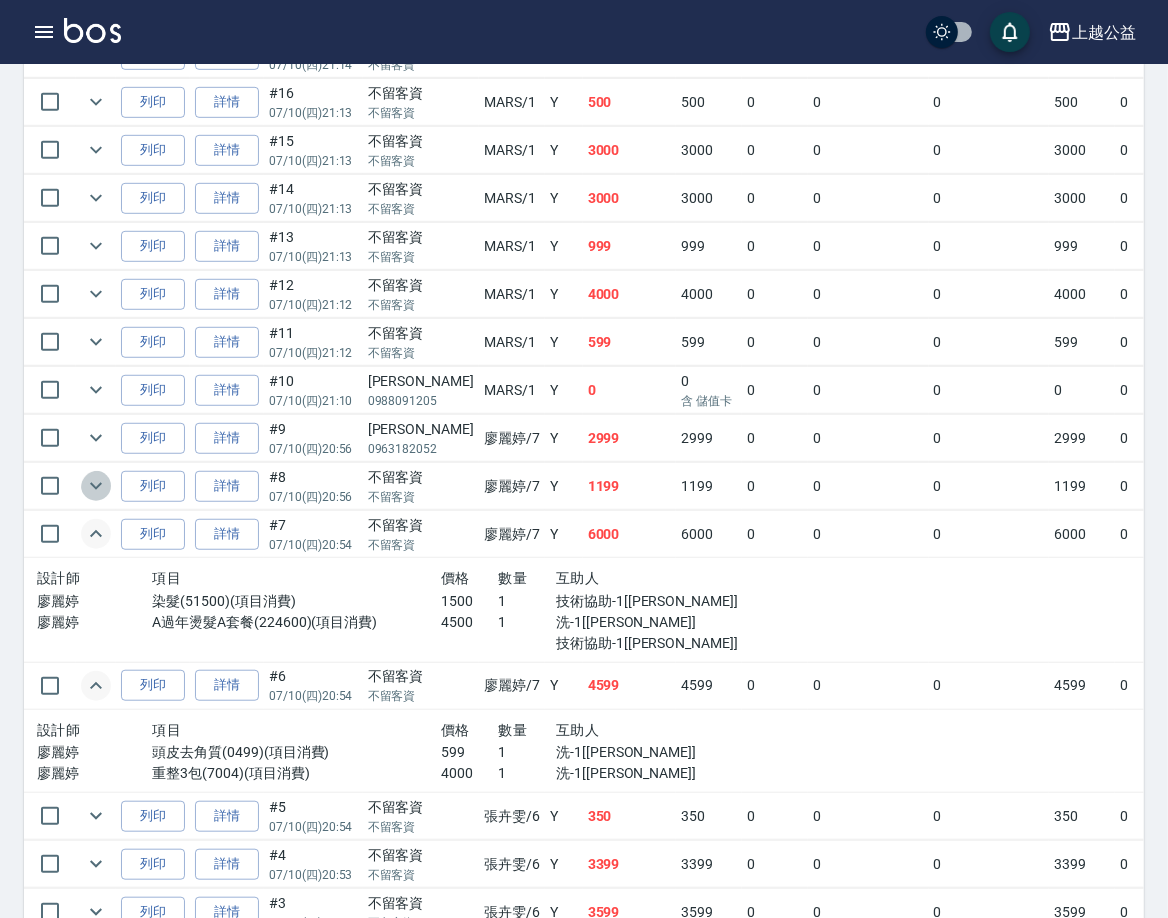 click 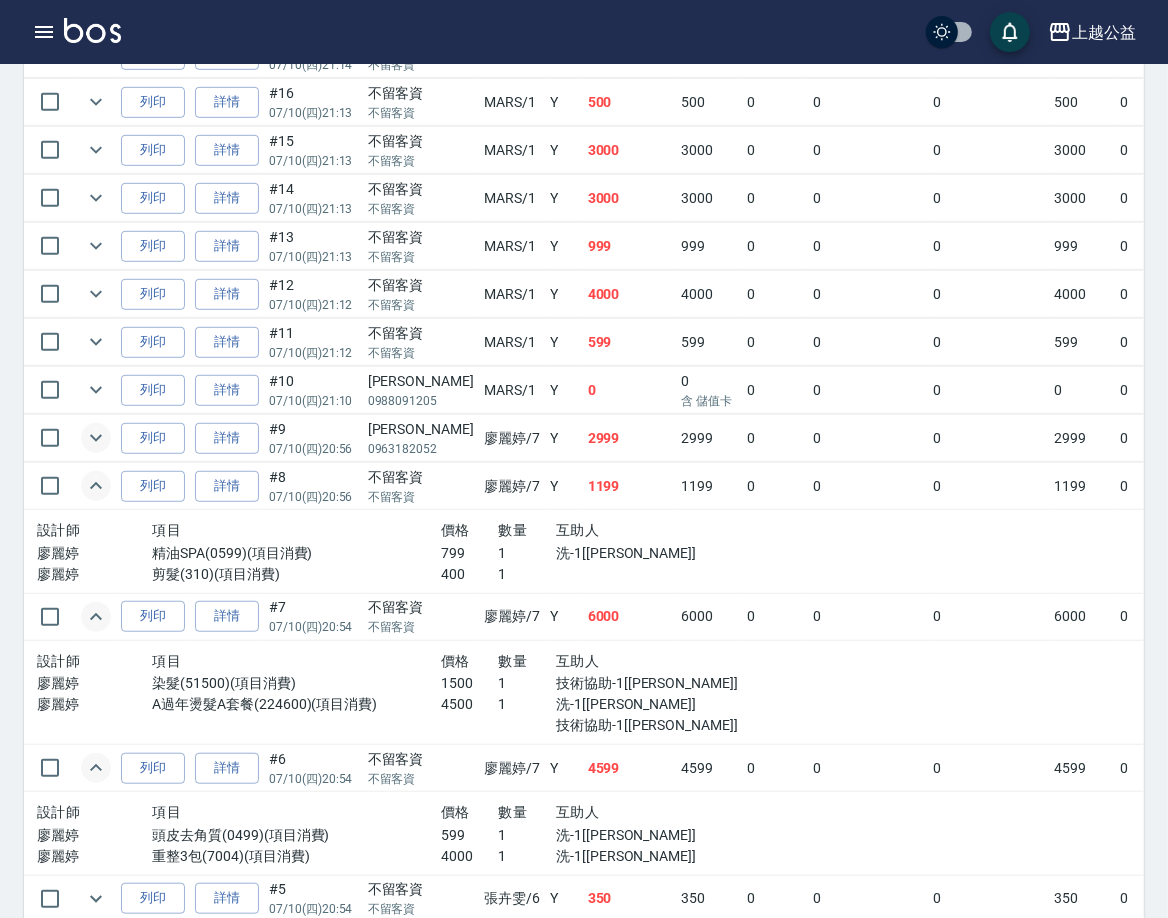 click 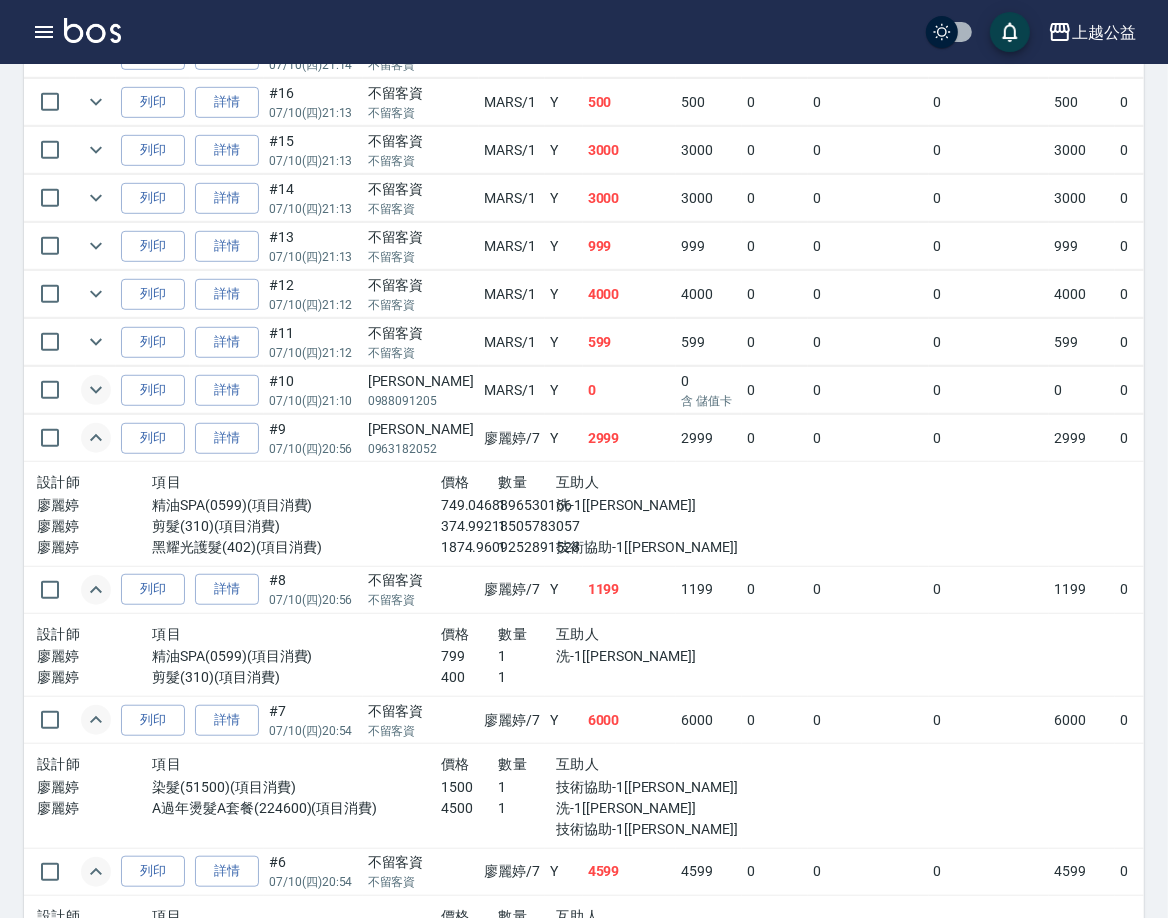 click 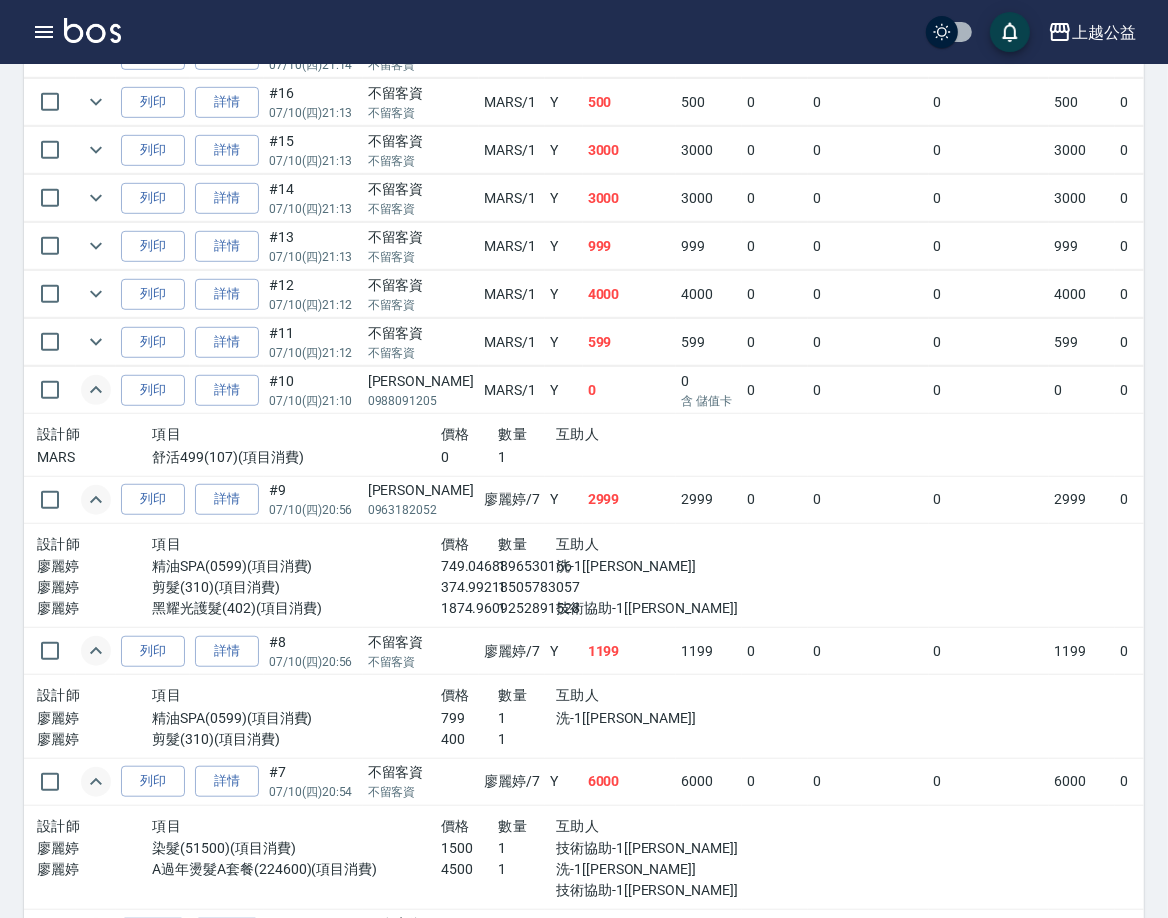click 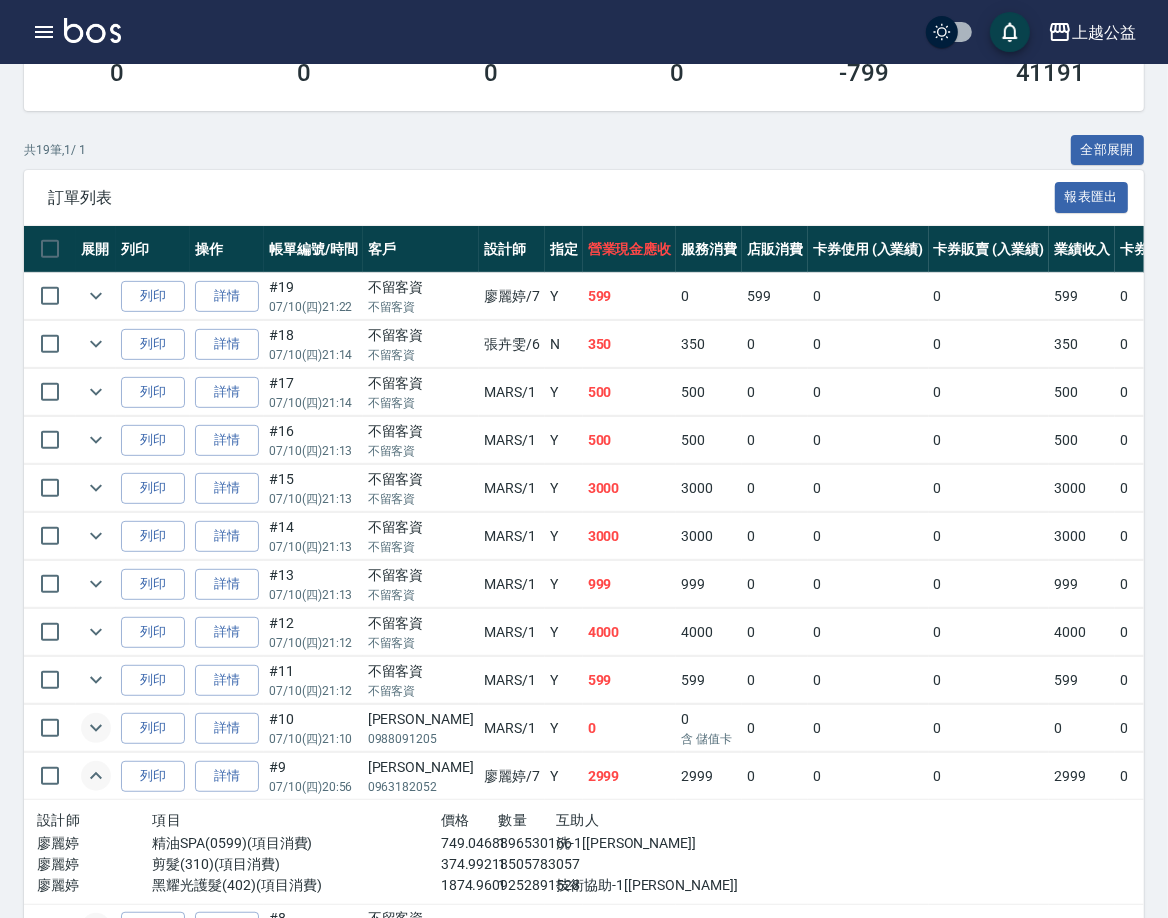 scroll, scrollTop: 407, scrollLeft: 0, axis: vertical 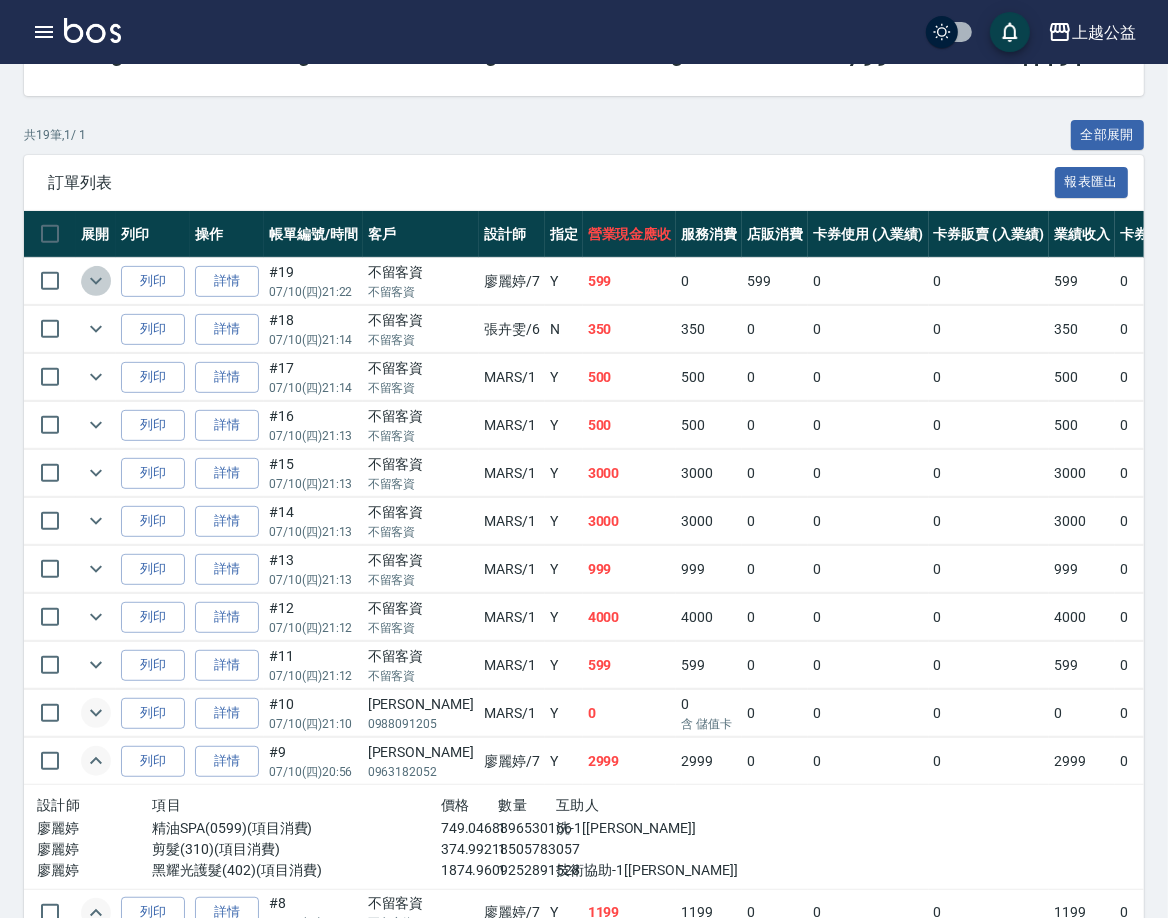 click 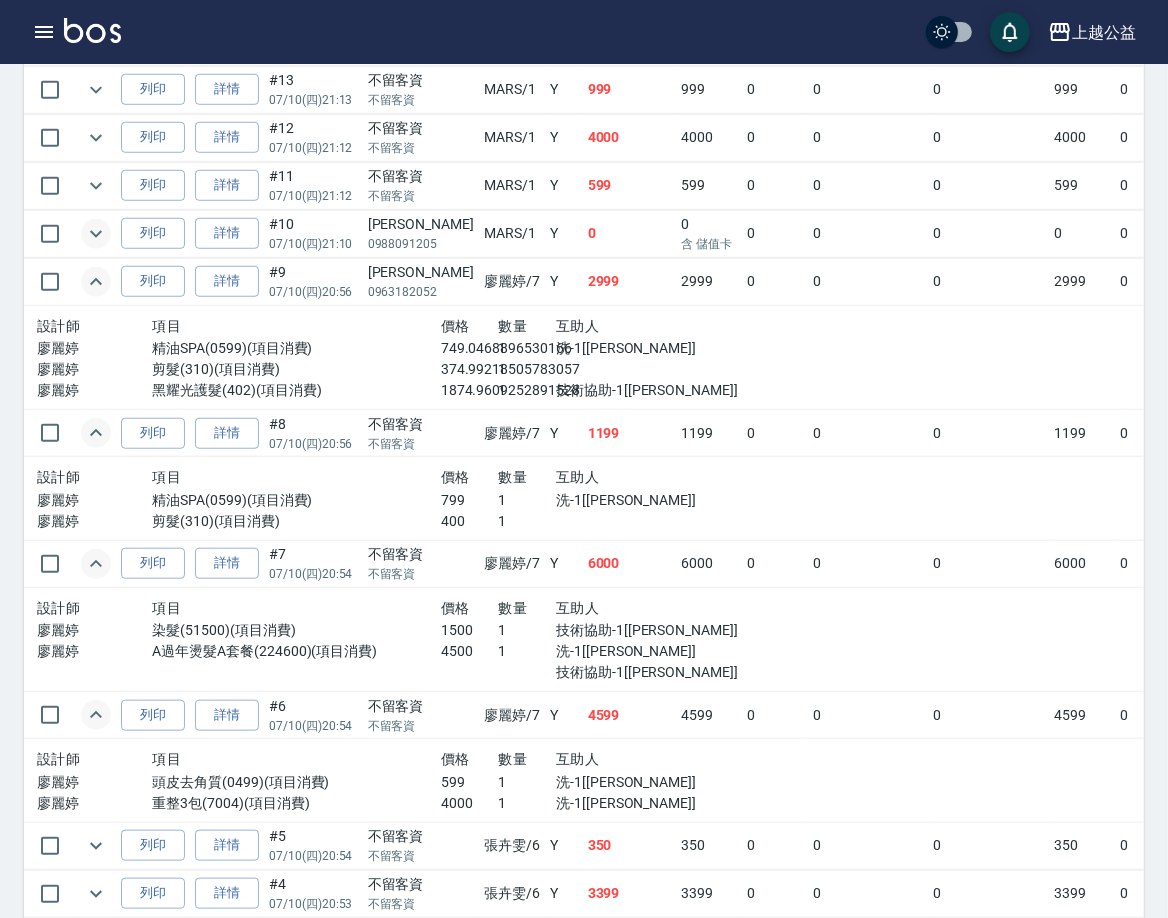 scroll, scrollTop: 963, scrollLeft: 0, axis: vertical 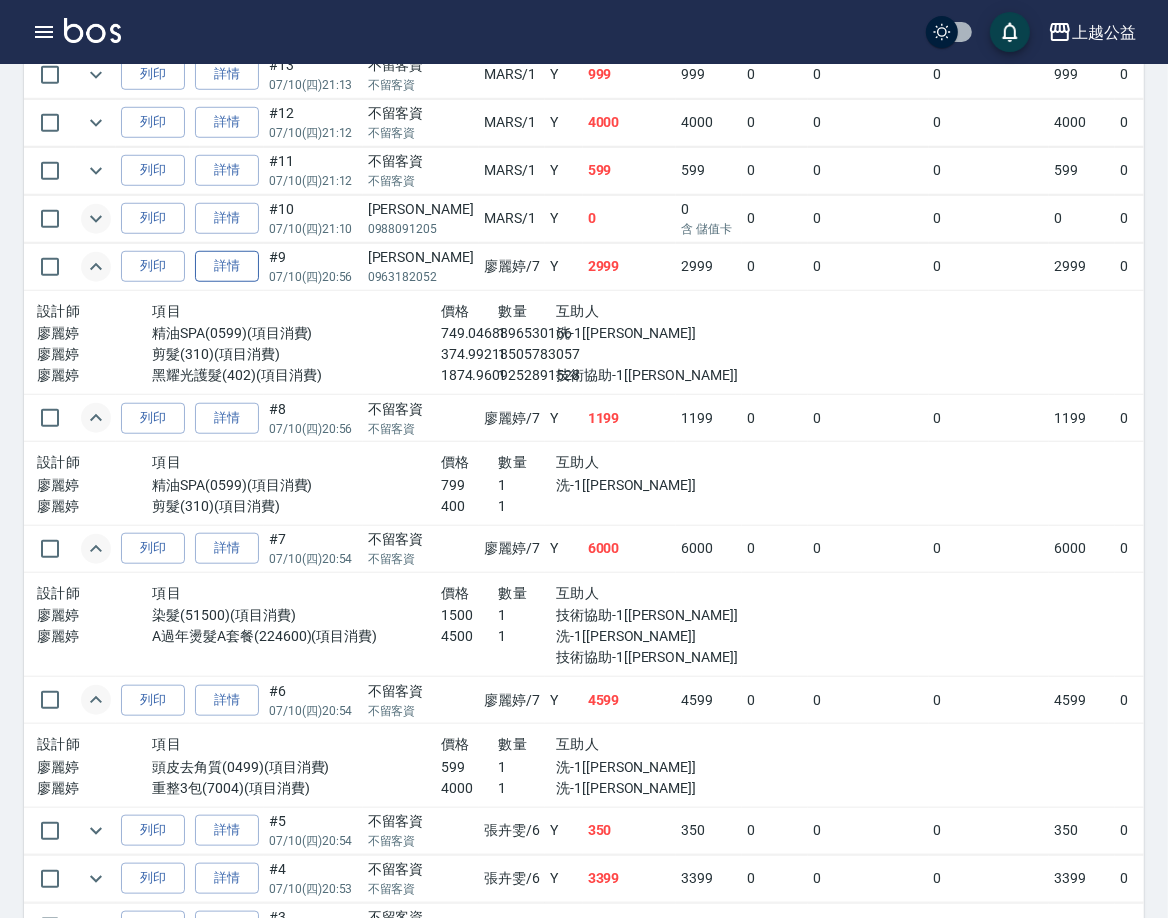 click on "詳情" at bounding box center [227, 266] 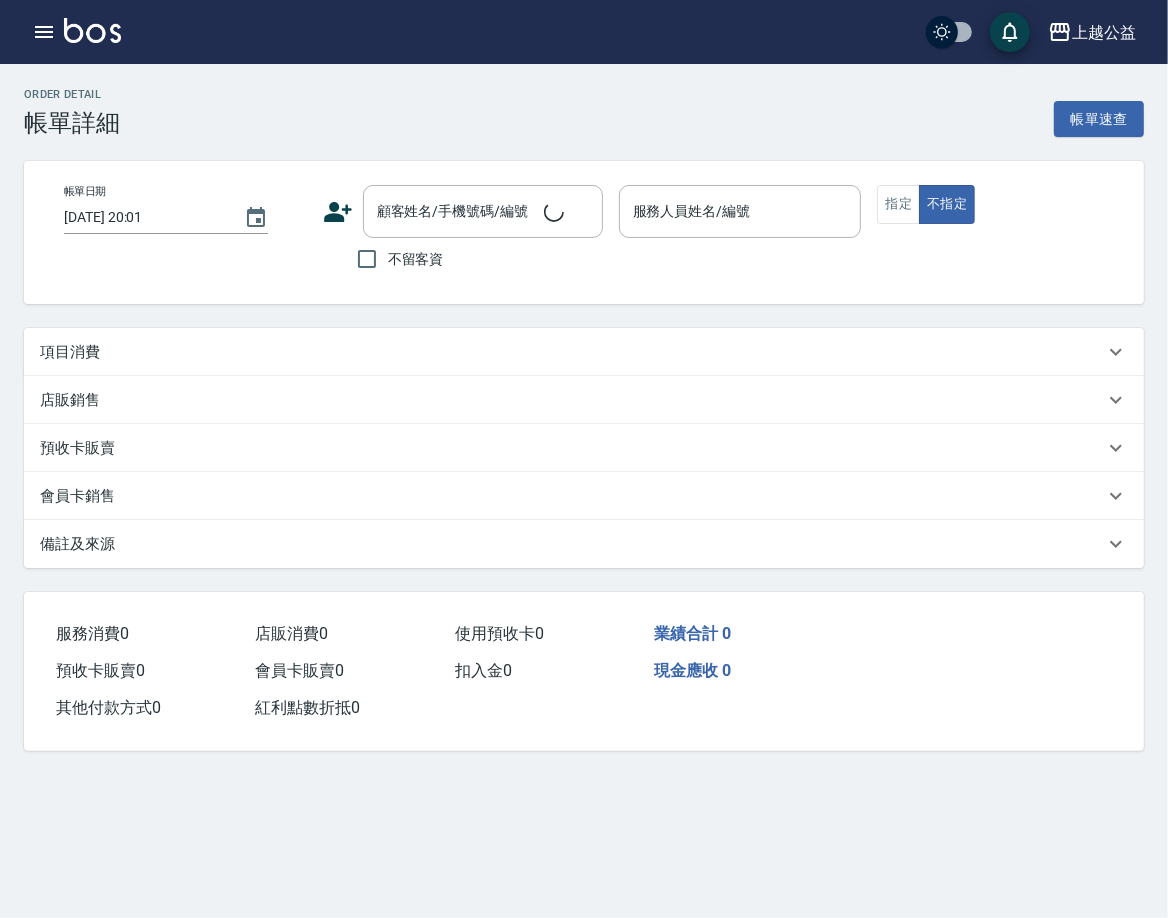 scroll, scrollTop: 0, scrollLeft: 0, axis: both 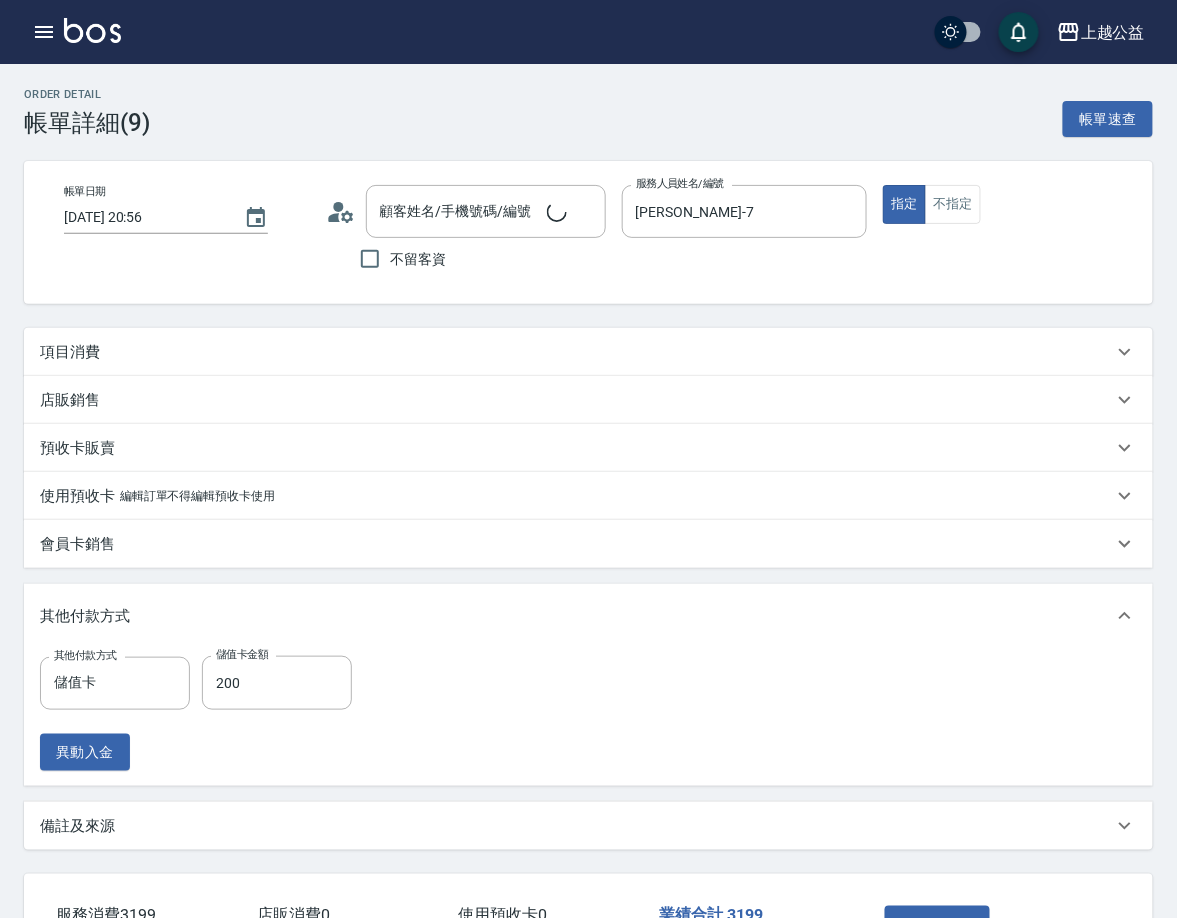 type on "2025/07/10 20:56" 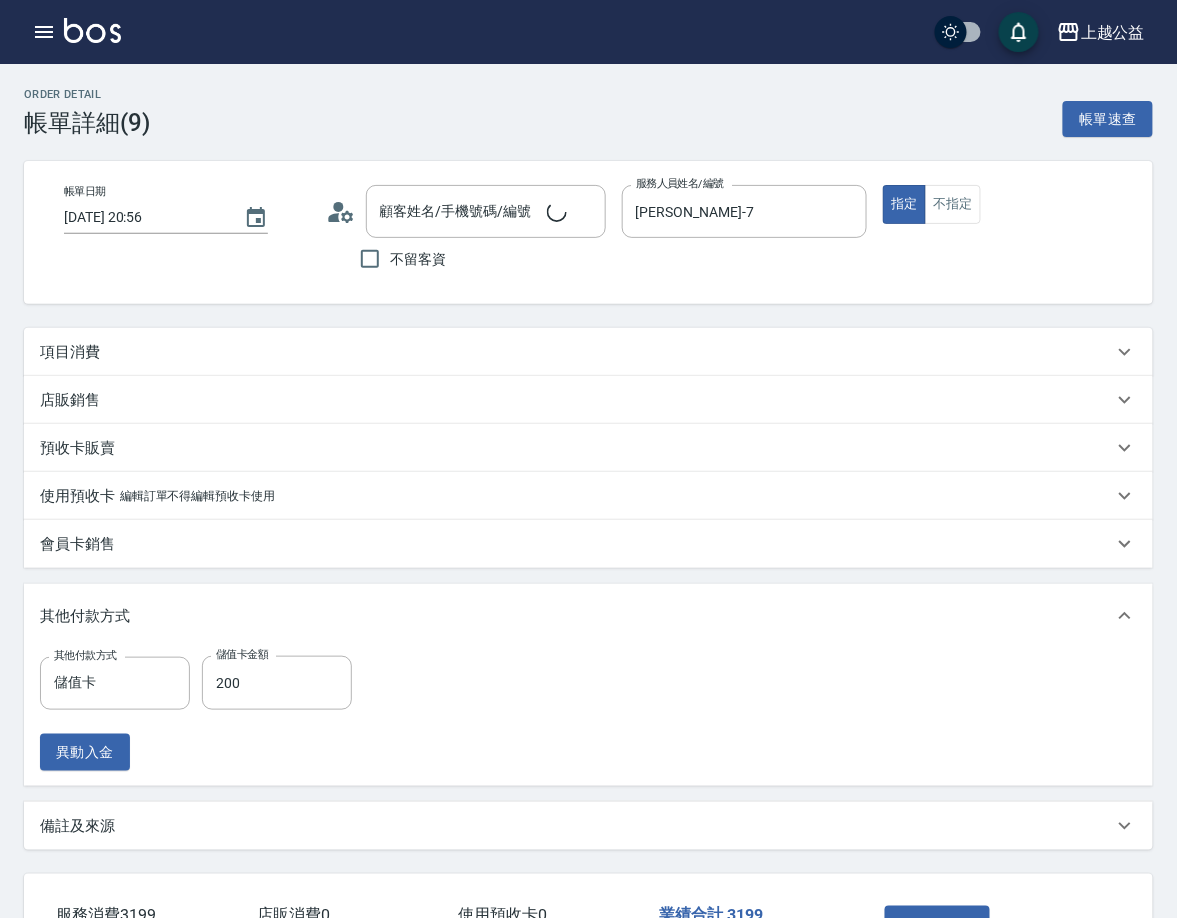 type on "廖麗婷-7" 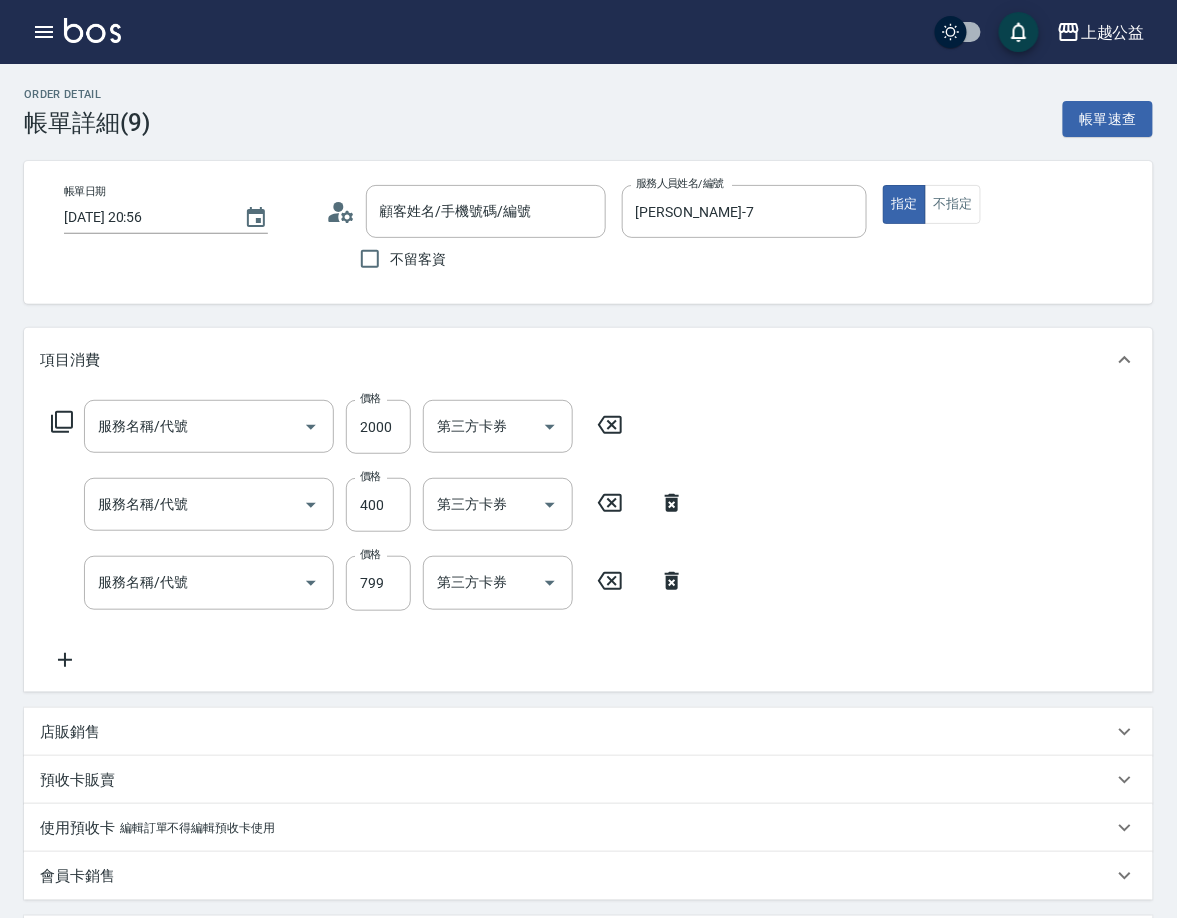 type on "劉怡君/0963182052/null" 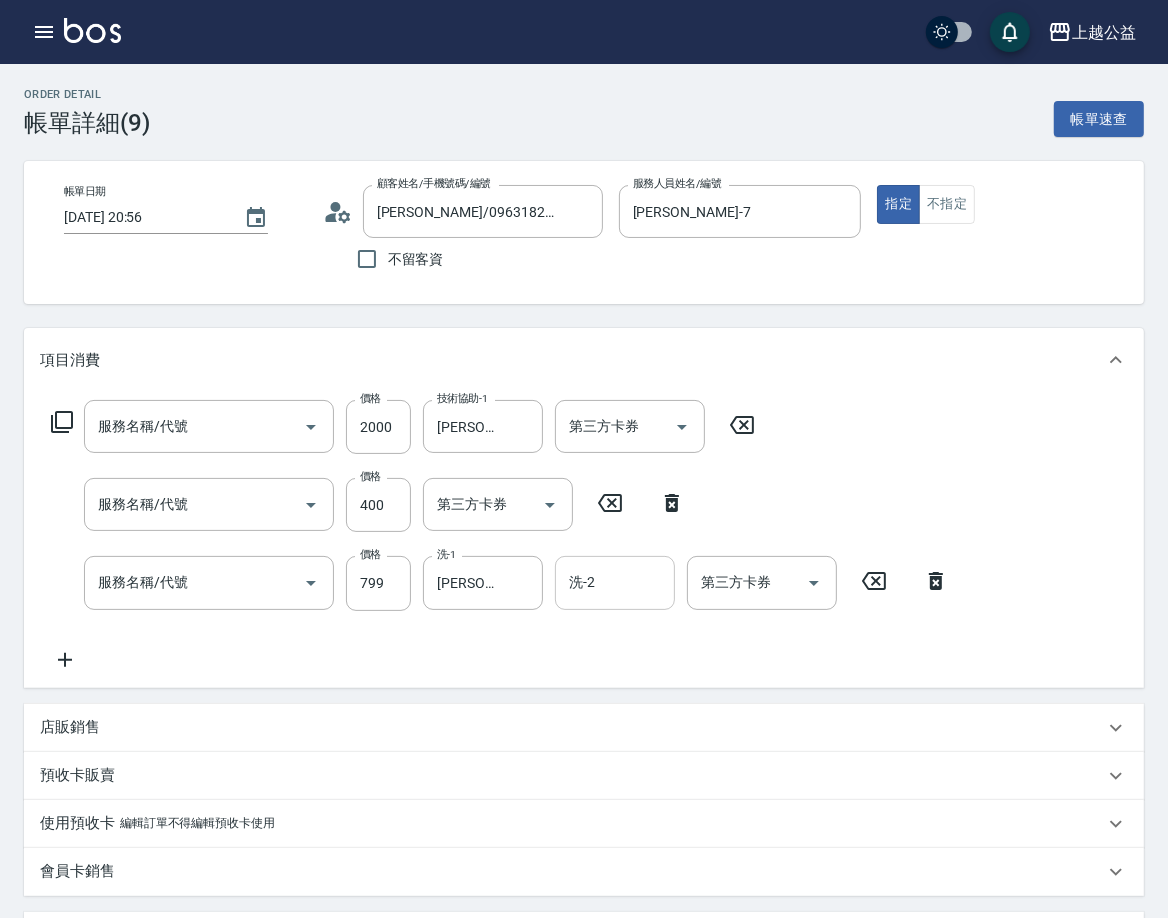 type on "黑耀光護髮(402)" 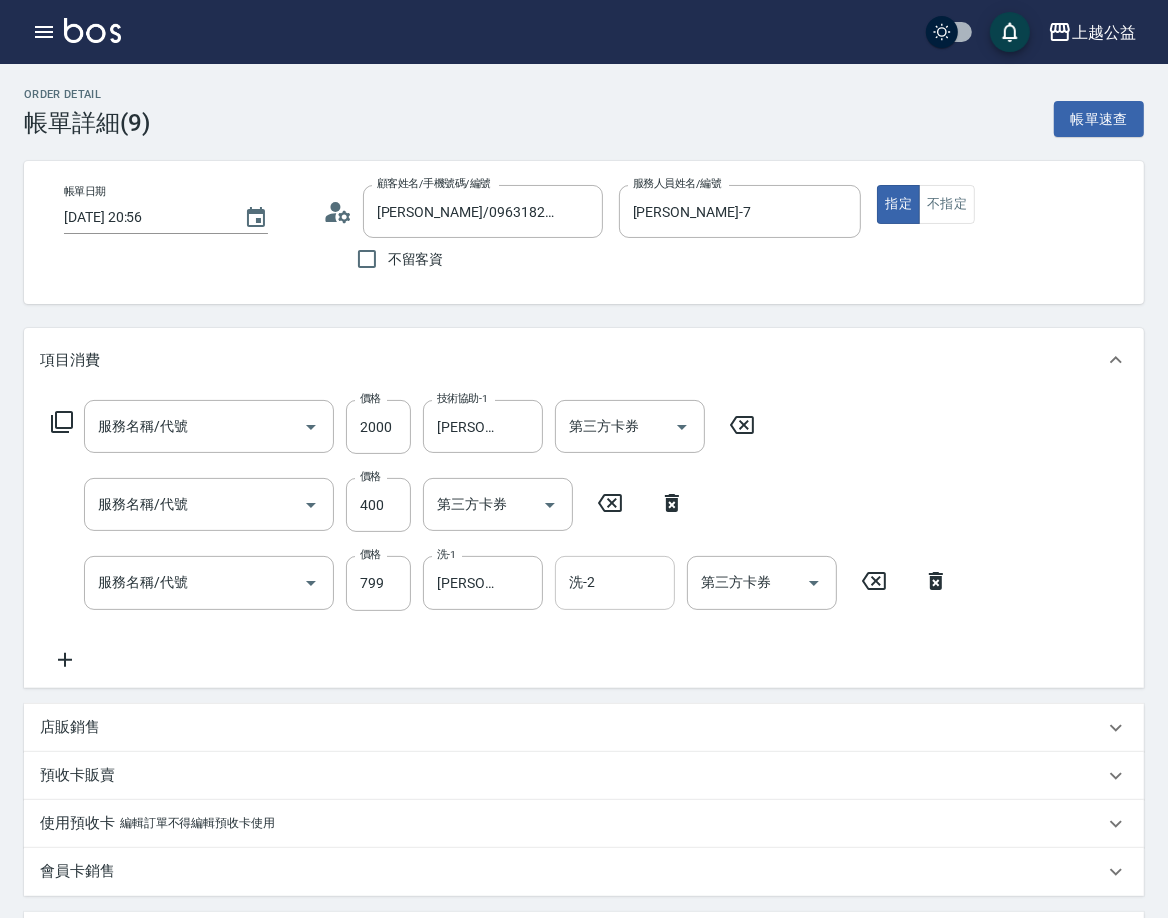 type on "剪髮(310)" 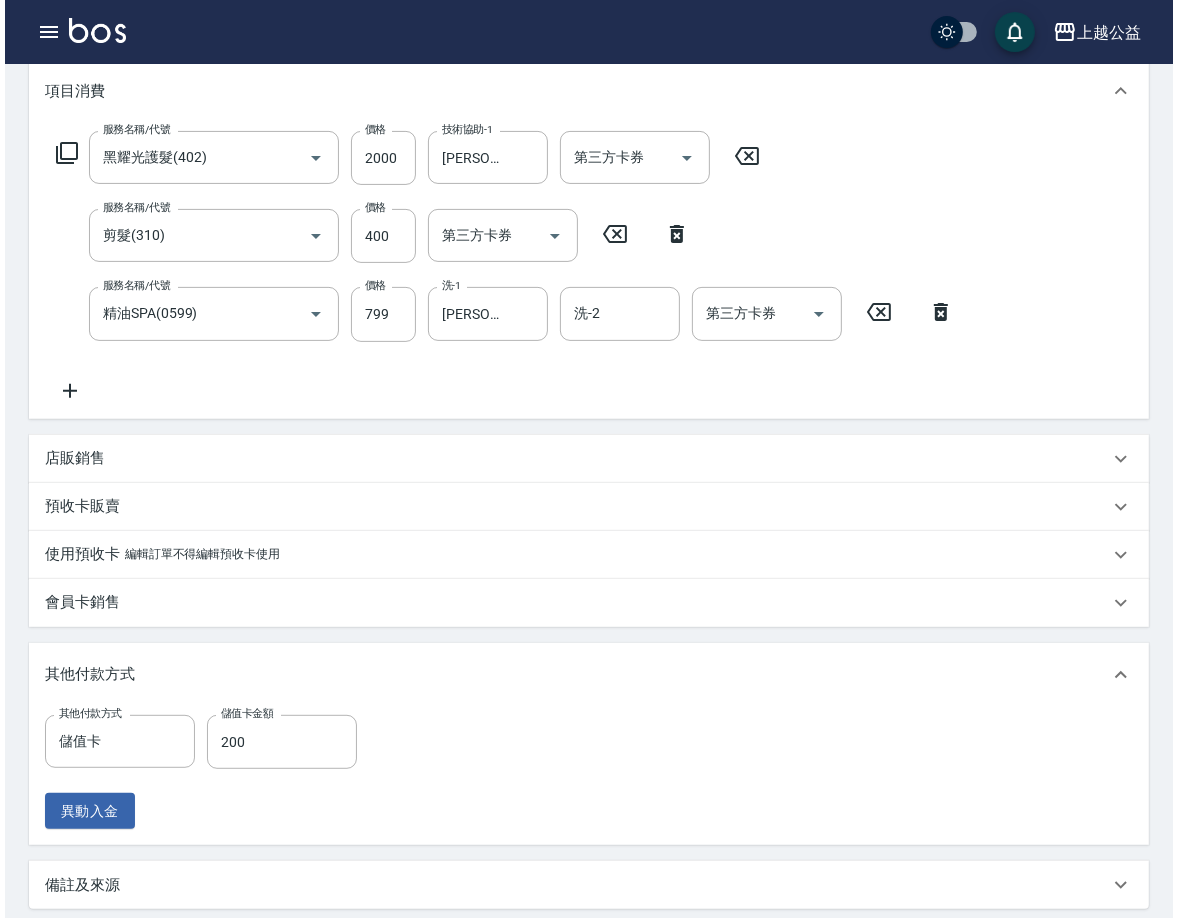 scroll, scrollTop: 284, scrollLeft: 0, axis: vertical 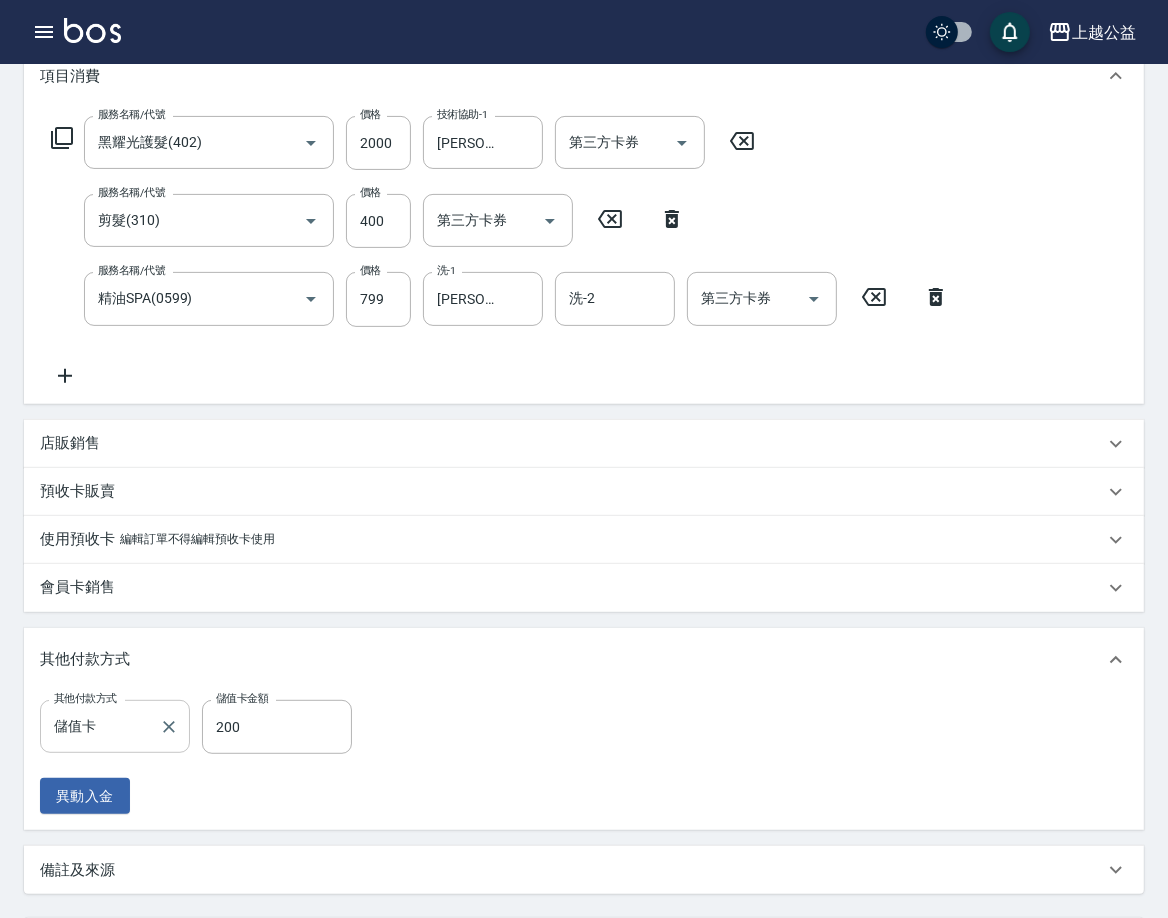 click on "儲值卡" at bounding box center (100, 726) 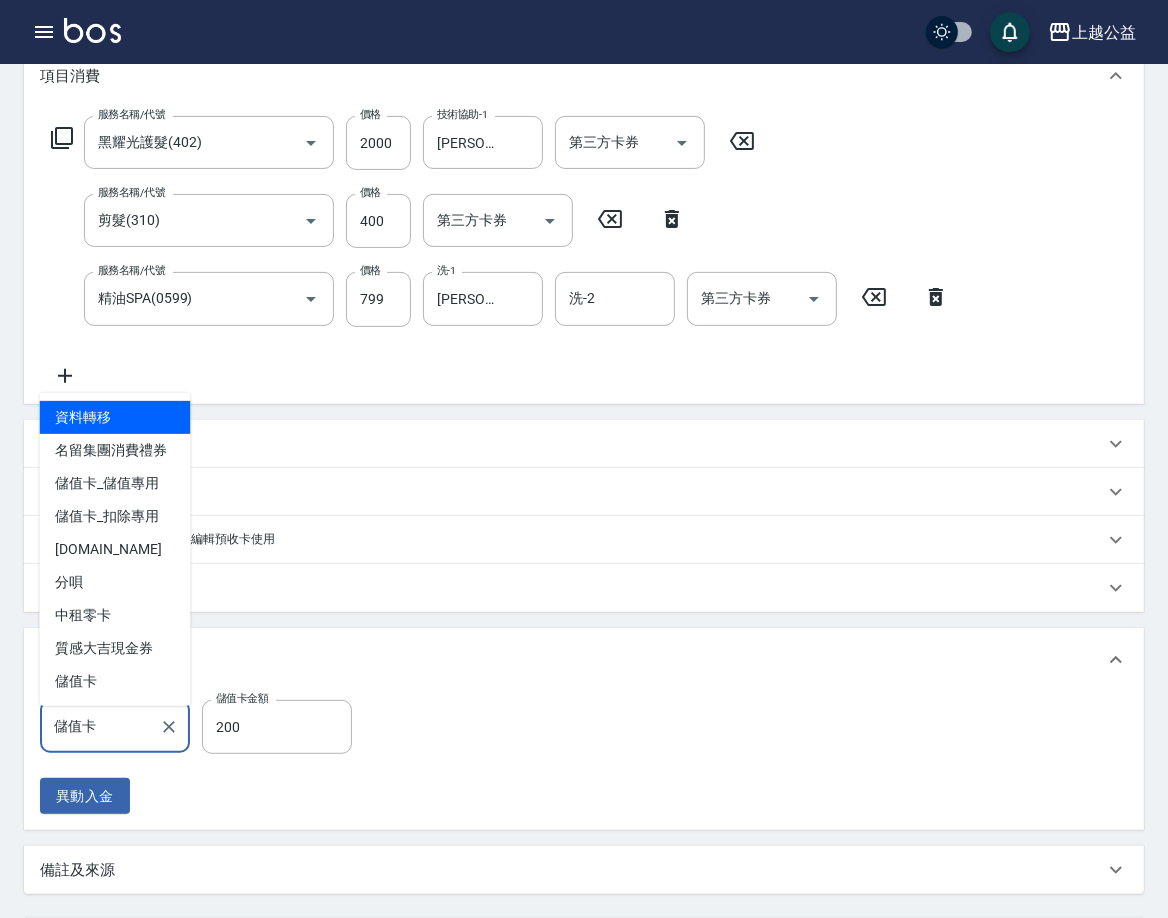 click on "項目消費 服務名稱/代號 黑耀光護髮(402) 服務名稱/代號 價格 2000 價格 技術協助-1 鄭伊菁-29 技術協助-1 第三方卡券 第三方卡券 服務名稱/代號 剪髮(310) 服務名稱/代號 價格 400 價格 第三方卡券 第三方卡券 服務名稱/代號 精油SPA(0599) 服務名稱/代號 價格 799 價格 洗-1 鄭伊菁-29 洗-1 洗-2 洗-2 第三方卡券 第三方卡券 店販銷售 服務人員姓名/編號 服務人員姓名/編號 商品代號/名稱 商品代號/名稱 預收卡販賣 卡券名稱/代號 卡券名稱/代號 使用預收卡 編輯訂單不得編輯預收卡使用 卡券名稱/代號 卡券名稱/代號 會員卡銷售 服務人員姓名/編號 服務人員姓名/編號 會員卡名稱/代號 會員卡名稱/代號 其他付款方式 其他付款方式 儲值卡 其他付款方式 儲值卡金額 200 儲值卡金額 異動入金 備註及來源 備註 備註 訂單來源 ​ 訂單來源" at bounding box center [584, 469] 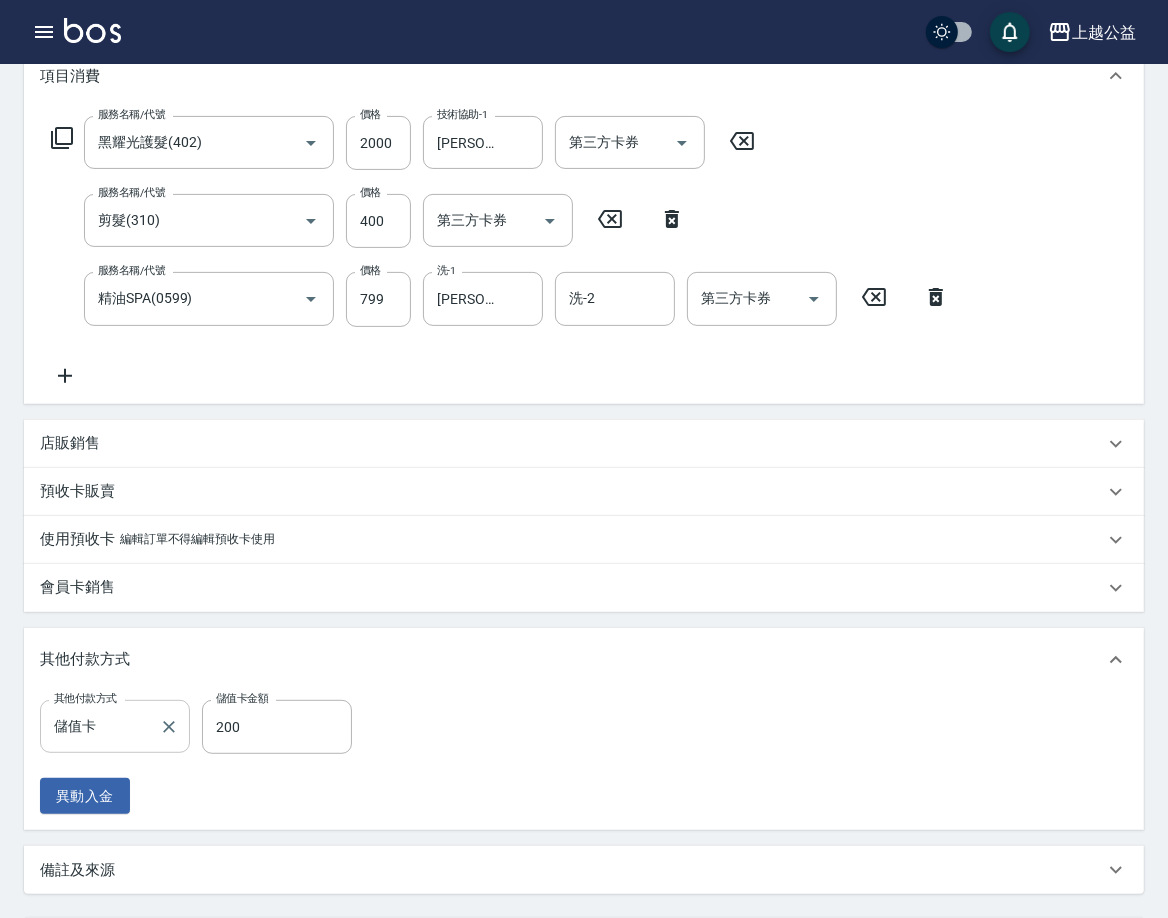 click on "儲值卡" at bounding box center (100, 726) 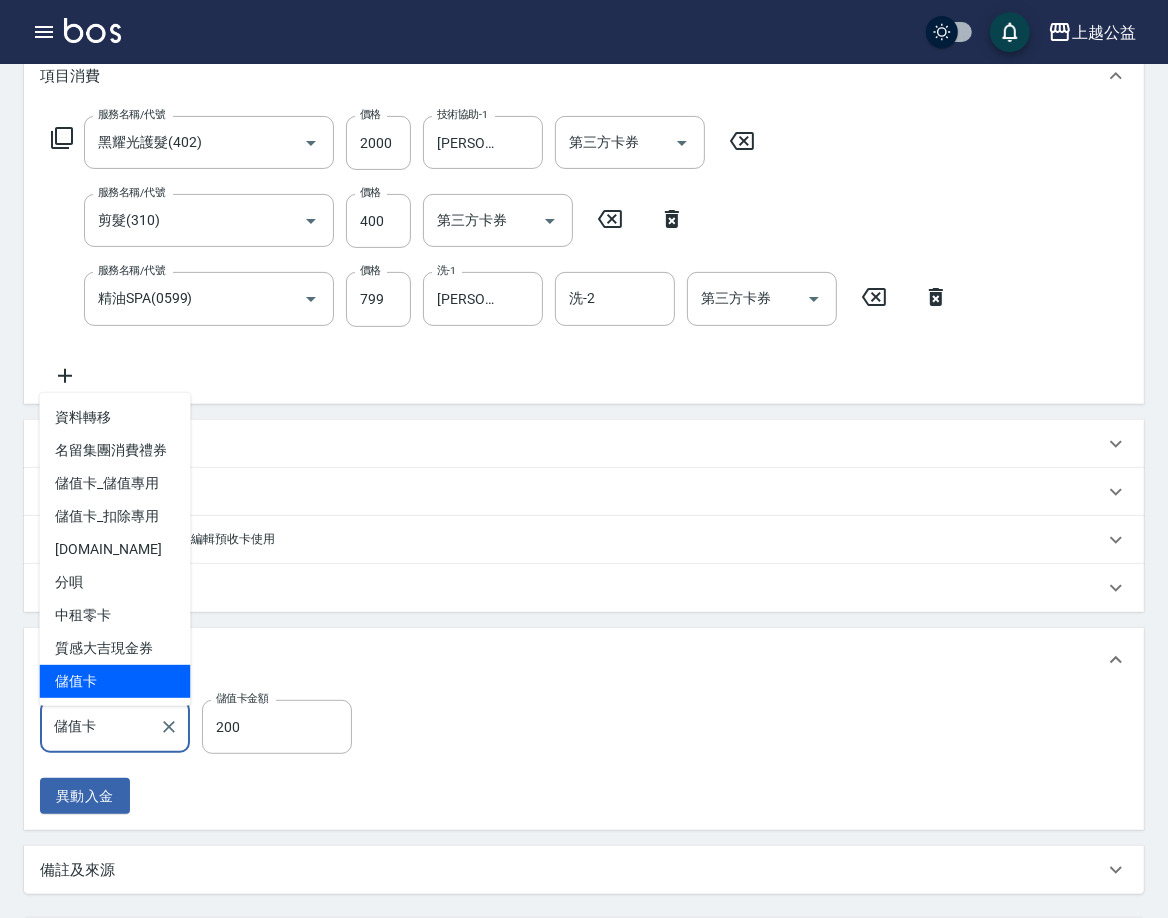 click on "項目消費 服務名稱/代號 黑耀光護髮(402) 服務名稱/代號 價格 2000 價格 技術協助-1 鄭伊菁-29 技術協助-1 第三方卡券 第三方卡券 服務名稱/代號 剪髮(310) 服務名稱/代號 價格 400 價格 第三方卡券 第三方卡券 服務名稱/代號 精油SPA(0599) 服務名稱/代號 價格 799 價格 洗-1 鄭伊菁-29 洗-1 洗-2 洗-2 第三方卡券 第三方卡券 店販銷售 服務人員姓名/編號 服務人員姓名/編號 商品代號/名稱 商品代號/名稱 預收卡販賣 卡券名稱/代號 卡券名稱/代號 使用預收卡 編輯訂單不得編輯預收卡使用 卡券名稱/代號 卡券名稱/代號 會員卡銷售 服務人員姓名/編號 服務人員姓名/編號 會員卡名稱/代號 會員卡名稱/代號 其他付款方式 其他付款方式 儲值卡 其他付款方式 儲值卡金額 200 儲值卡金額 異動入金 備註及來源 備註 備註 訂單來源 ​ 訂單來源" at bounding box center [584, 469] 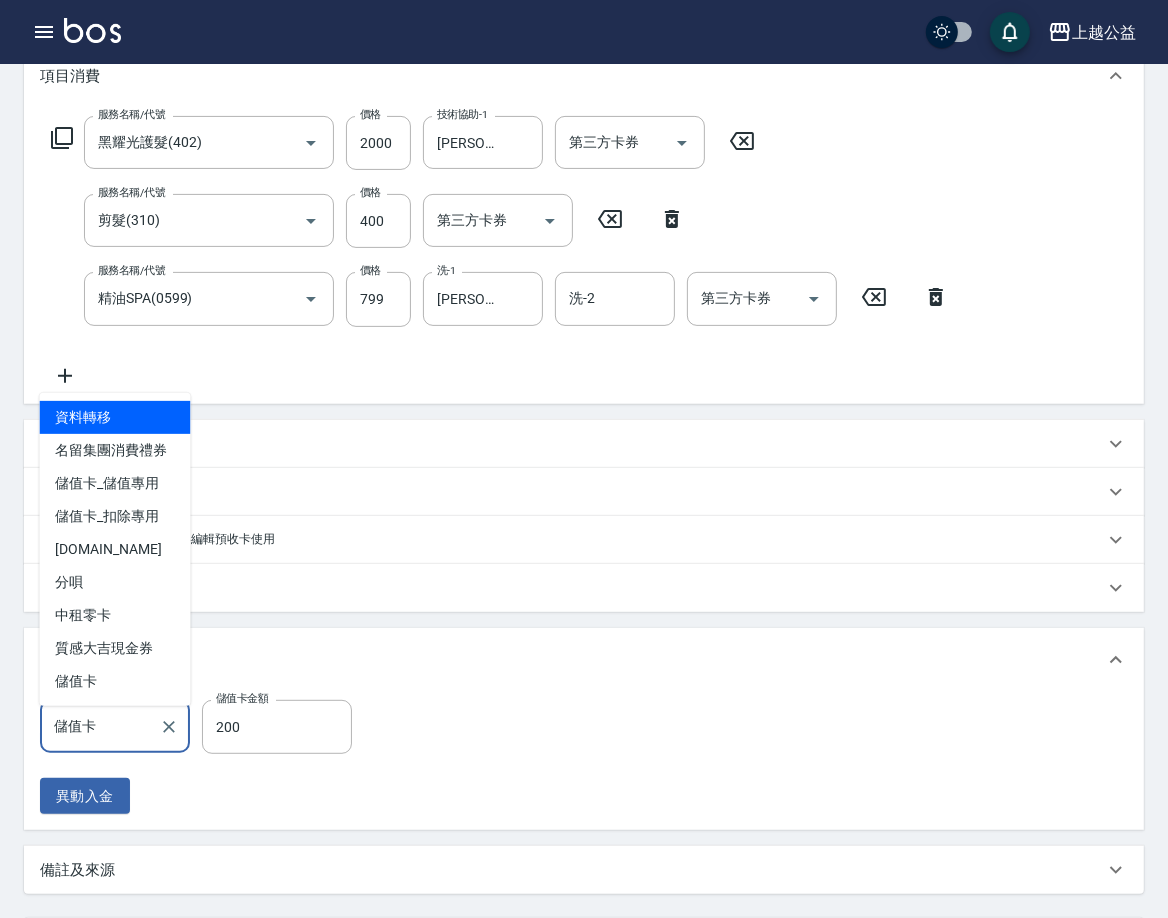 click on "儲值卡" at bounding box center [100, 726] 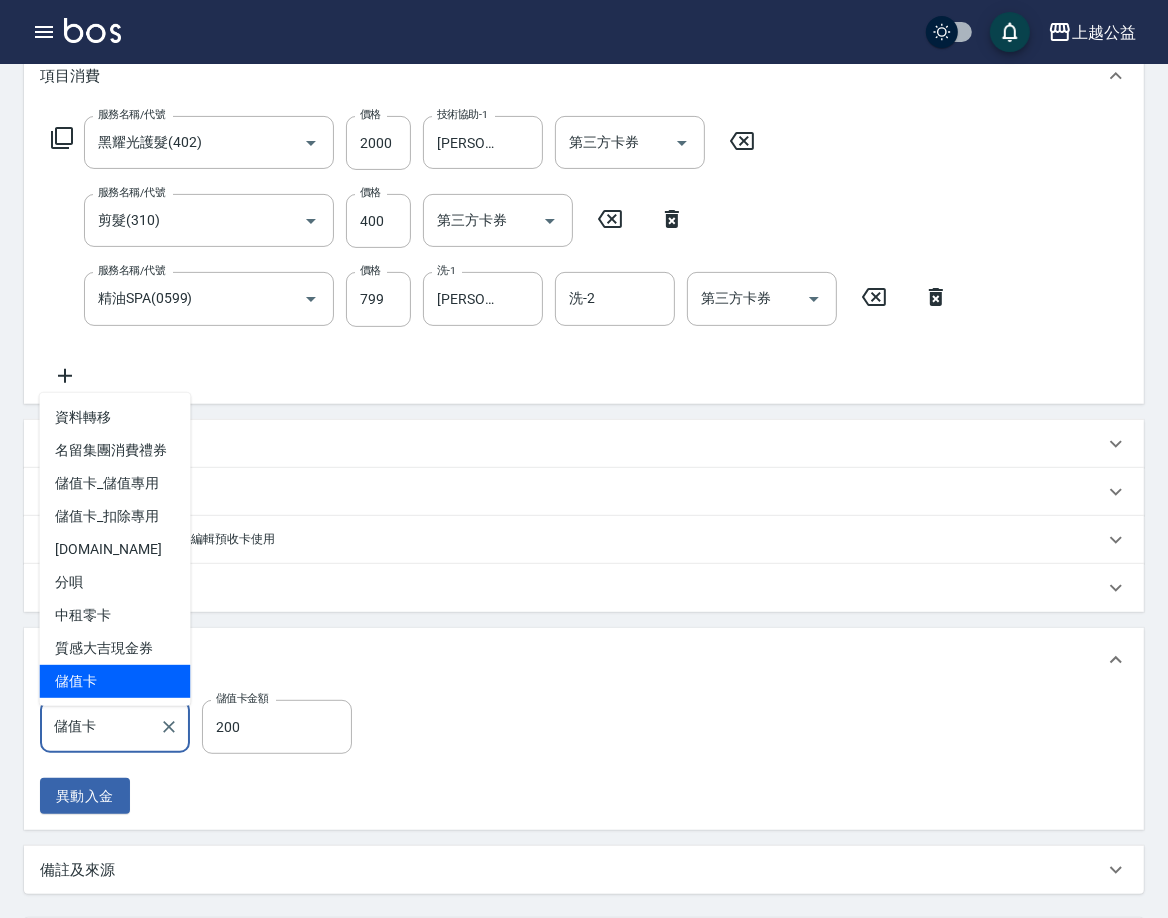 click on "項目消費 服務名稱/代號 黑耀光護髮(402) 服務名稱/代號 價格 2000 價格 技術協助-1 鄭伊菁-29 技術協助-1 第三方卡券 第三方卡券 服務名稱/代號 剪髮(310) 服務名稱/代號 價格 400 價格 第三方卡券 第三方卡券 服務名稱/代號 精油SPA(0599) 服務名稱/代號 價格 799 價格 洗-1 鄭伊菁-29 洗-1 洗-2 洗-2 第三方卡券 第三方卡券 店販銷售 服務人員姓名/編號 服務人員姓名/編號 商品代號/名稱 商品代號/名稱 預收卡販賣 卡券名稱/代號 卡券名稱/代號 使用預收卡 編輯訂單不得編輯預收卡使用 卡券名稱/代號 卡券名稱/代號 會員卡銷售 服務人員姓名/編號 服務人員姓名/編號 會員卡名稱/代號 會員卡名稱/代號 其他付款方式 其他付款方式 儲值卡 其他付款方式 儲值卡金額 200 儲值卡金額 異動入金 備註及來源 備註 備註 訂單來源 ​ 訂單來源" at bounding box center [584, 469] 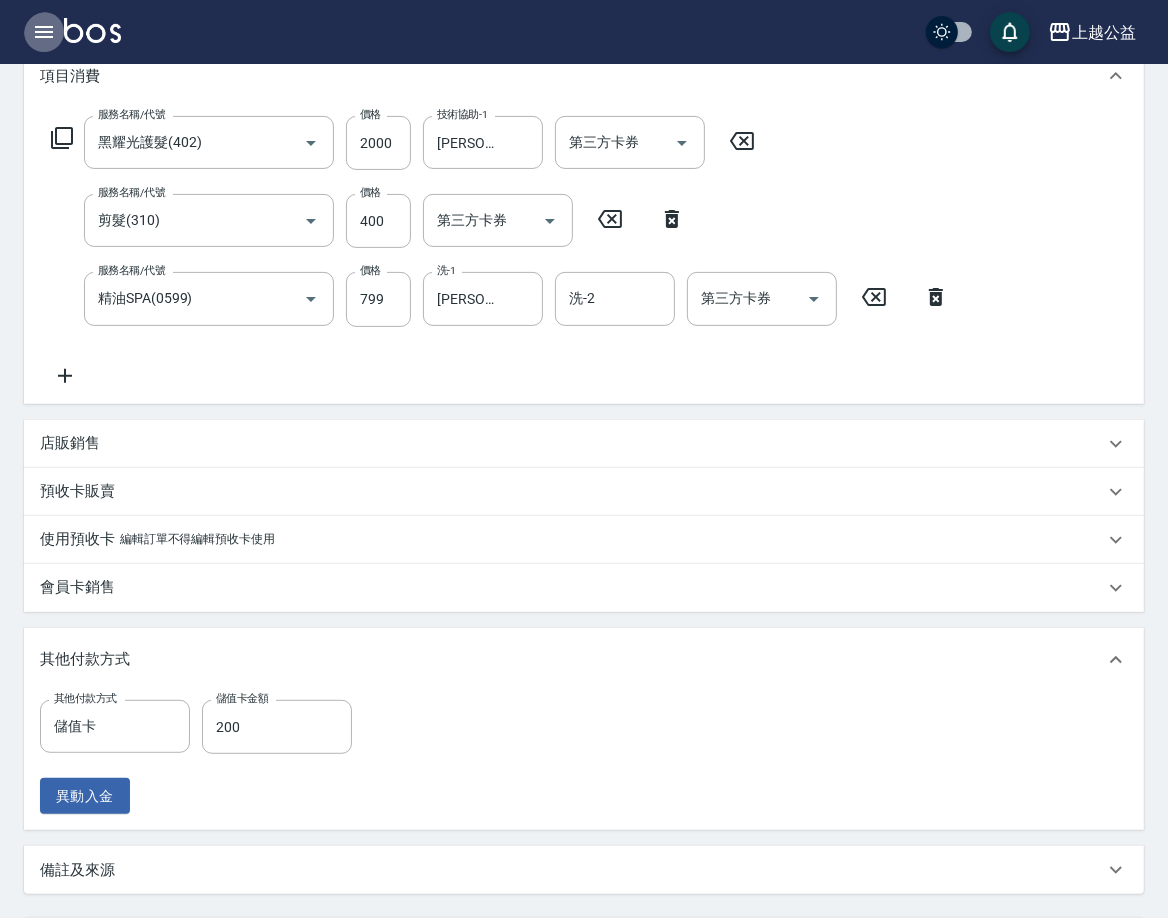 click 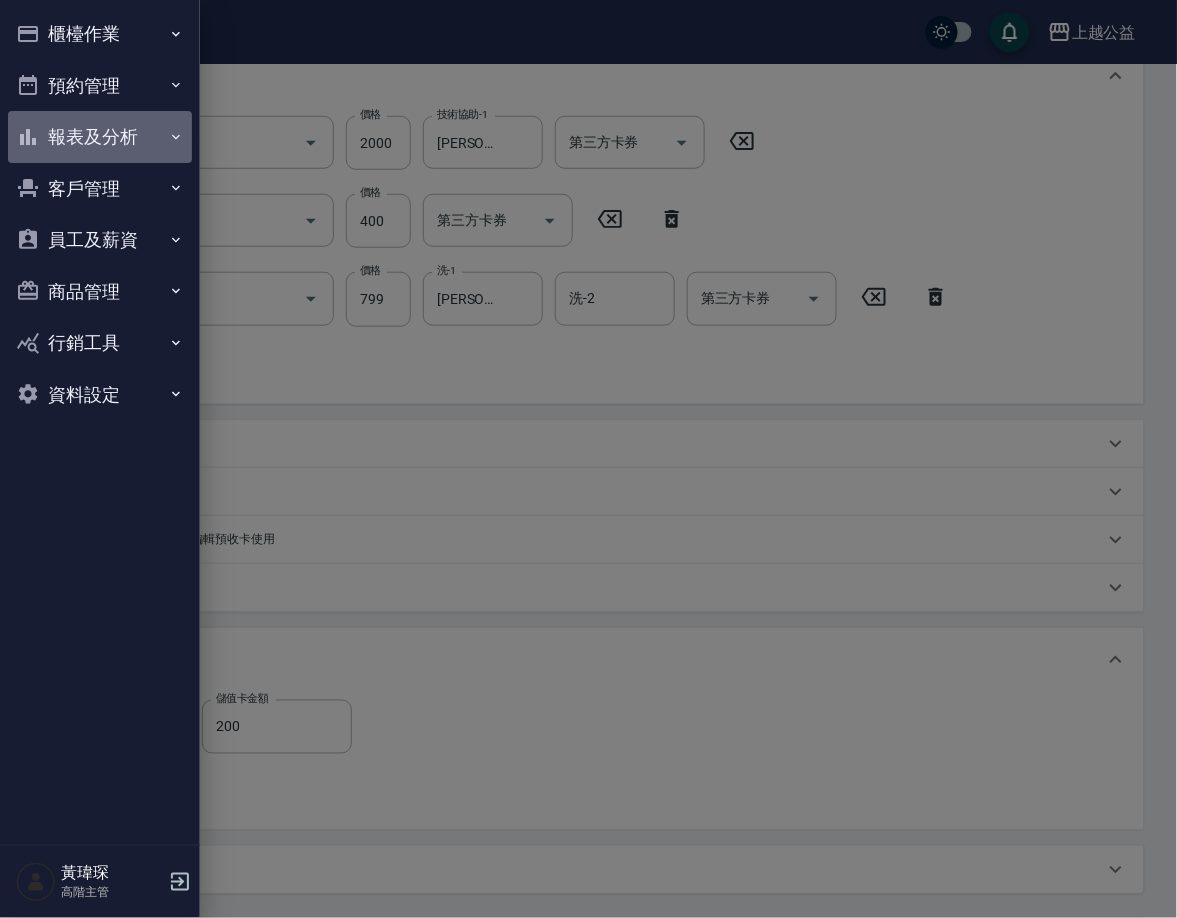 click on "報表及分析" at bounding box center [100, 137] 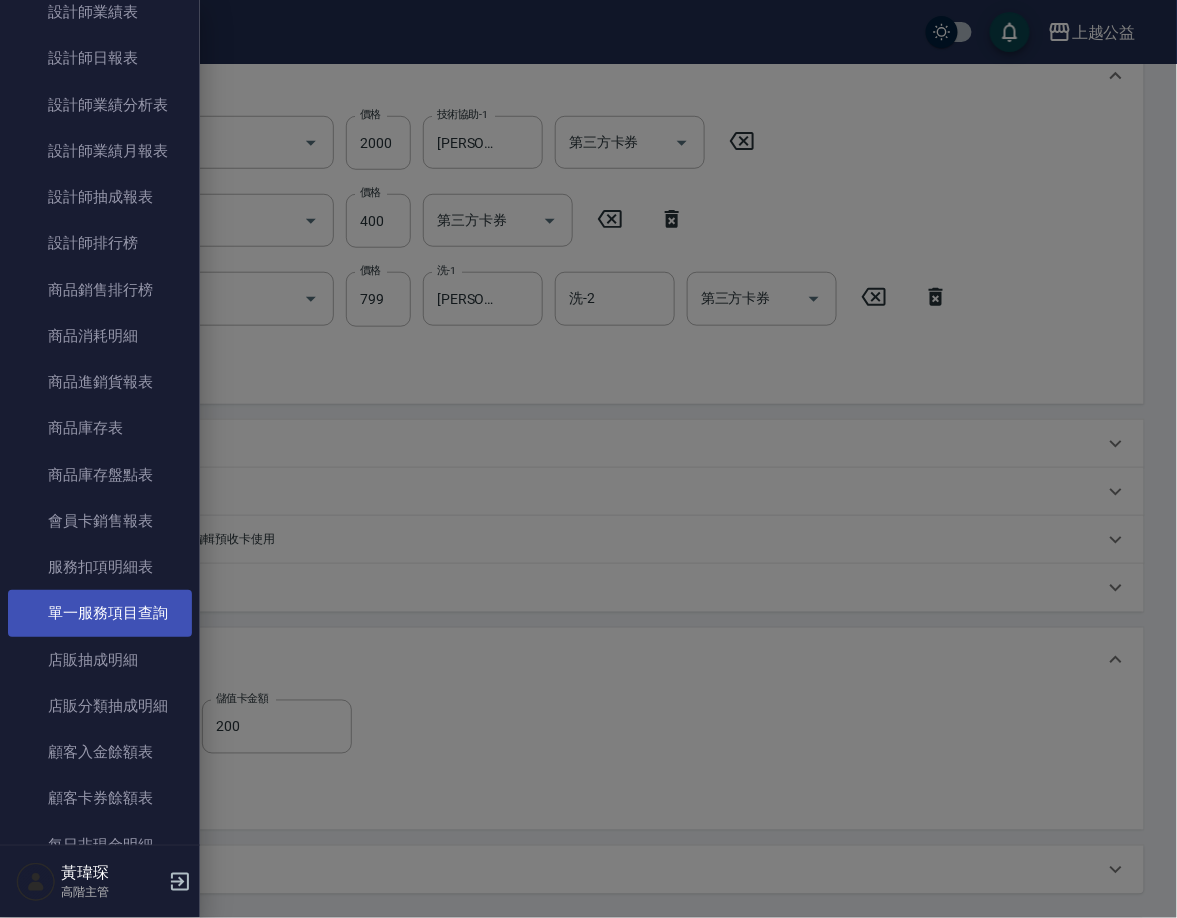 scroll, scrollTop: 860, scrollLeft: 0, axis: vertical 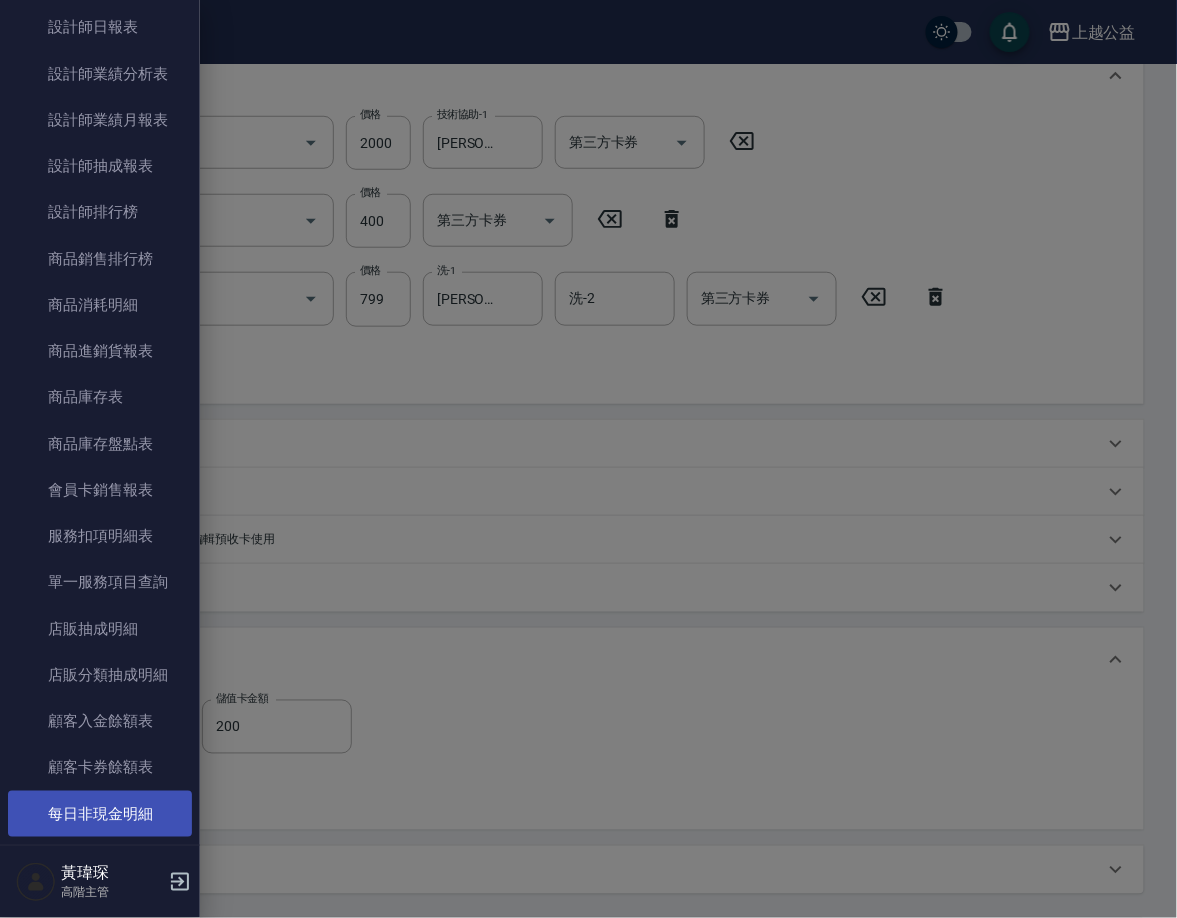 click on "每日非現金明細" at bounding box center [100, 814] 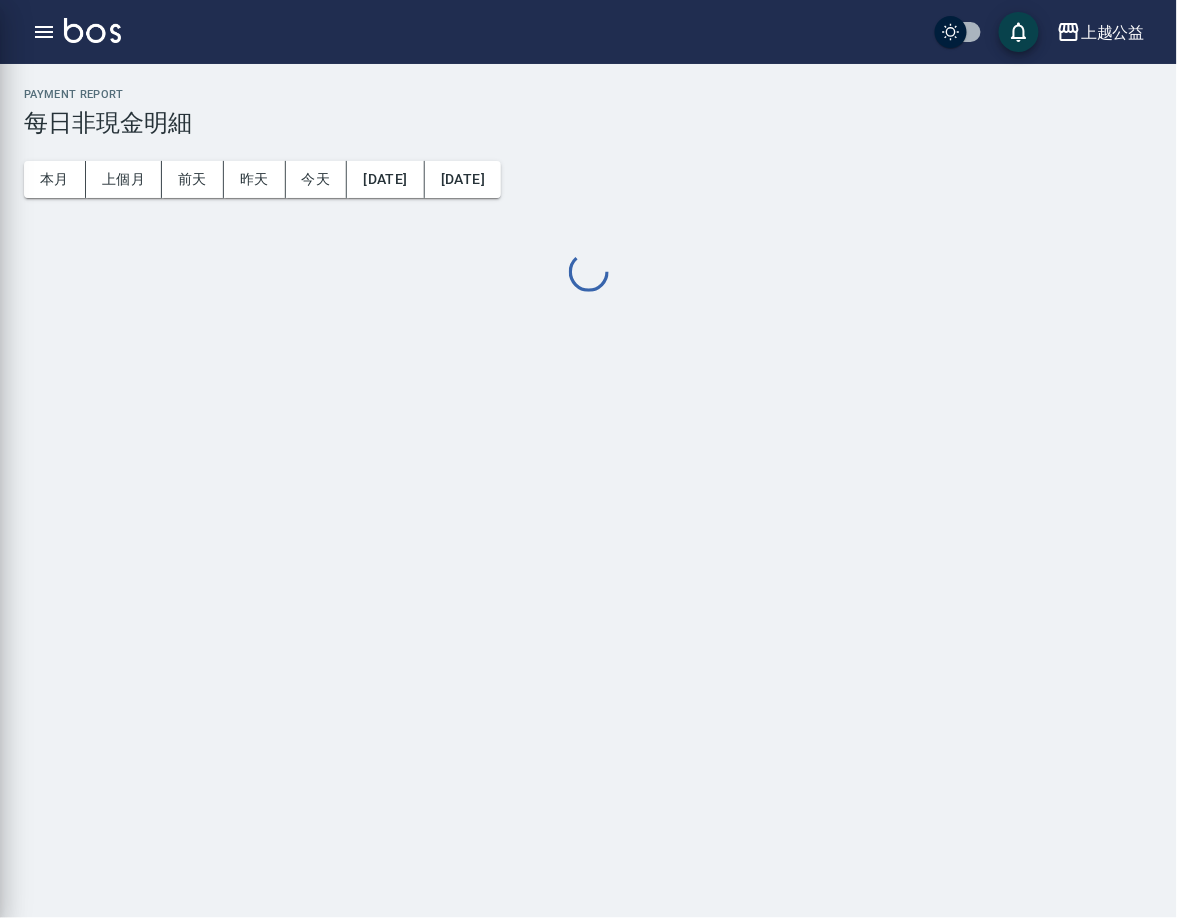 scroll, scrollTop: 0, scrollLeft: 0, axis: both 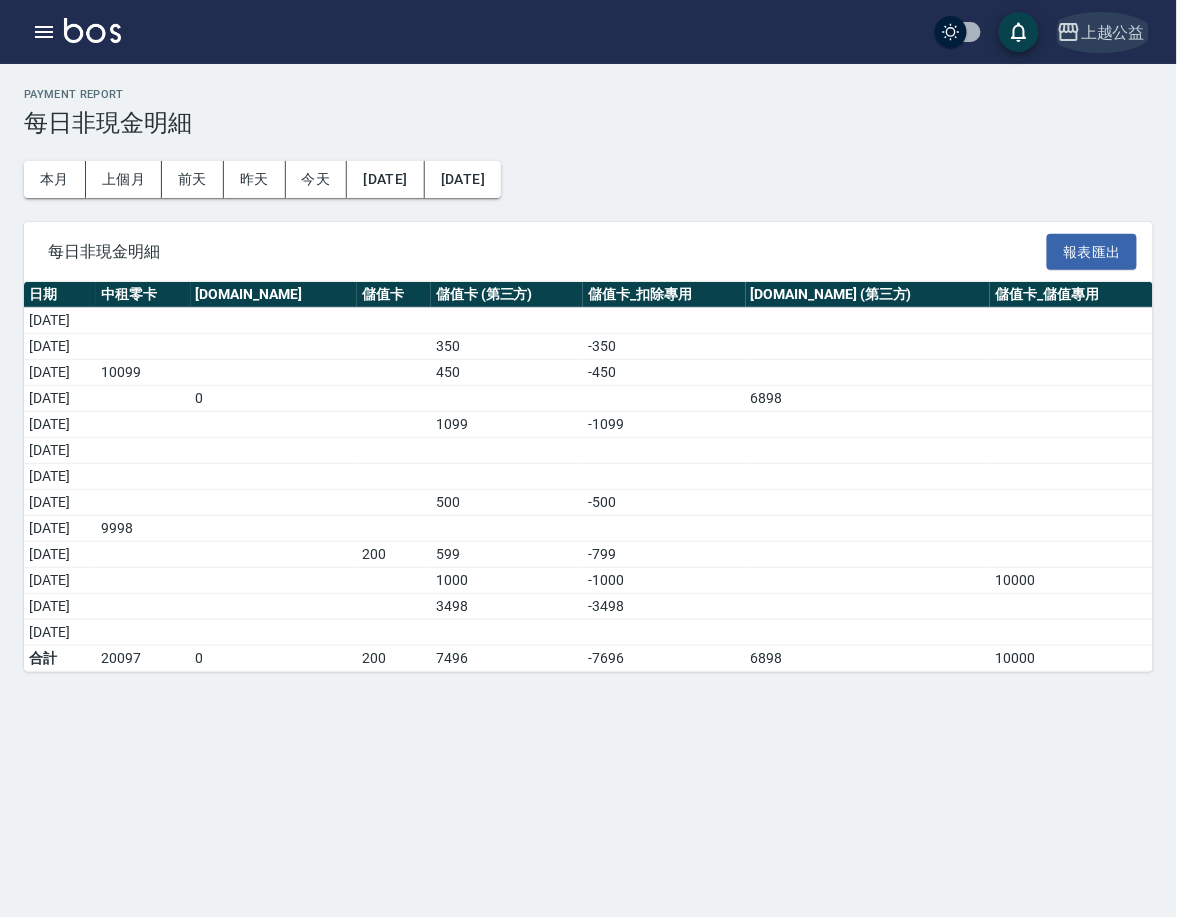 click on "上越公益" at bounding box center [1113, 32] 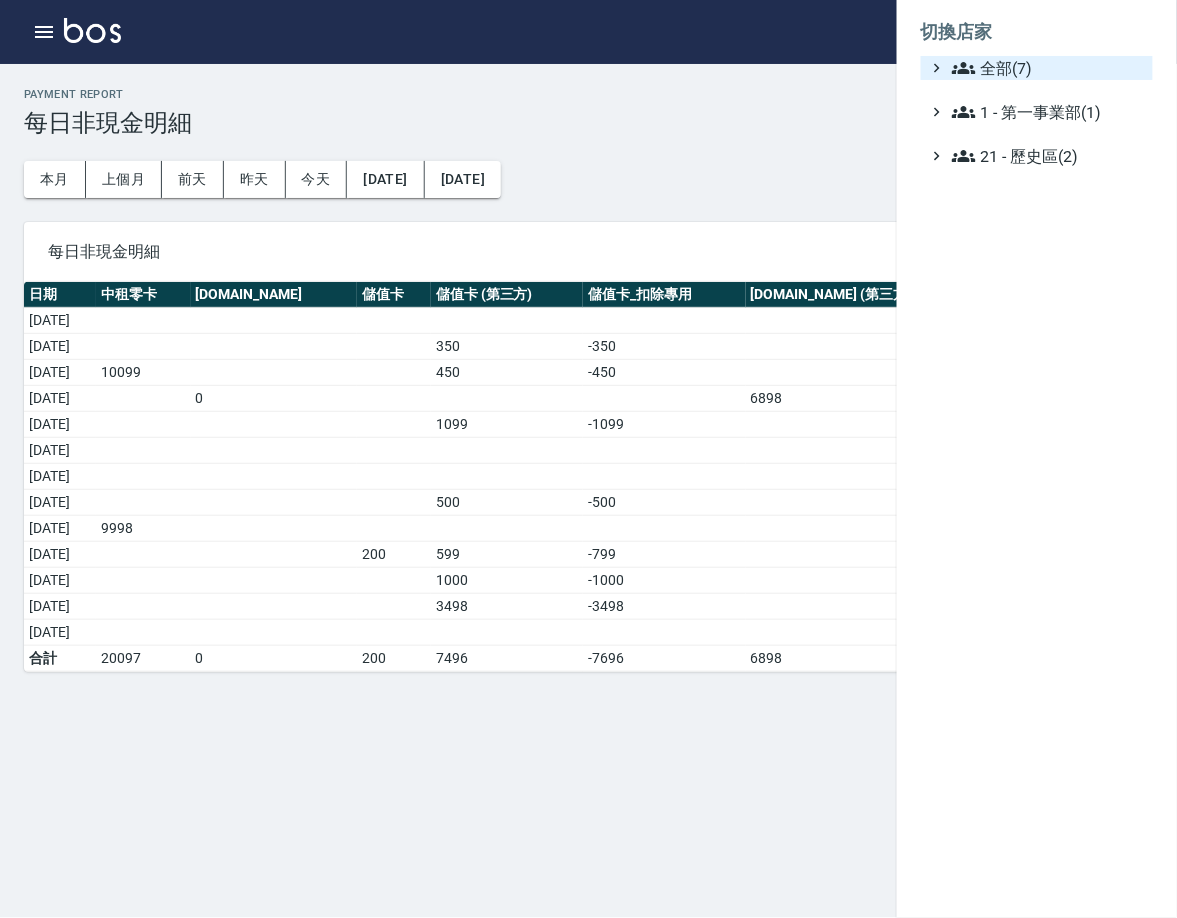 click on "全部(7)" at bounding box center (1048, 68) 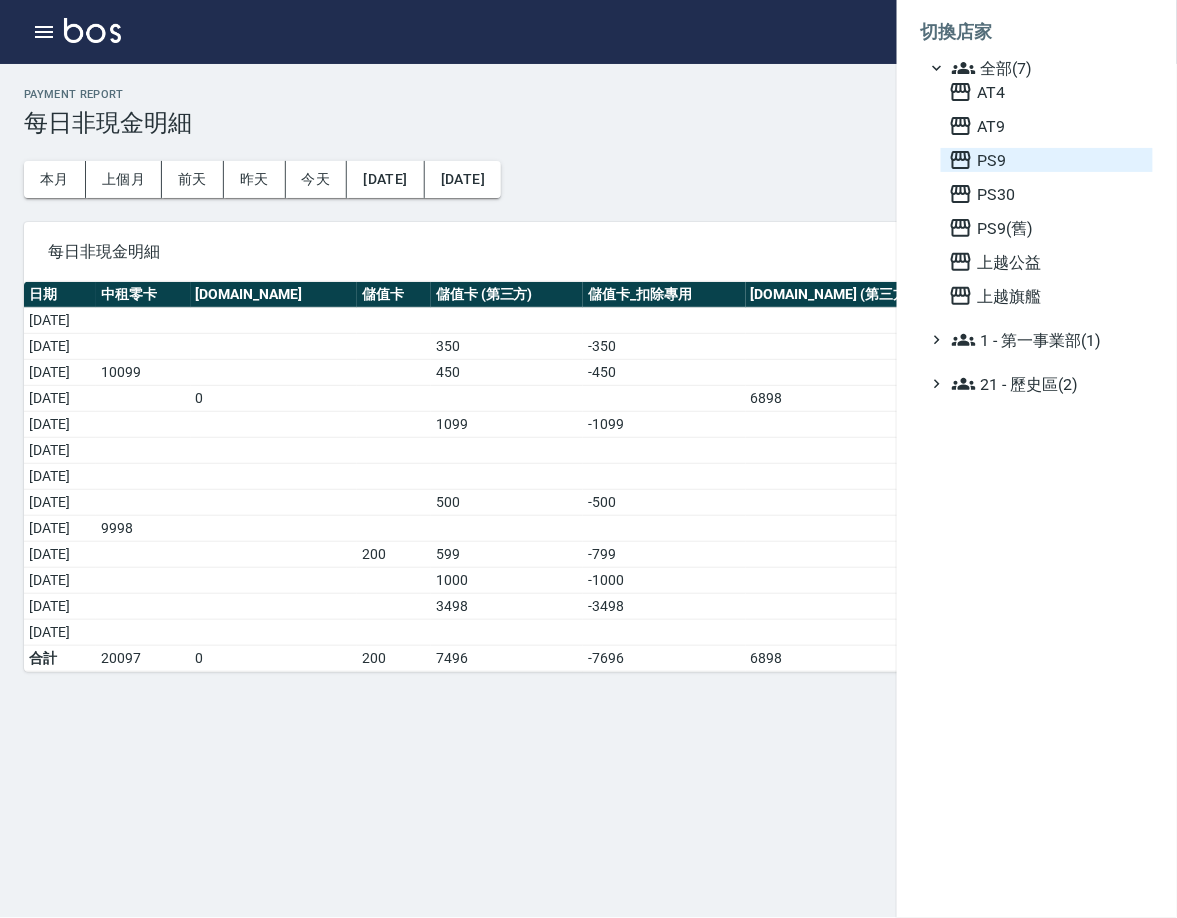 click on "PS9" at bounding box center (1047, 160) 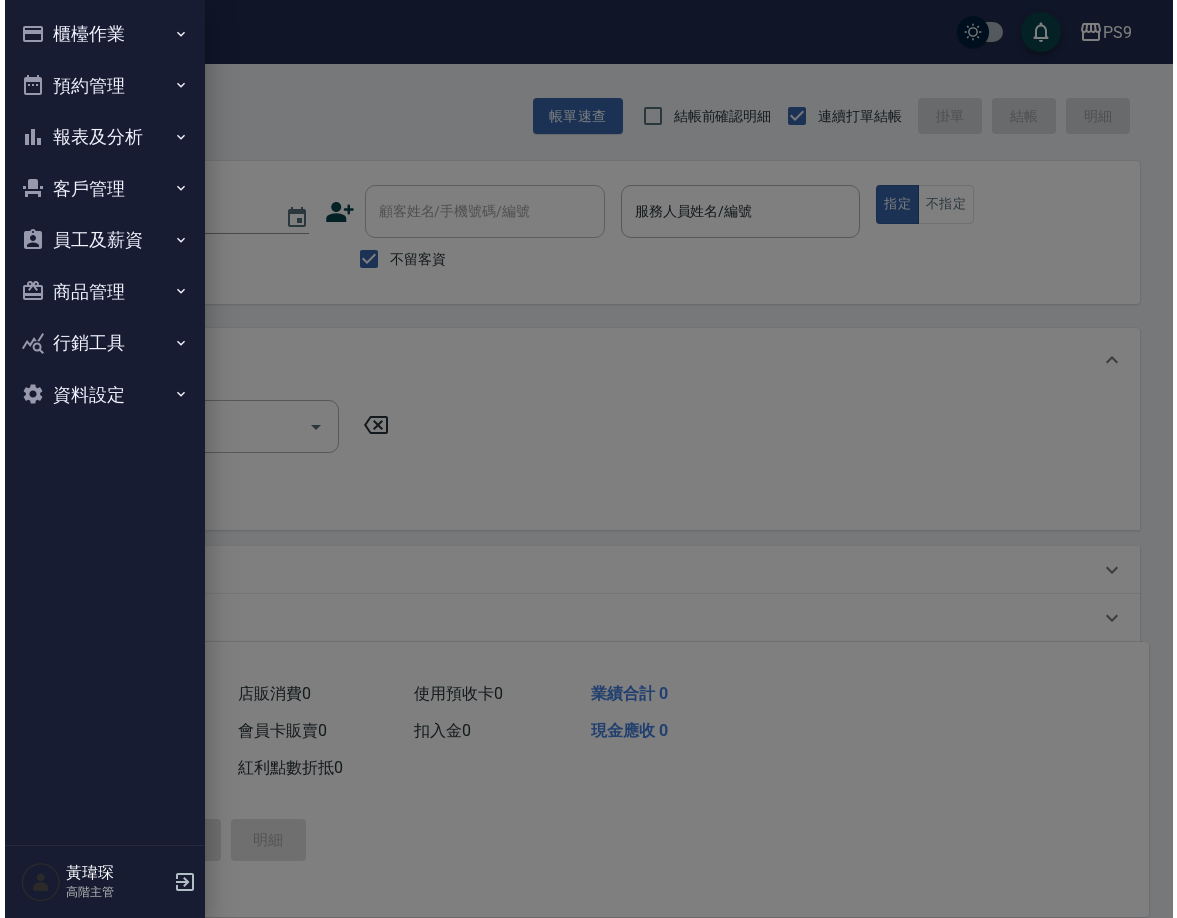 scroll, scrollTop: 0, scrollLeft: 0, axis: both 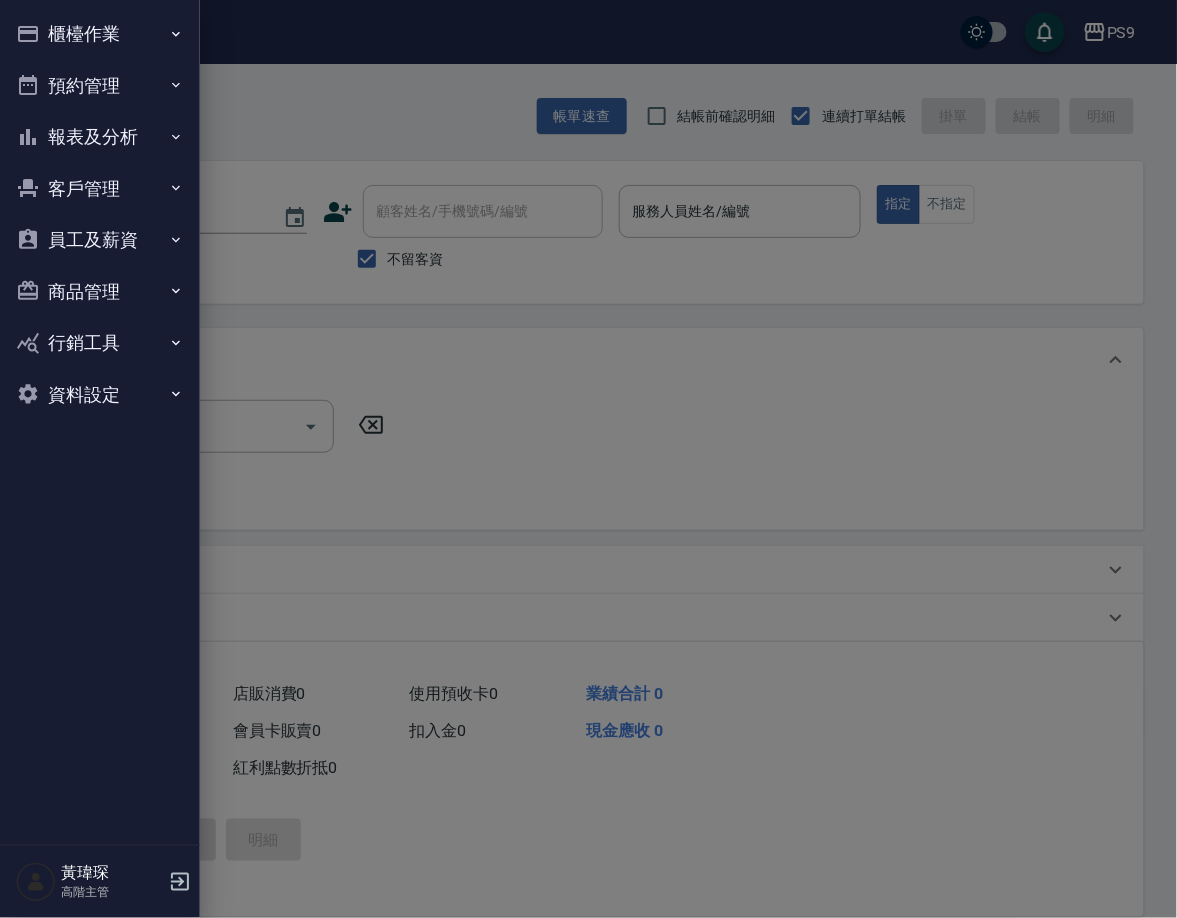 click on "報表及分析" at bounding box center [100, 137] 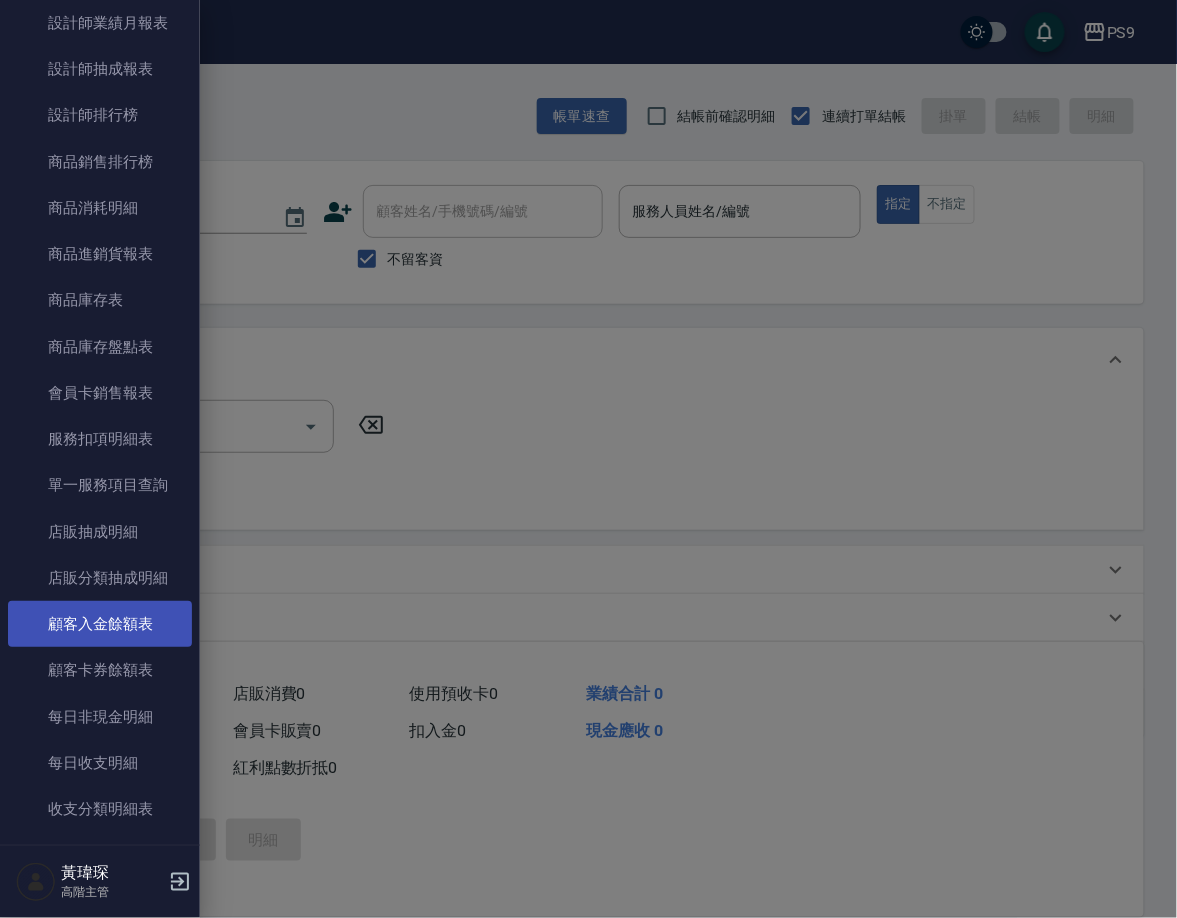 scroll, scrollTop: 995, scrollLeft: 0, axis: vertical 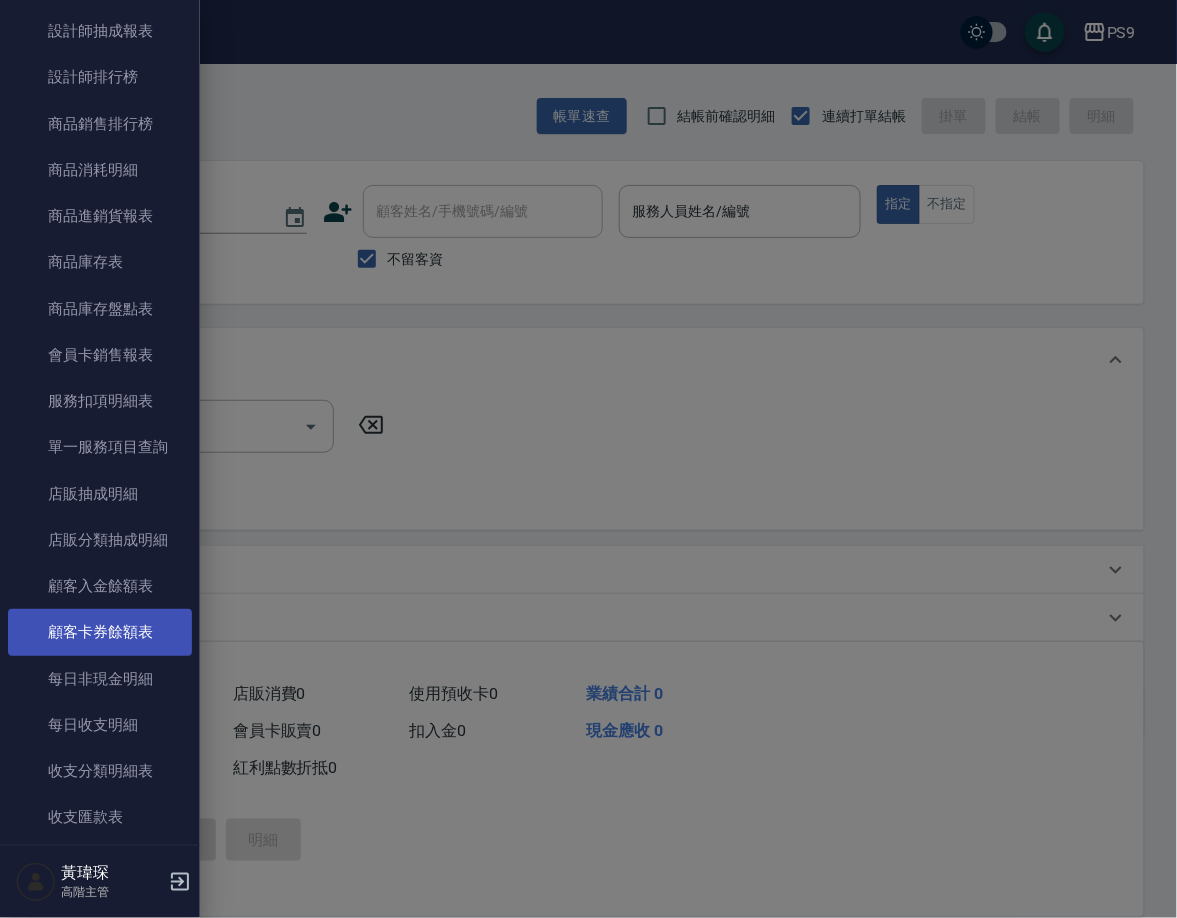 drag, startPoint x: 149, startPoint y: 614, endPoint x: 147, endPoint y: 632, distance: 18.110771 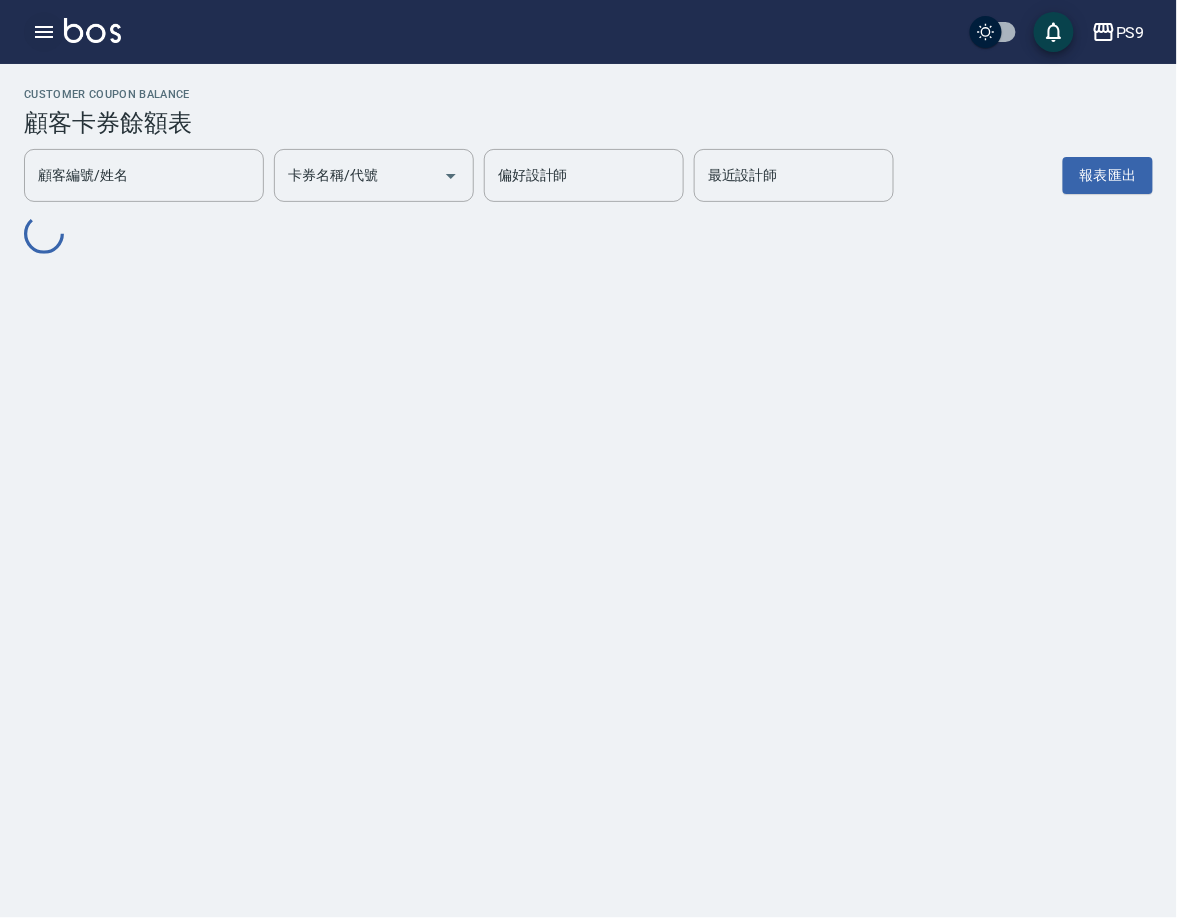 click 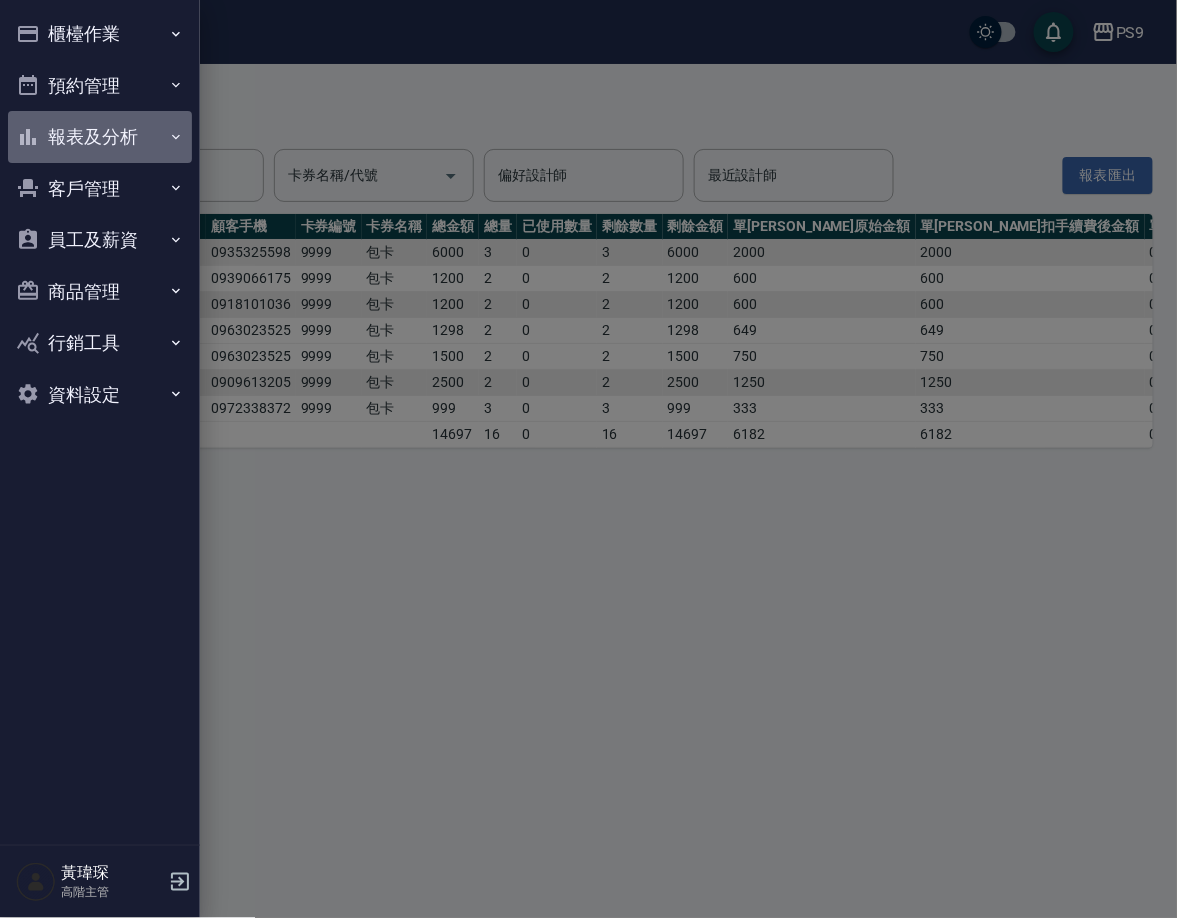 click on "報表及分析" at bounding box center [100, 137] 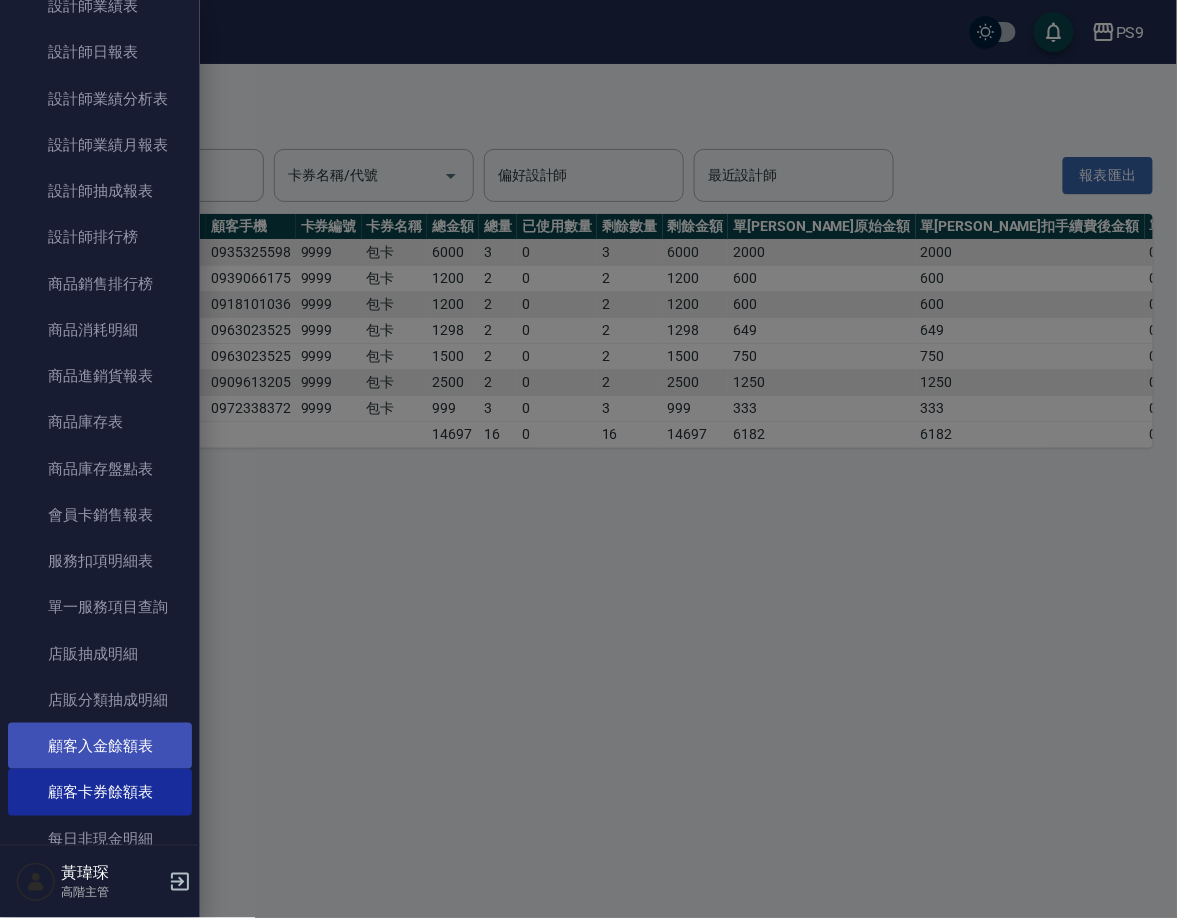 scroll, scrollTop: 874, scrollLeft: 0, axis: vertical 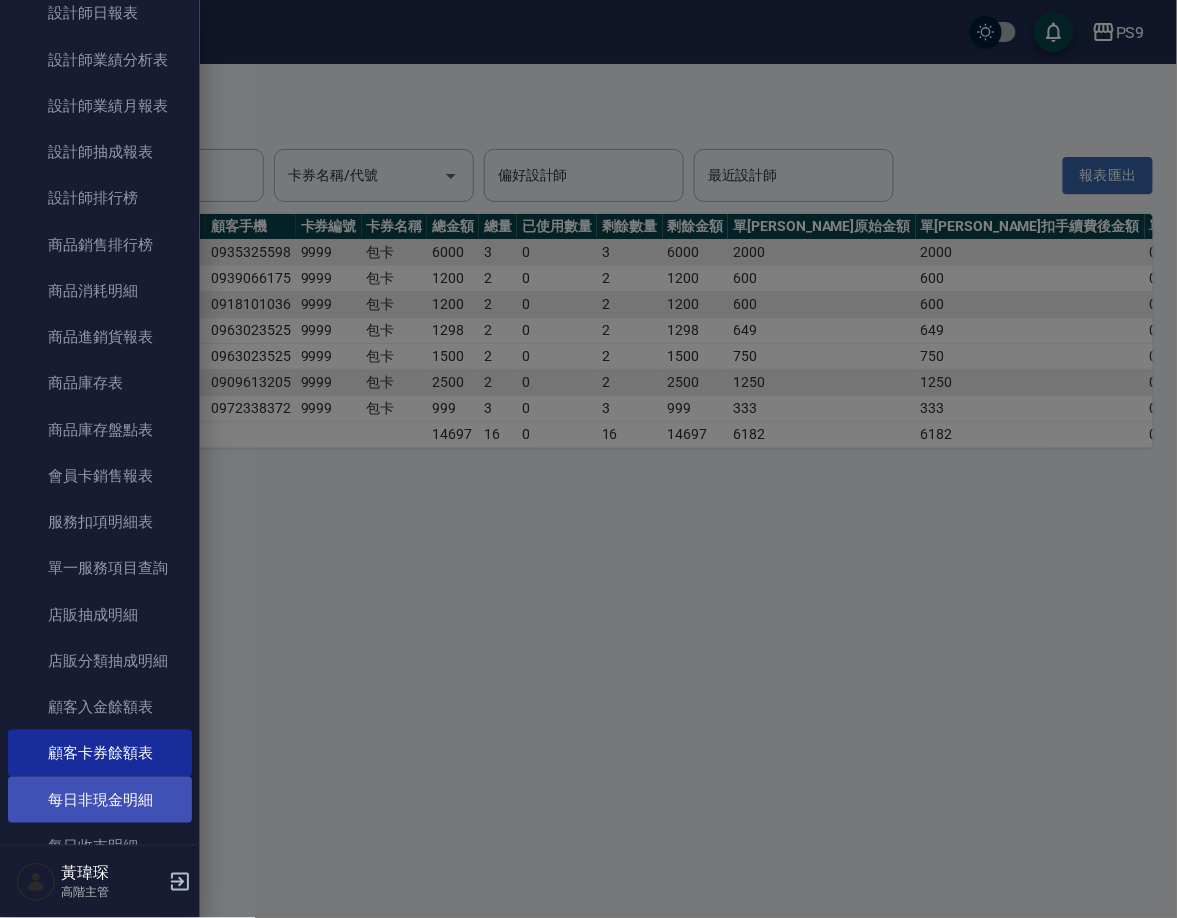 click on "每日非現金明細" at bounding box center [100, 800] 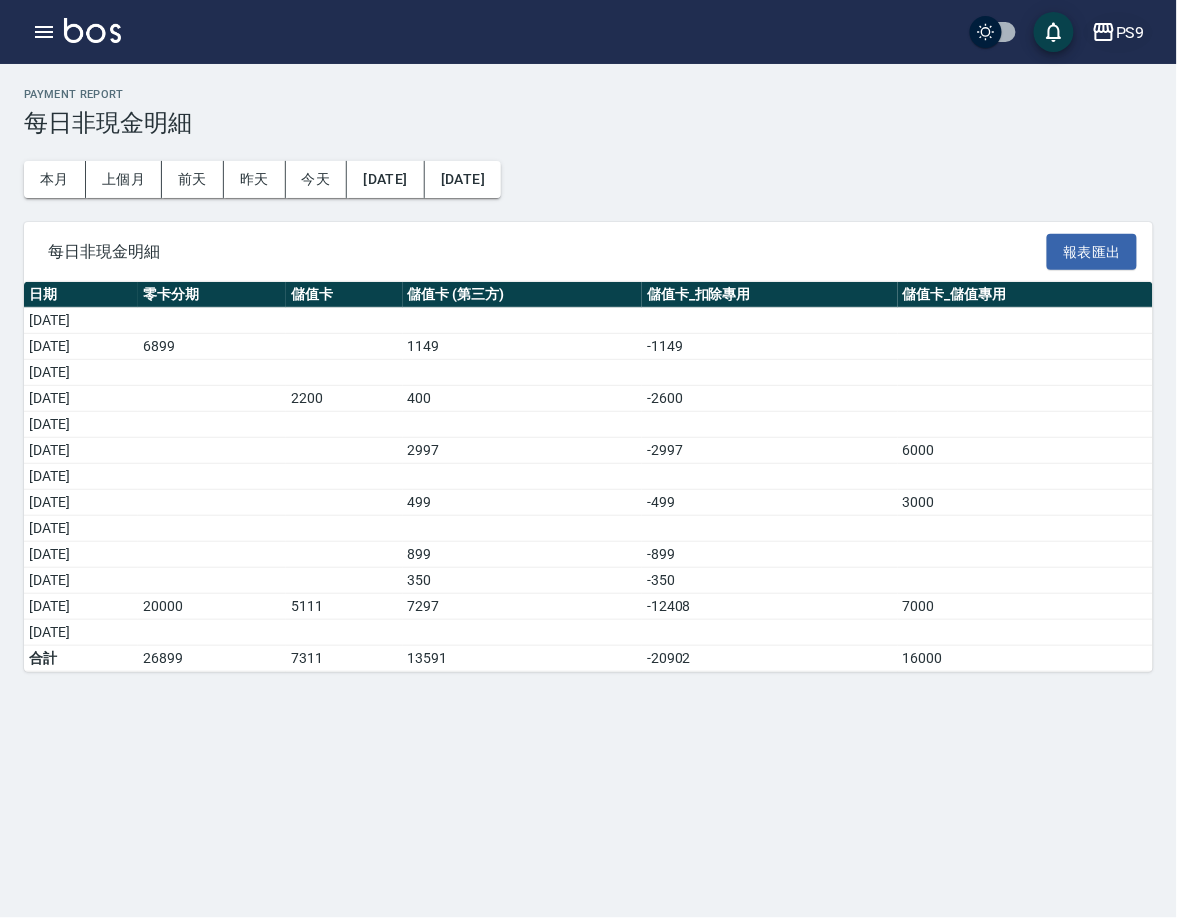 click 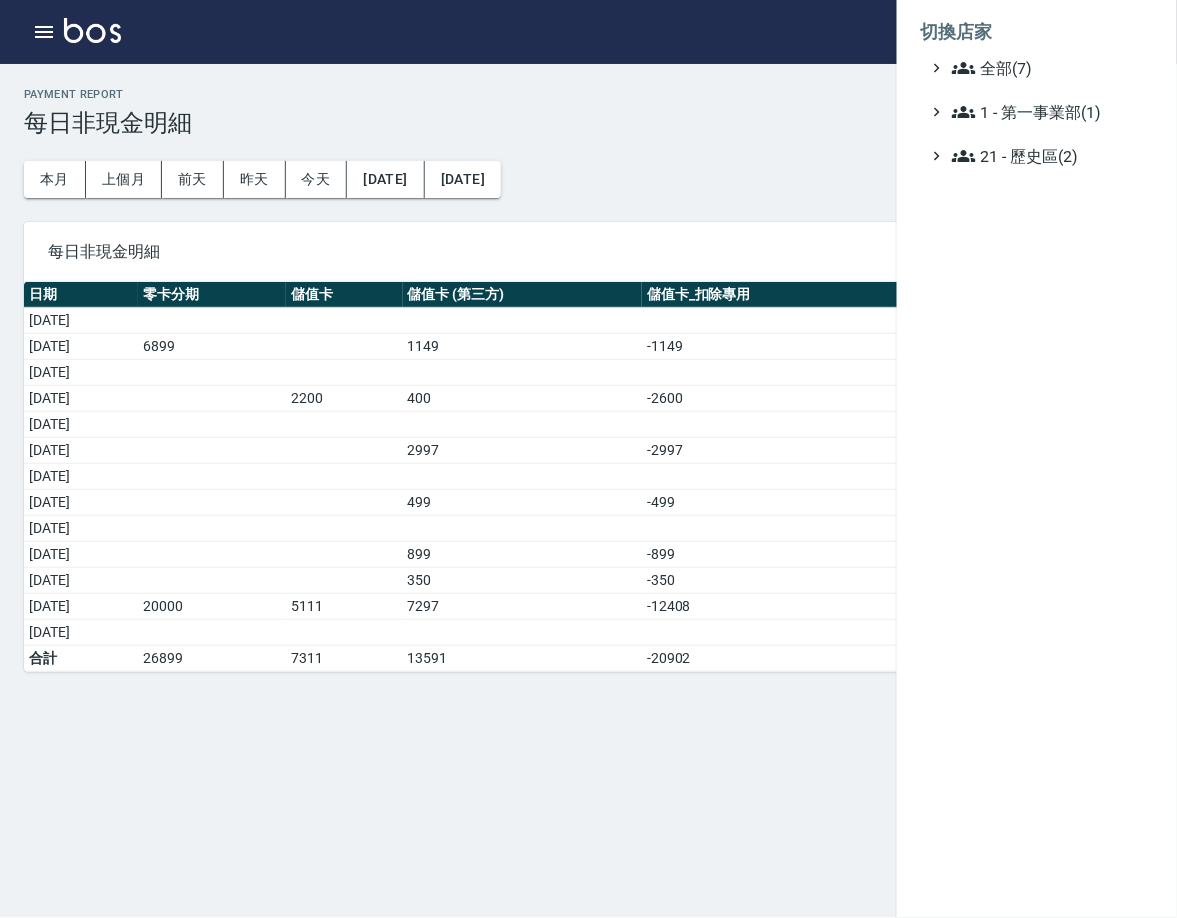 click at bounding box center (588, 459) 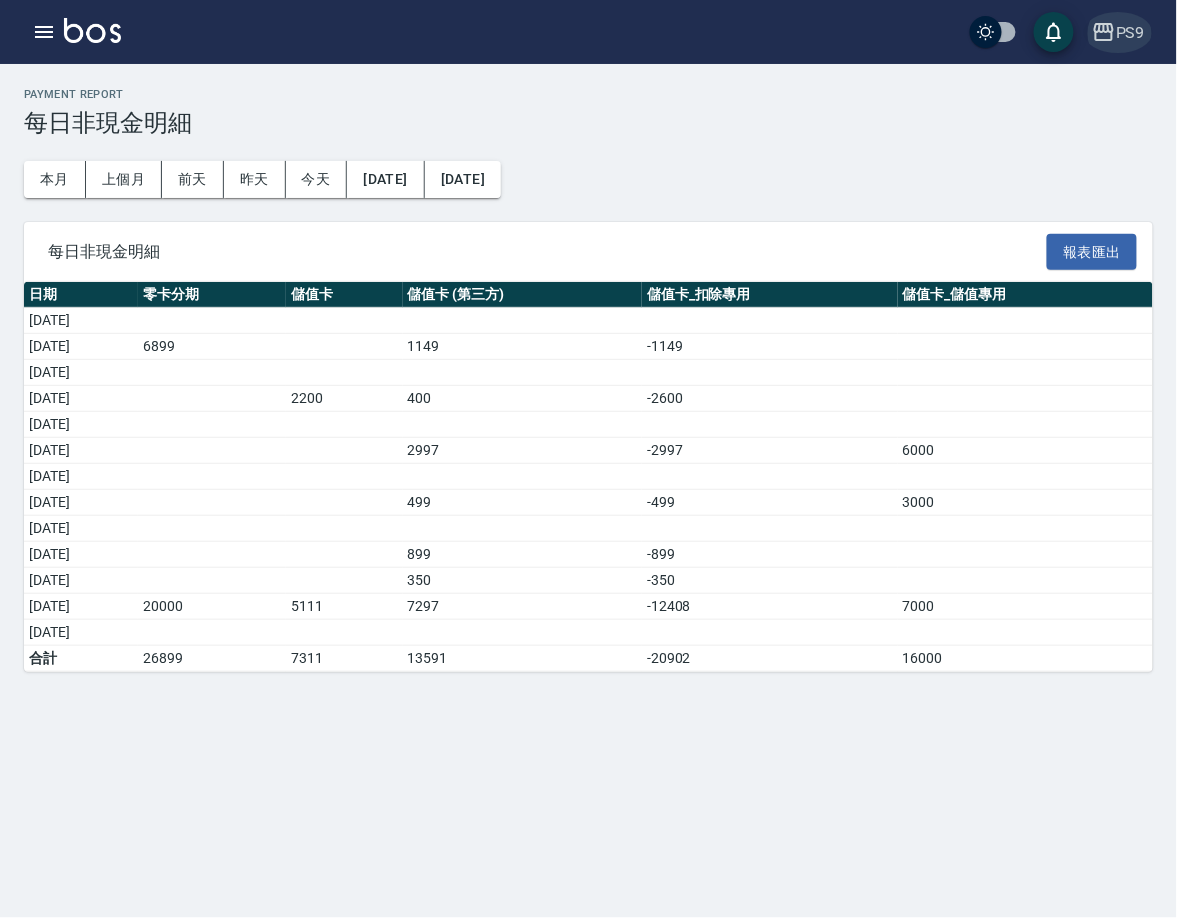 click on "PS9" at bounding box center [1130, 32] 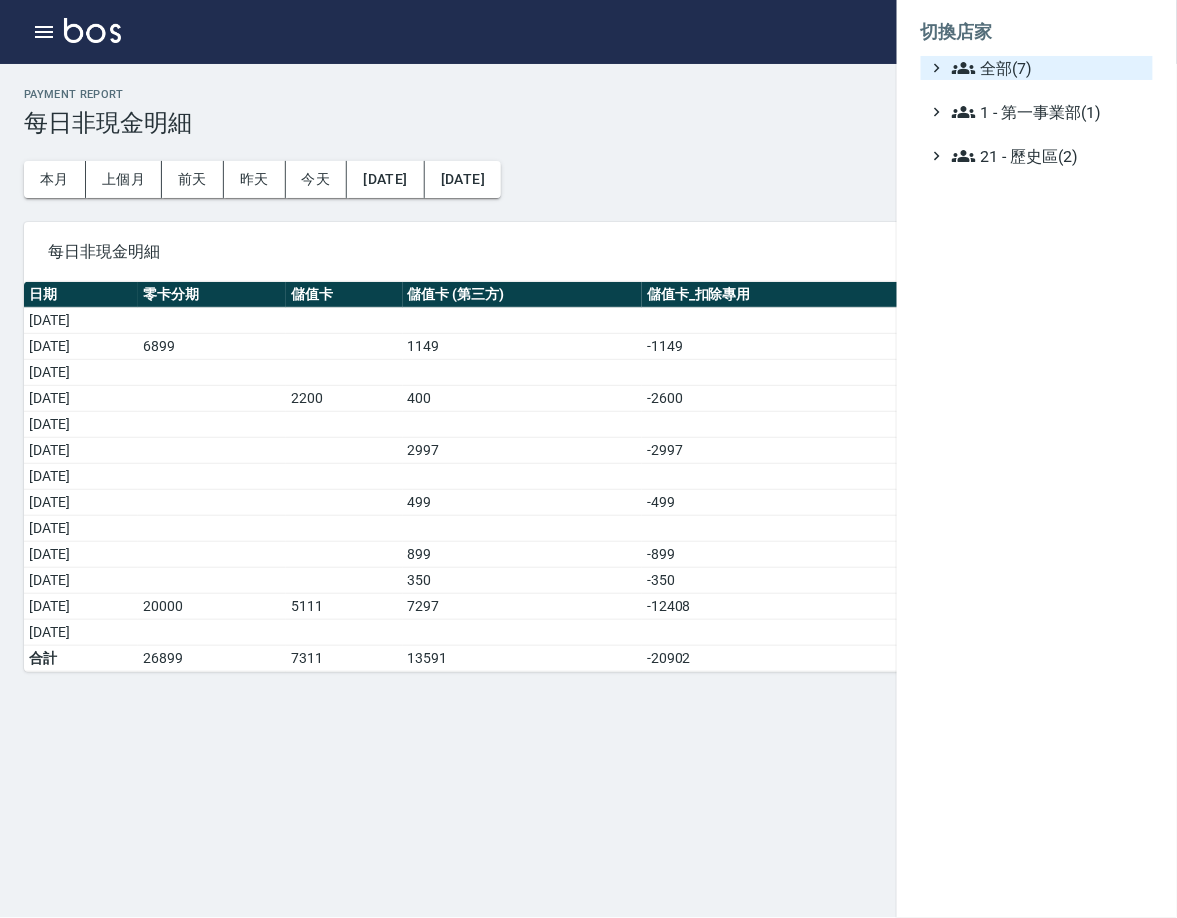 click on "全部(7)" at bounding box center (1048, 68) 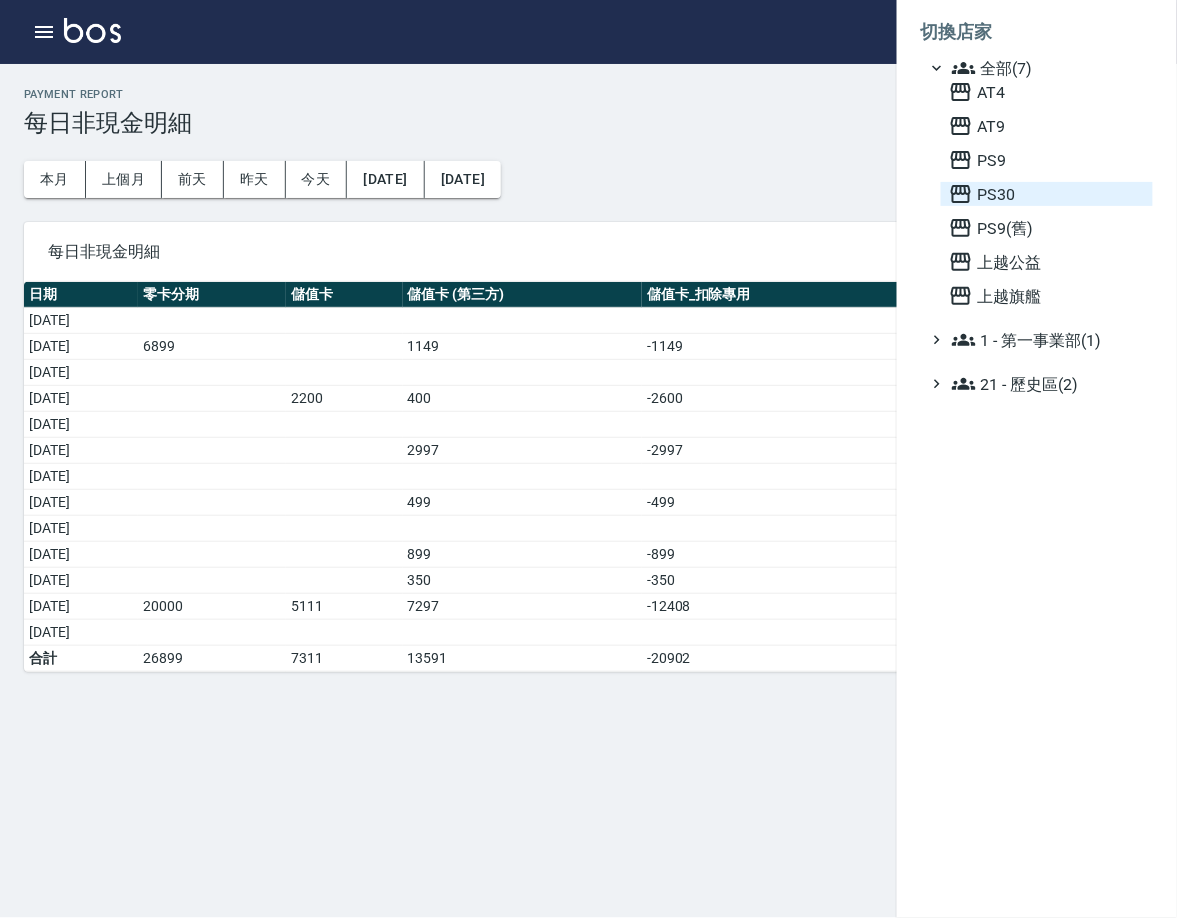 click on "PS30" at bounding box center [1047, 194] 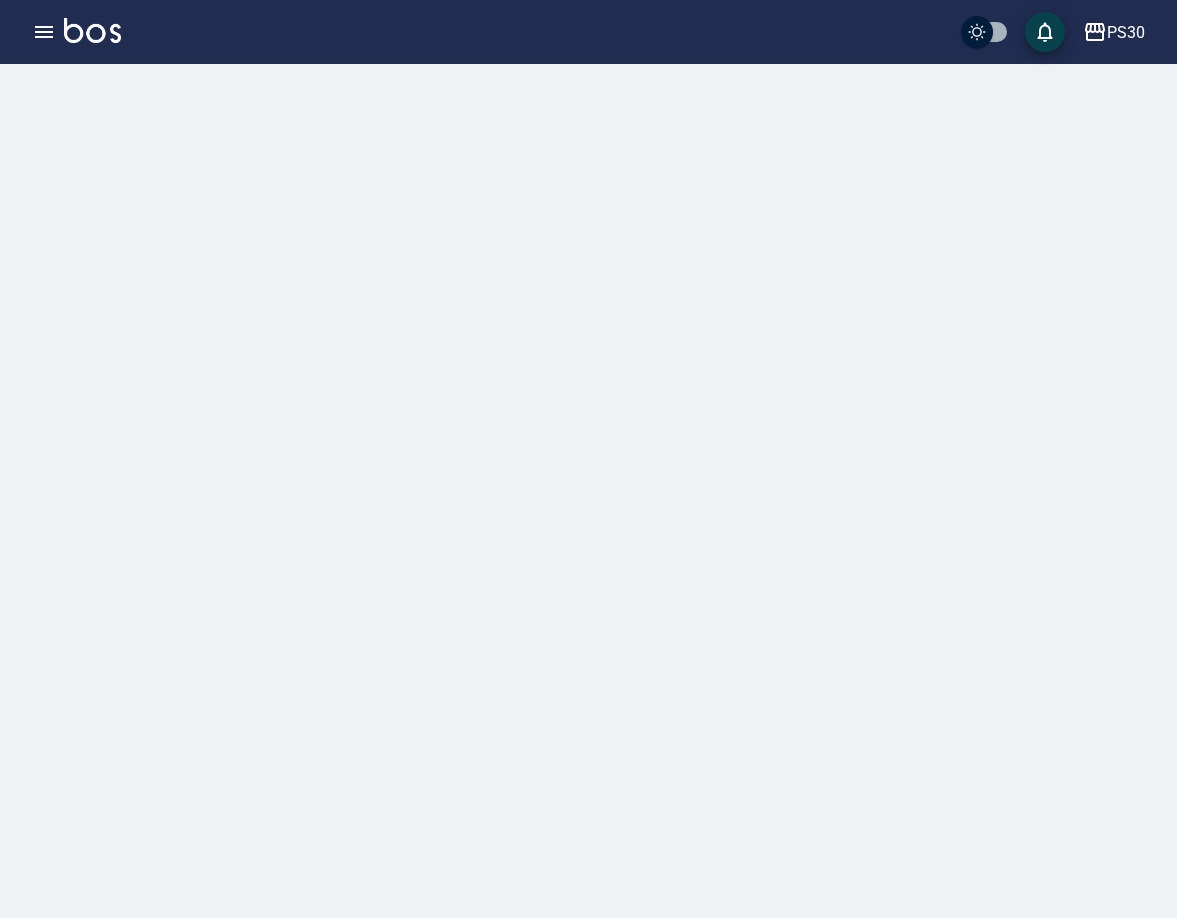 scroll, scrollTop: 0, scrollLeft: 0, axis: both 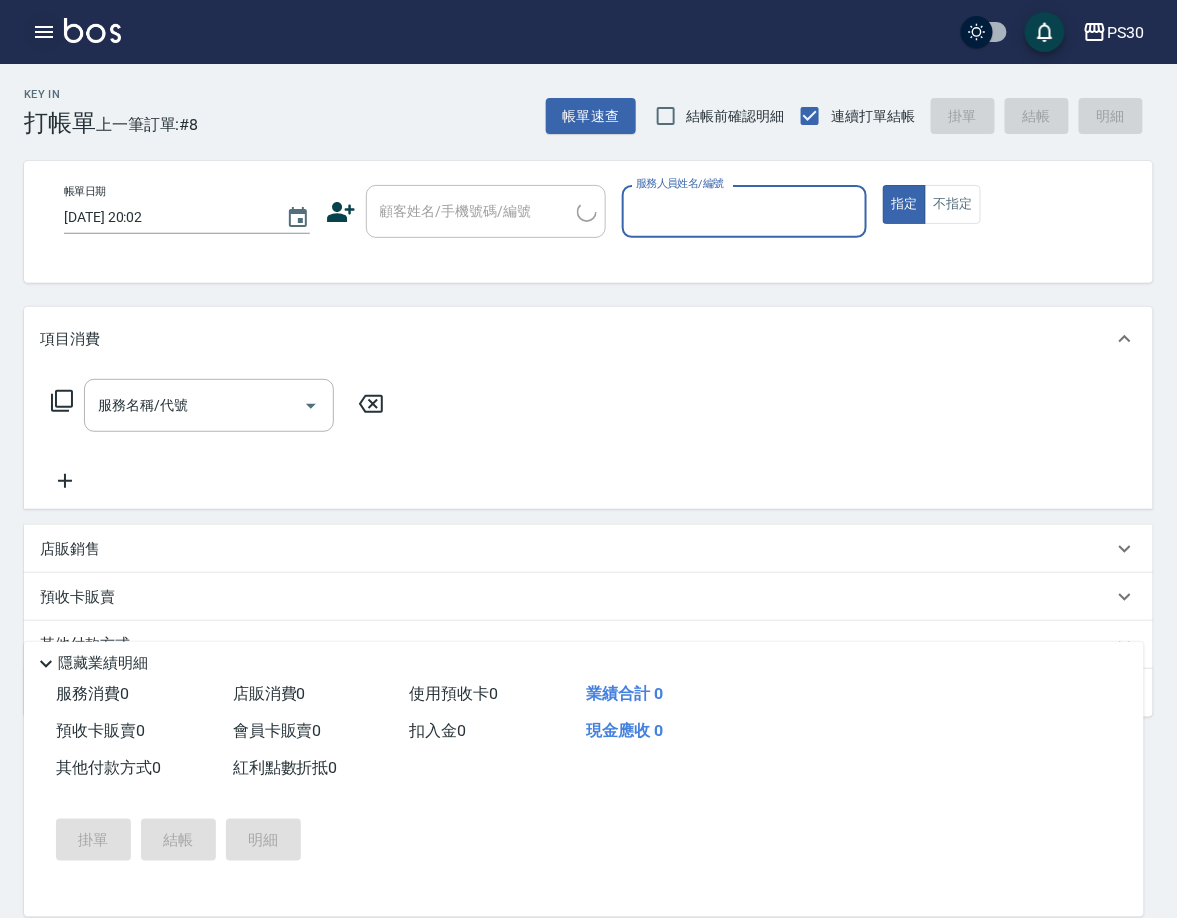 click 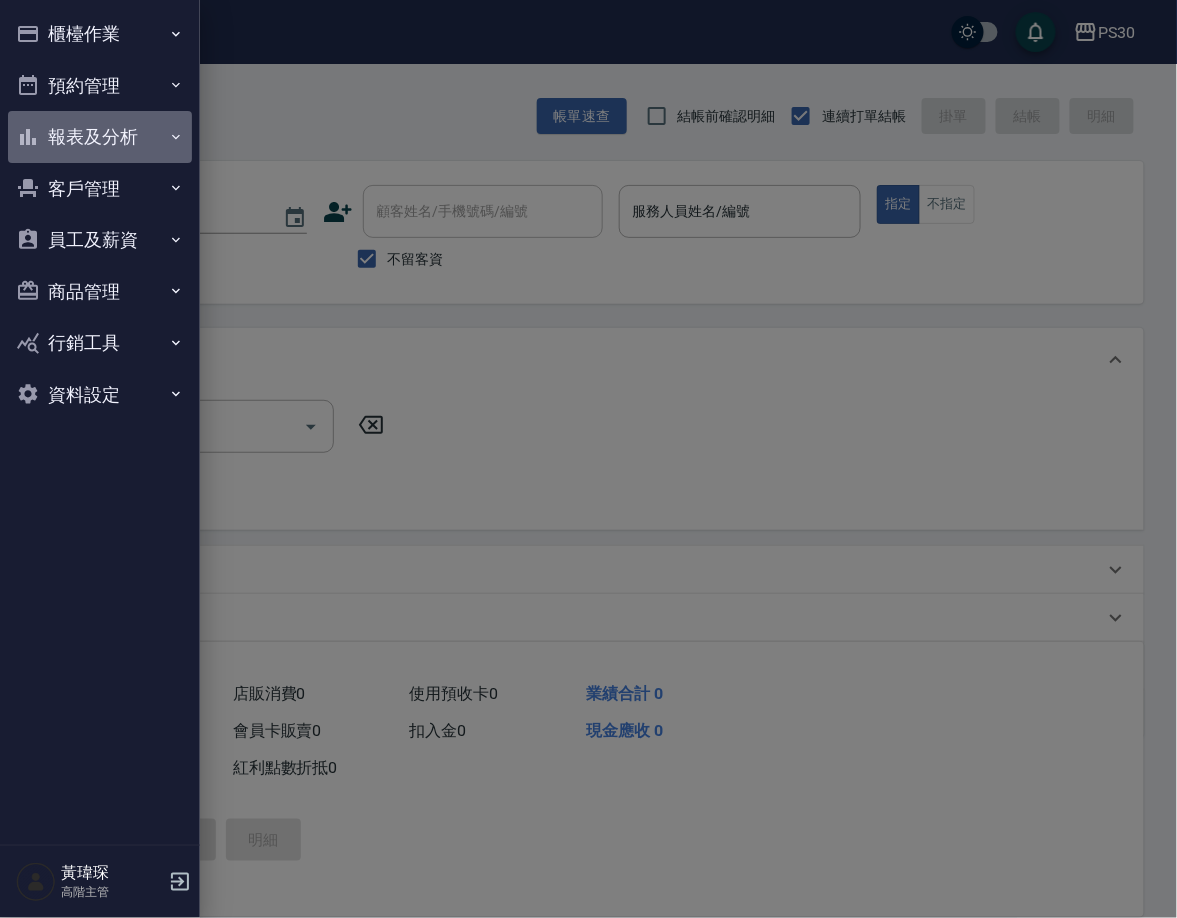 click on "報表及分析" at bounding box center (100, 137) 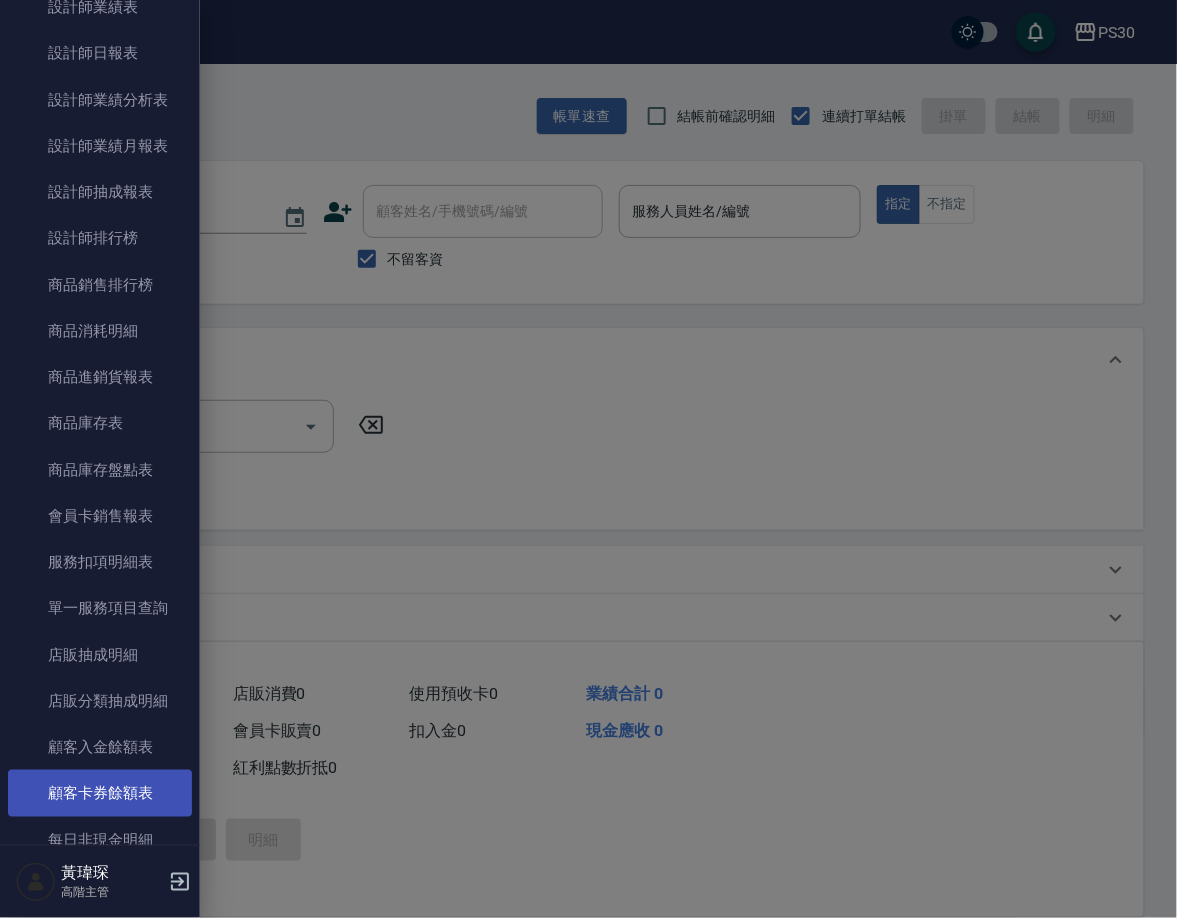 scroll, scrollTop: 849, scrollLeft: 0, axis: vertical 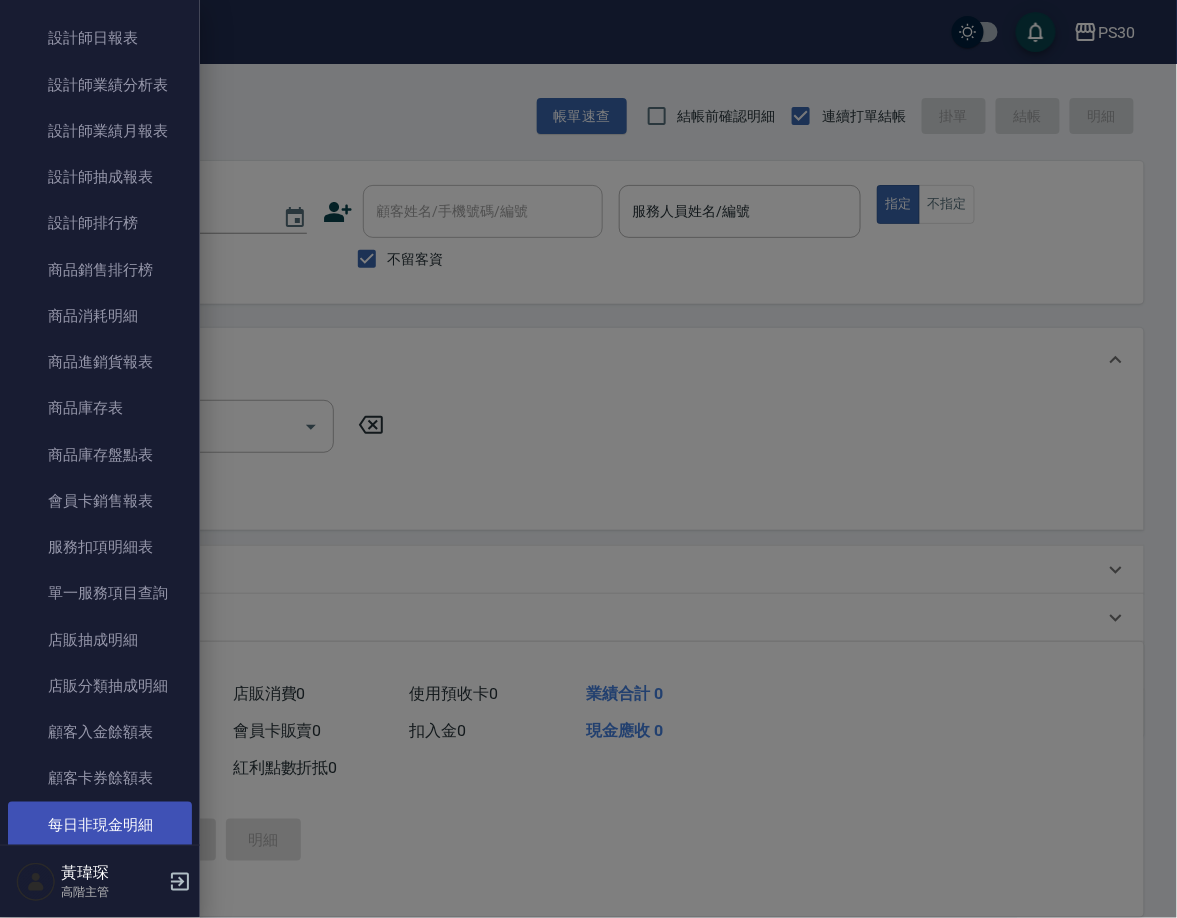 click on "每日非現金明細" at bounding box center [100, 825] 